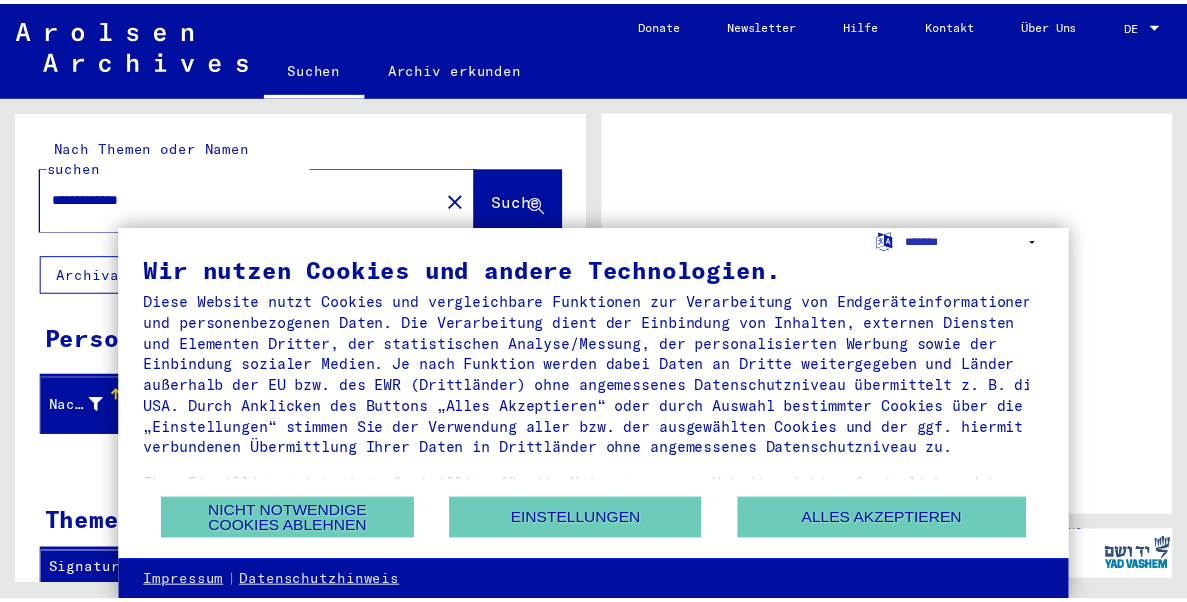 scroll, scrollTop: 0, scrollLeft: 0, axis: both 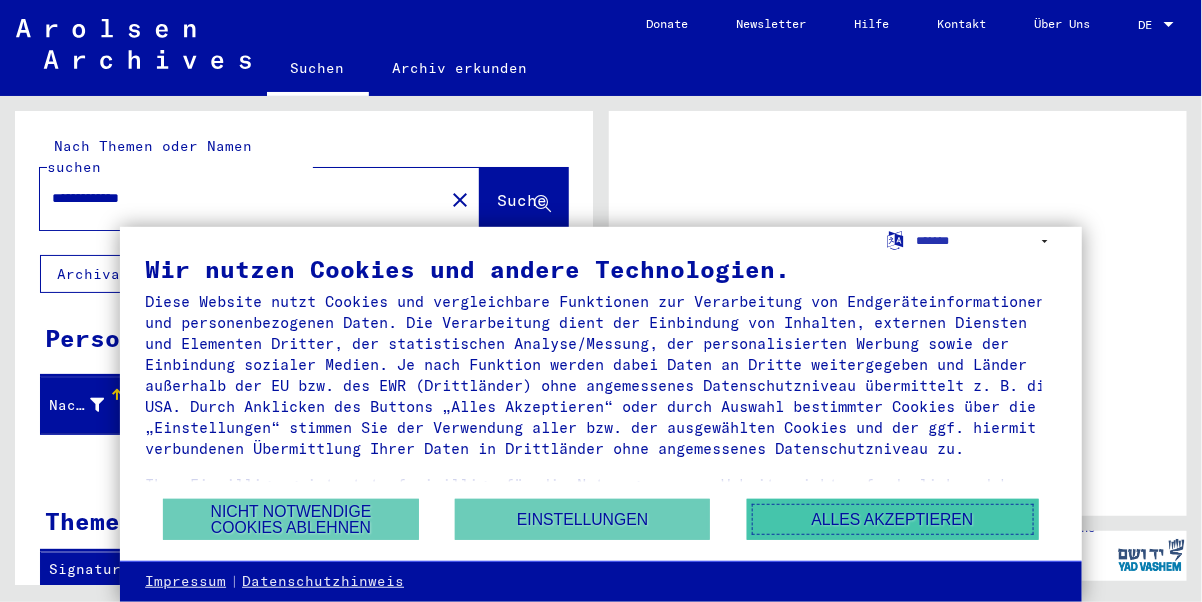 click on "Alles akzeptieren" at bounding box center (893, 519) 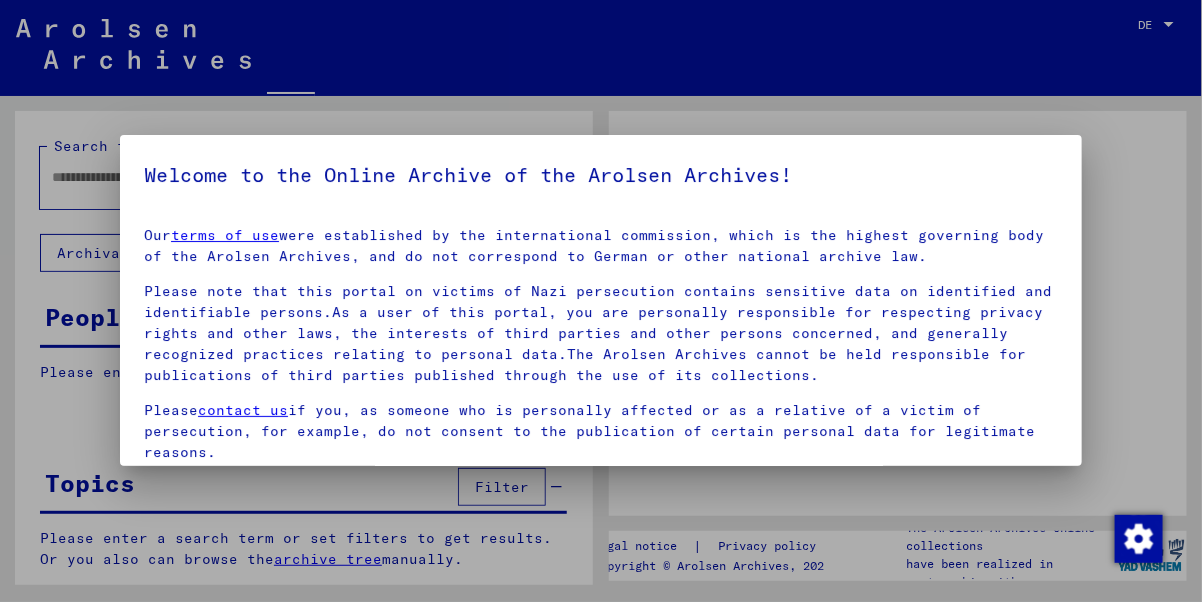 type on "**********" 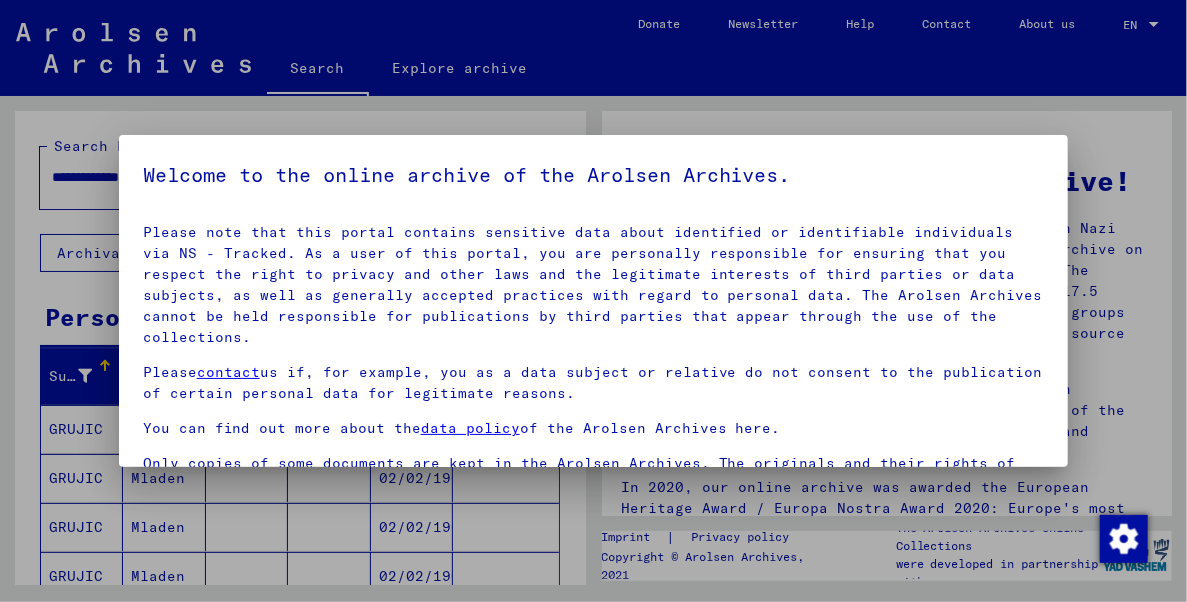 scroll, scrollTop: 87, scrollLeft: 0, axis: vertical 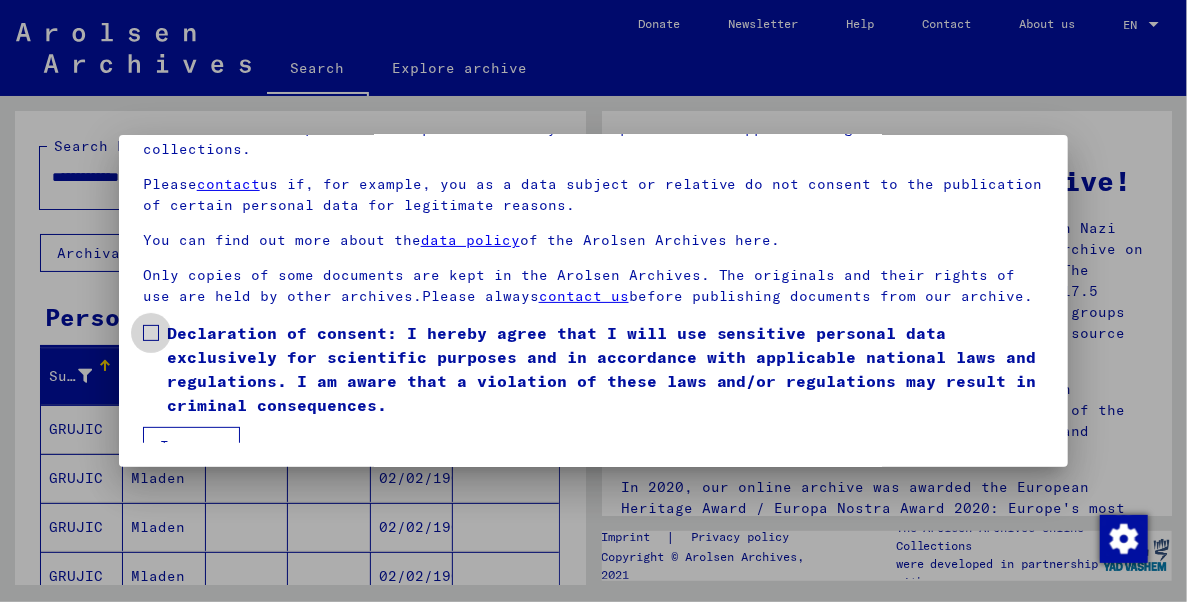 click at bounding box center (151, 333) 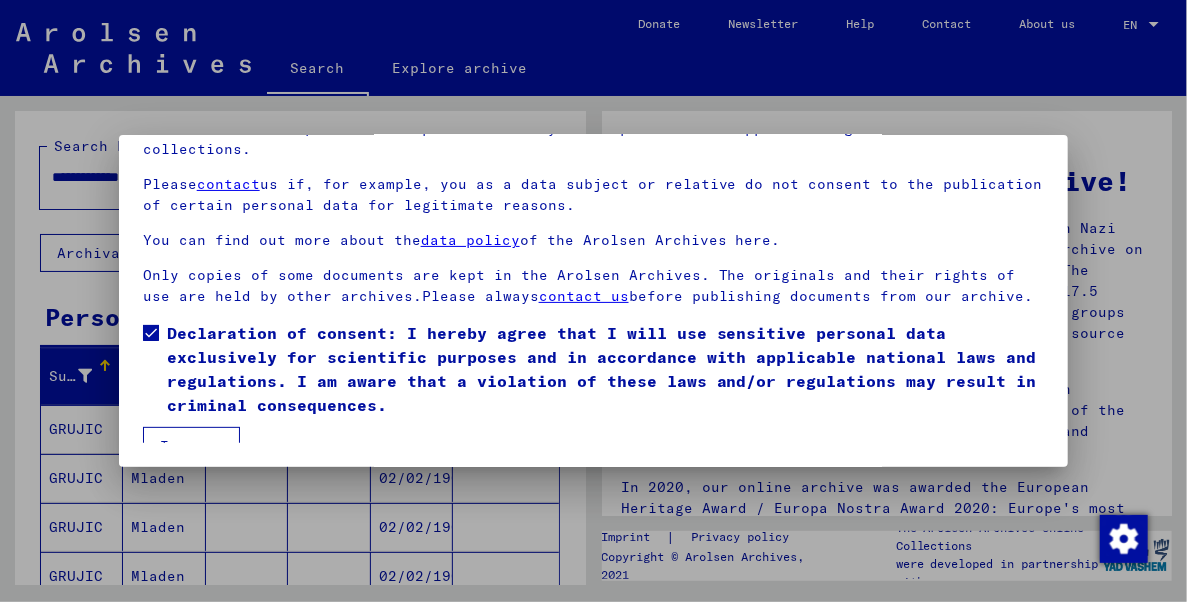 click on "I agree" at bounding box center (191, 446) 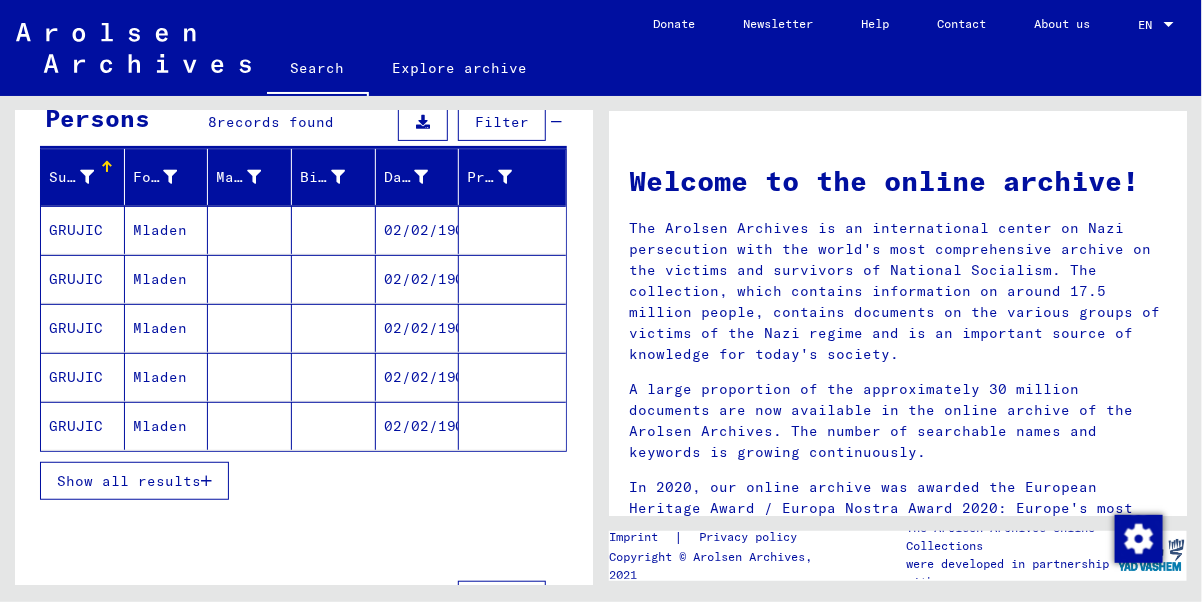 scroll, scrollTop: 200, scrollLeft: 0, axis: vertical 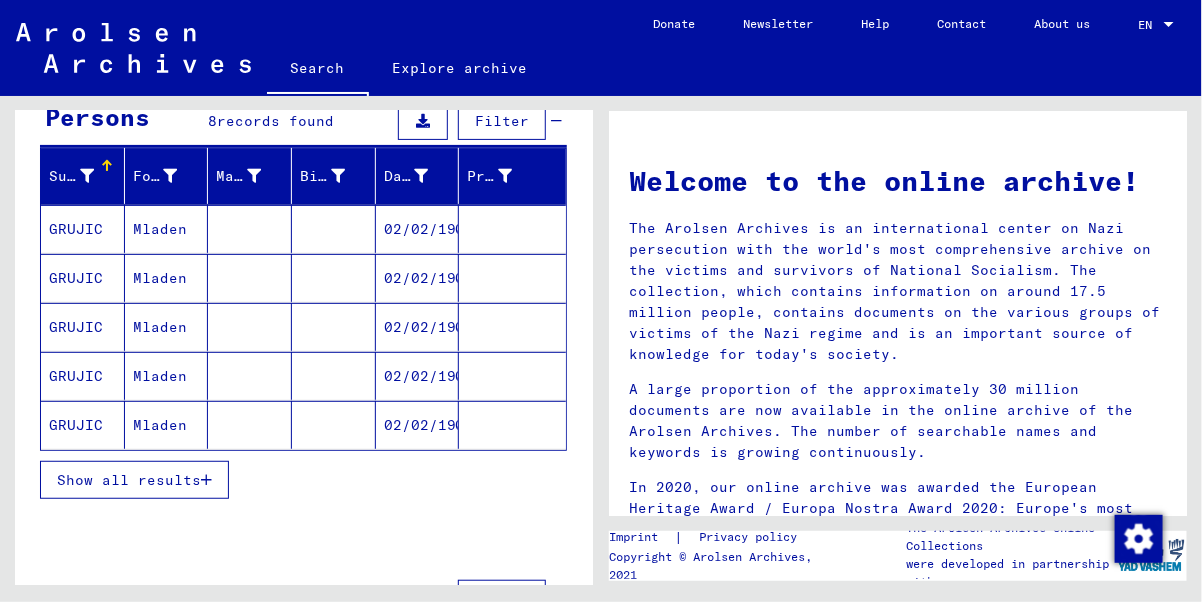 click on "Show all results" at bounding box center (129, 480) 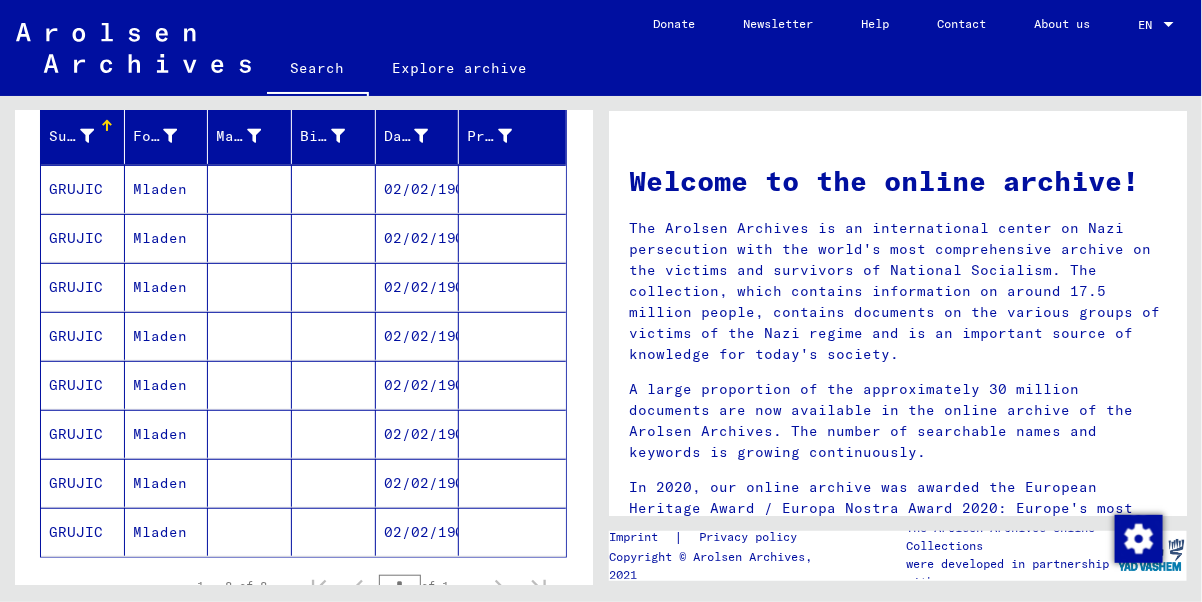 scroll, scrollTop: 200, scrollLeft: 0, axis: vertical 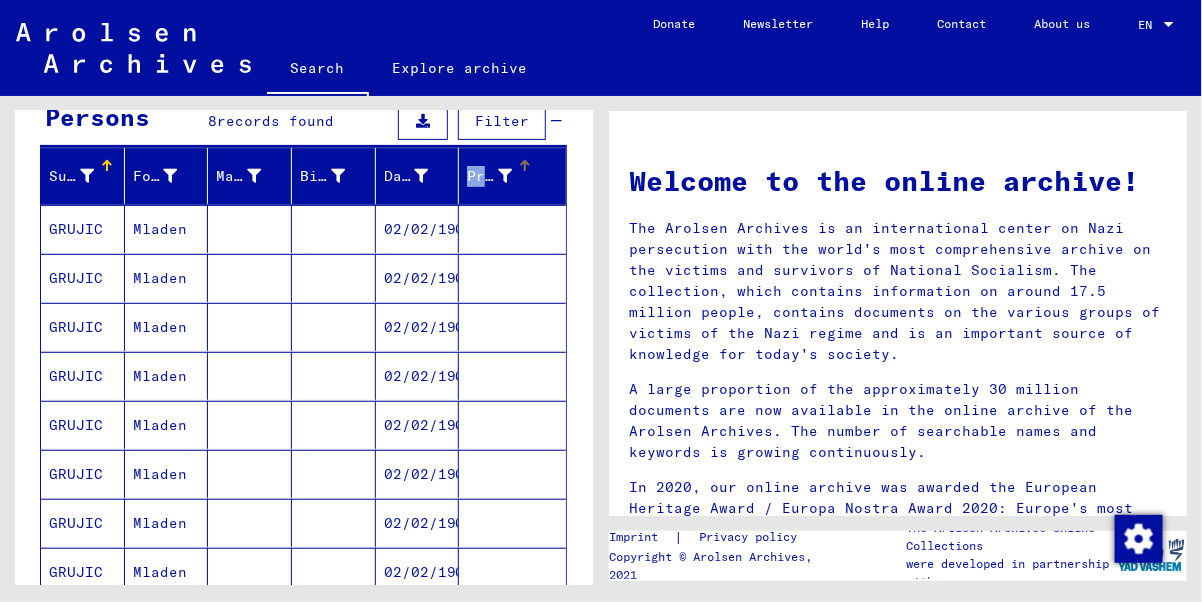 drag, startPoint x: 443, startPoint y: 191, endPoint x: 464, endPoint y: 194, distance: 21.213203 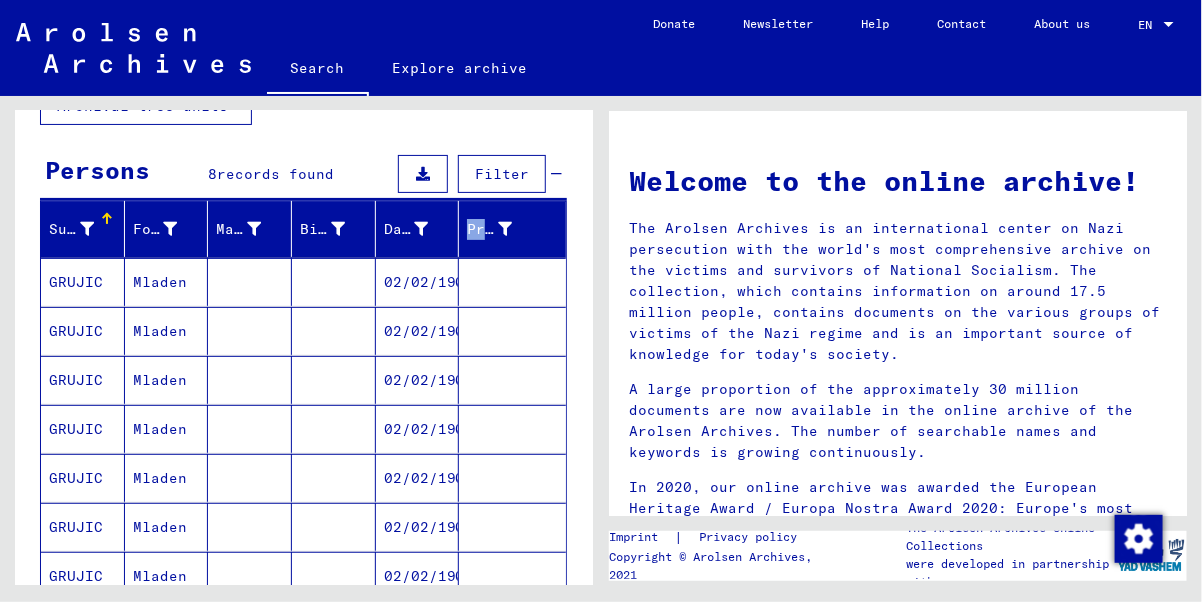 scroll, scrollTop: 100, scrollLeft: 0, axis: vertical 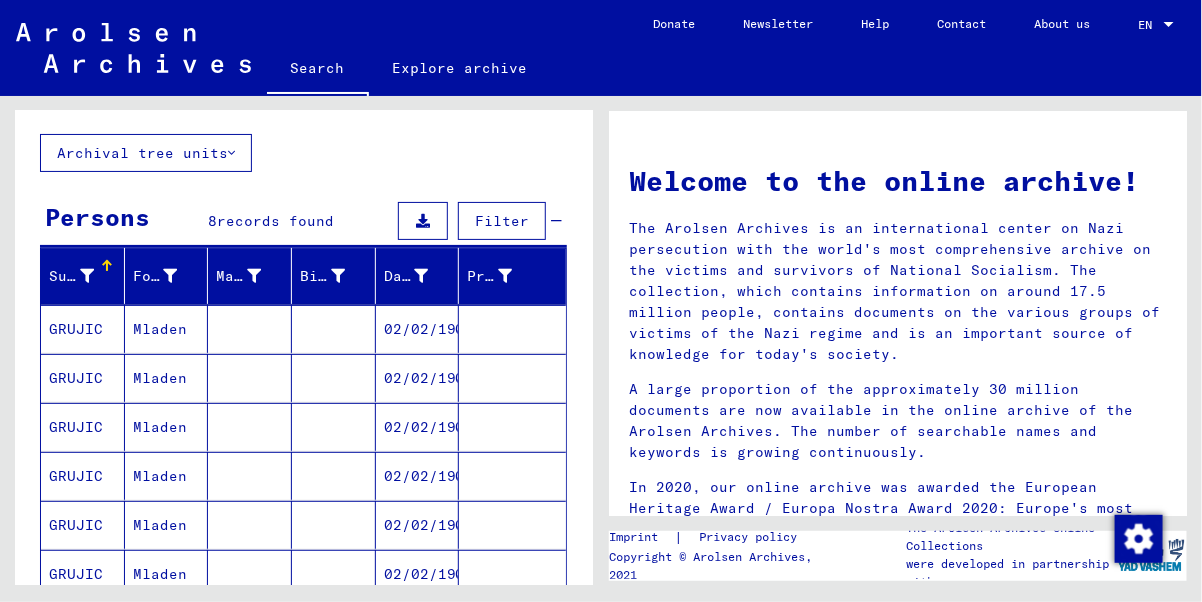 click on "GRUJIC" at bounding box center (83, 378) 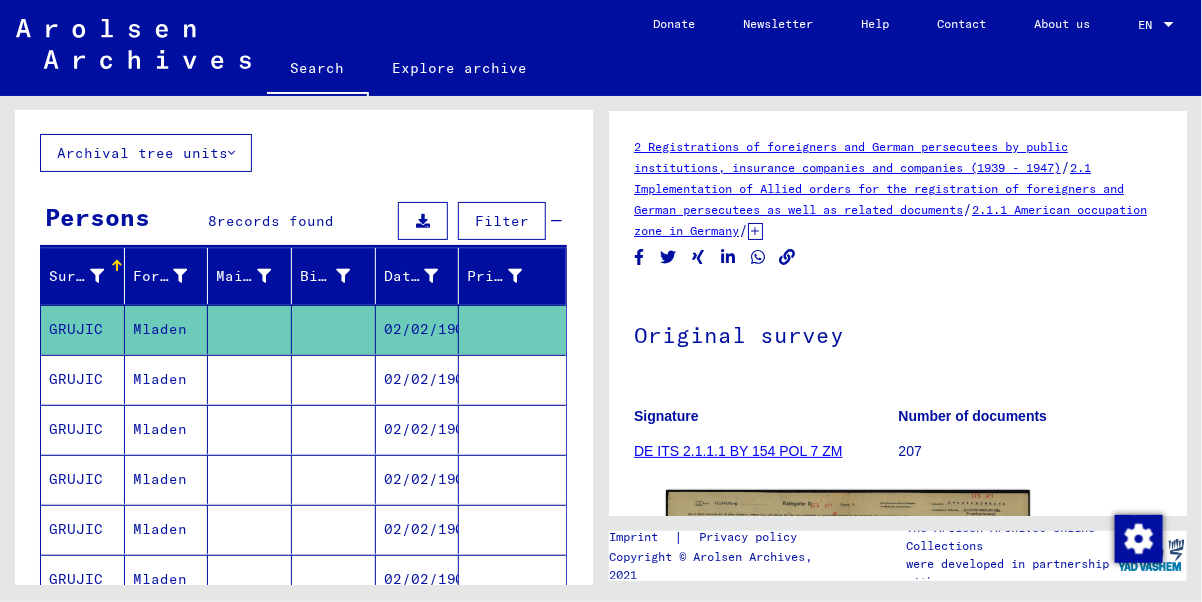 scroll, scrollTop: 0, scrollLeft: 0, axis: both 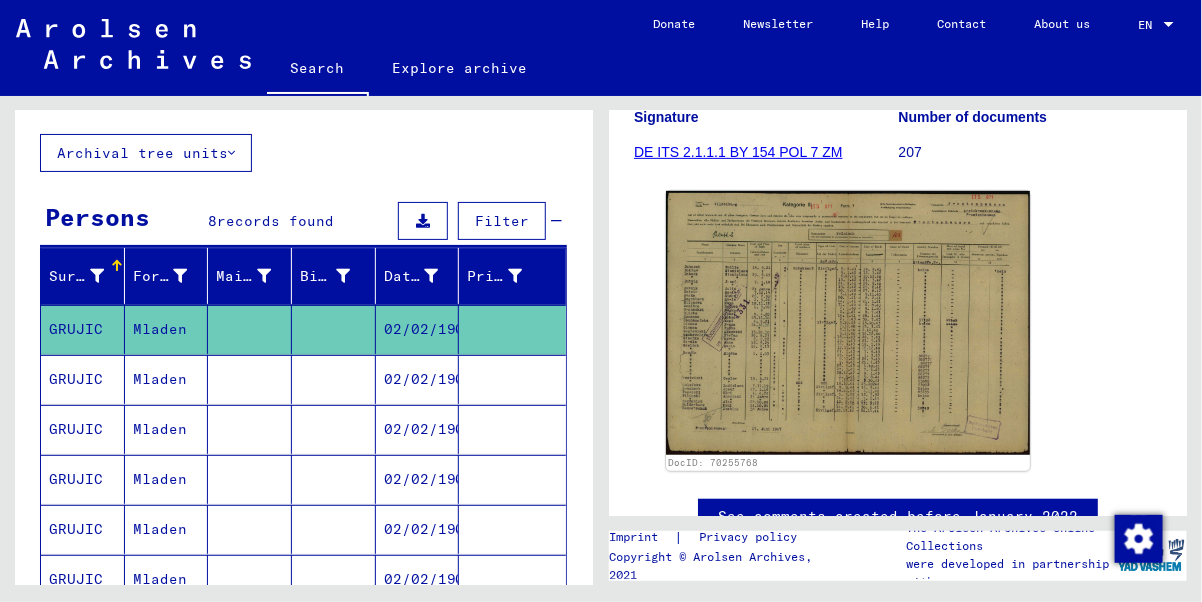 click on "Mladen" at bounding box center [167, 429] 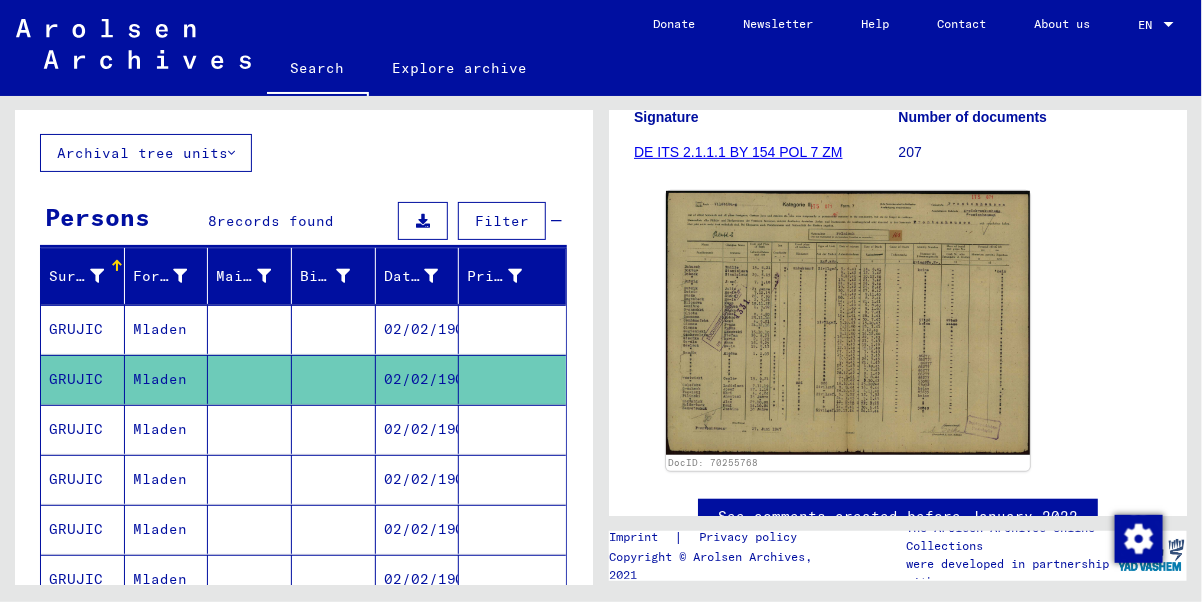 click on "GRUJIC" 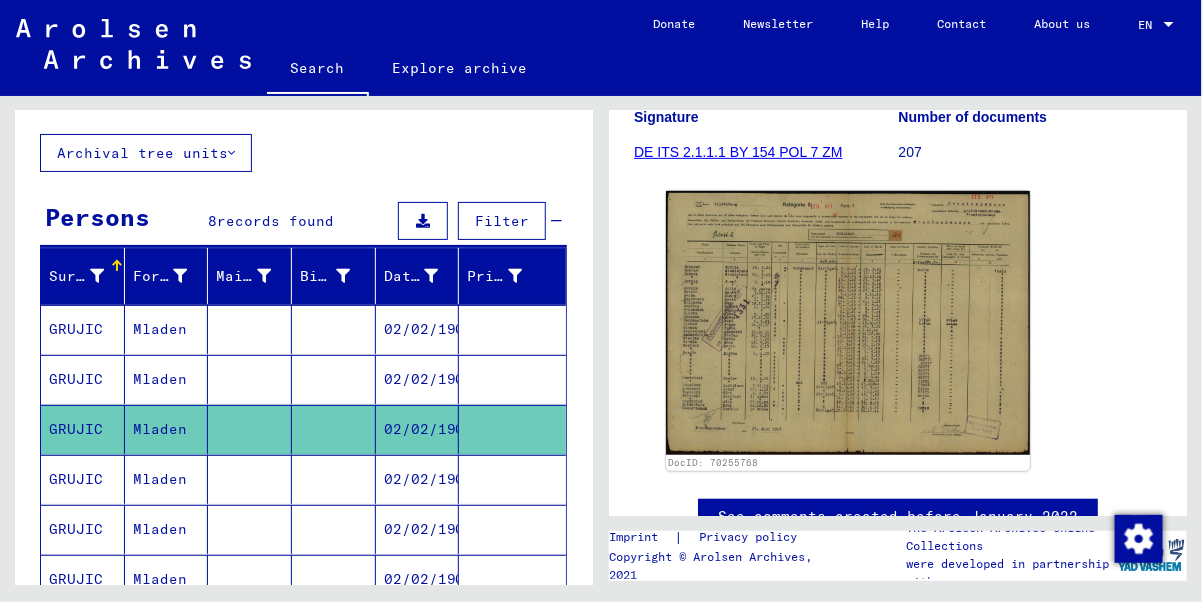 click on "GRUJIC" at bounding box center [83, 529] 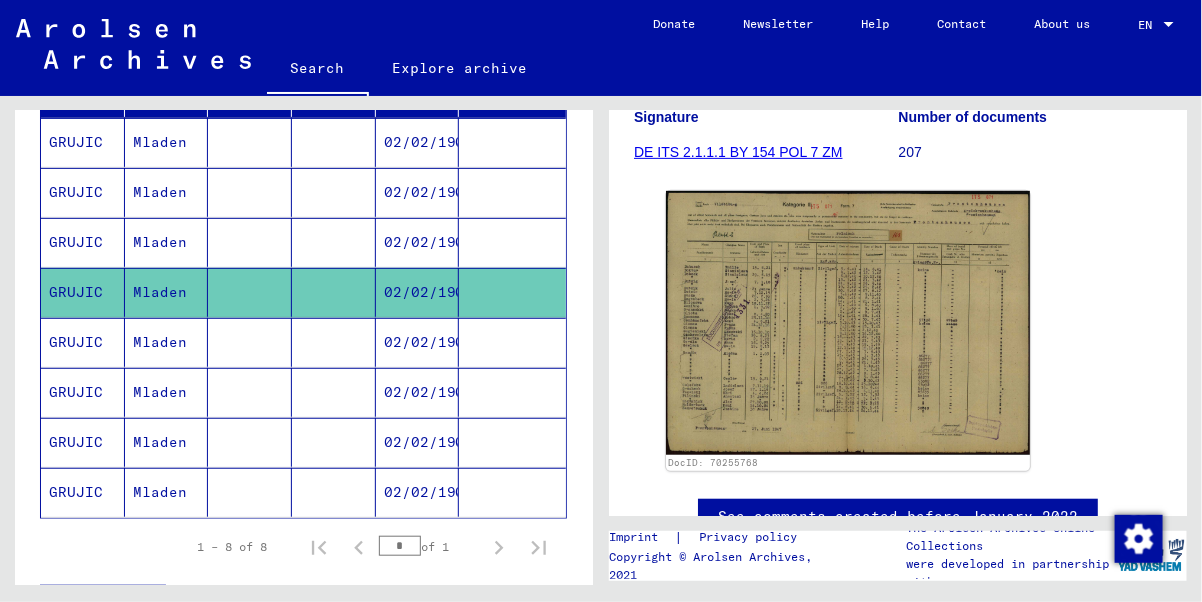 scroll, scrollTop: 299, scrollLeft: 0, axis: vertical 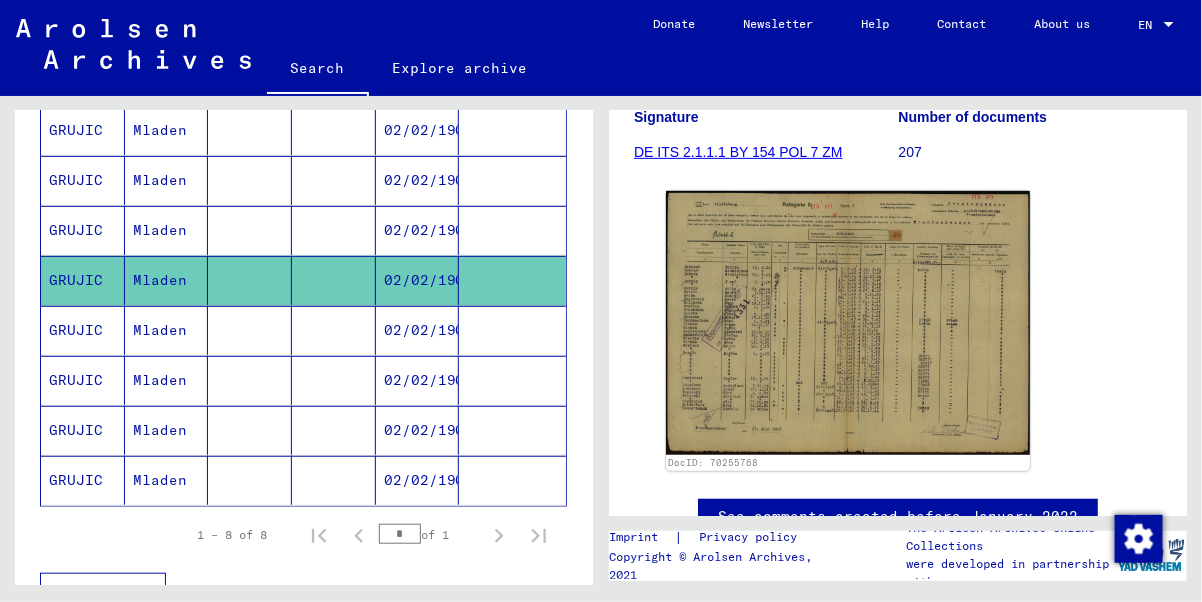 click on "GRUJIC" at bounding box center (83, 380) 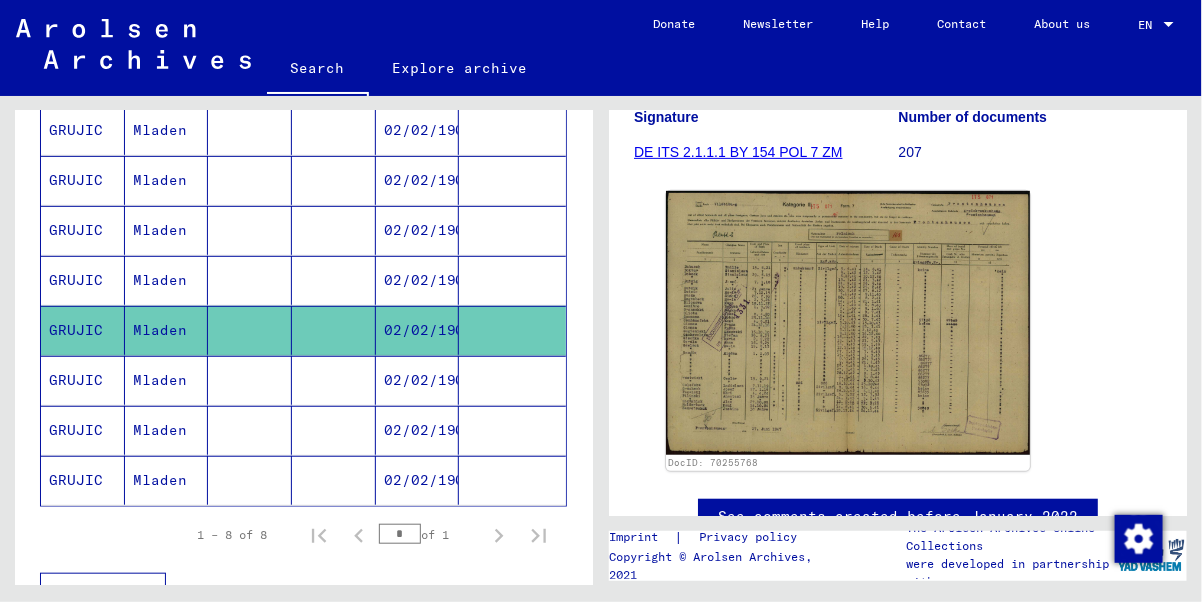 click on "GRUJIC" at bounding box center (83, 430) 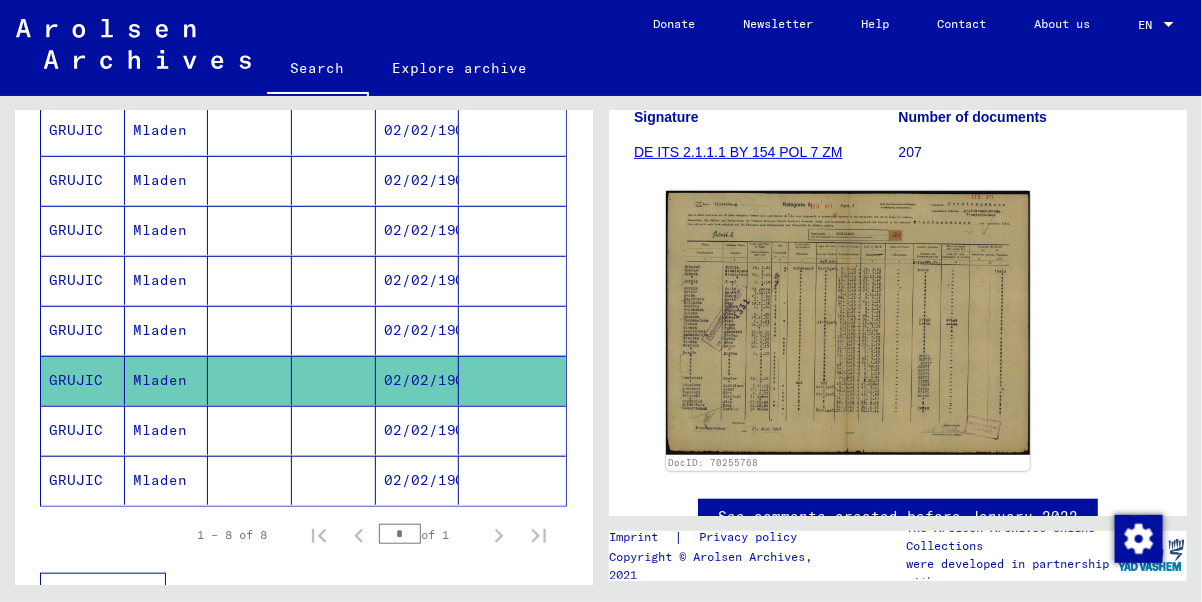 click on "GRUJIC" at bounding box center (83, 480) 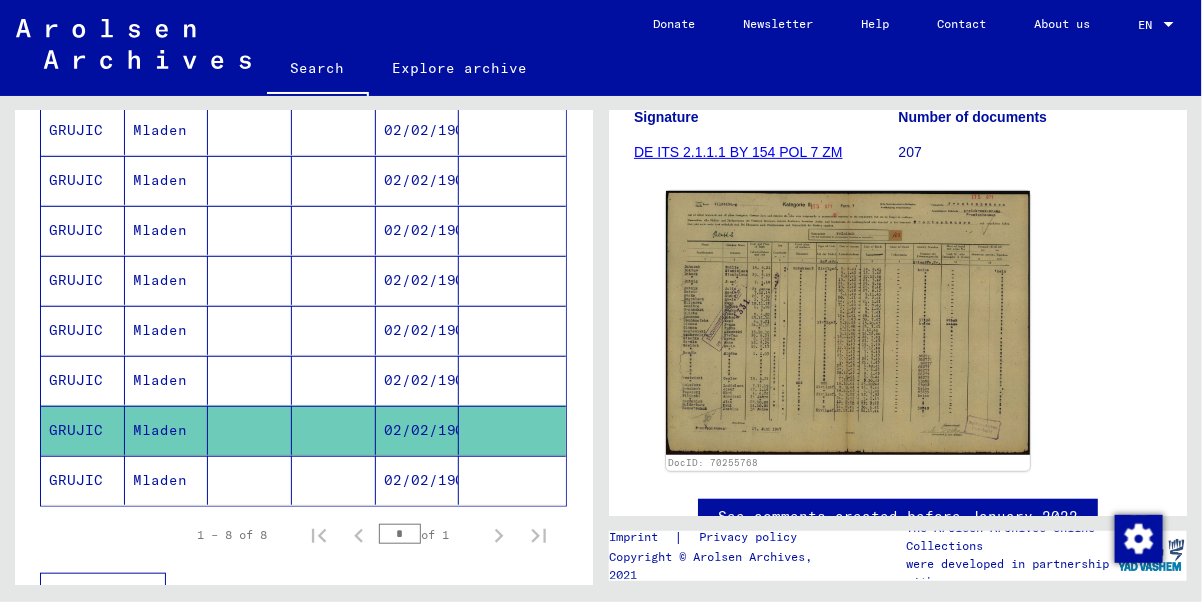 click on "GRUJIC" 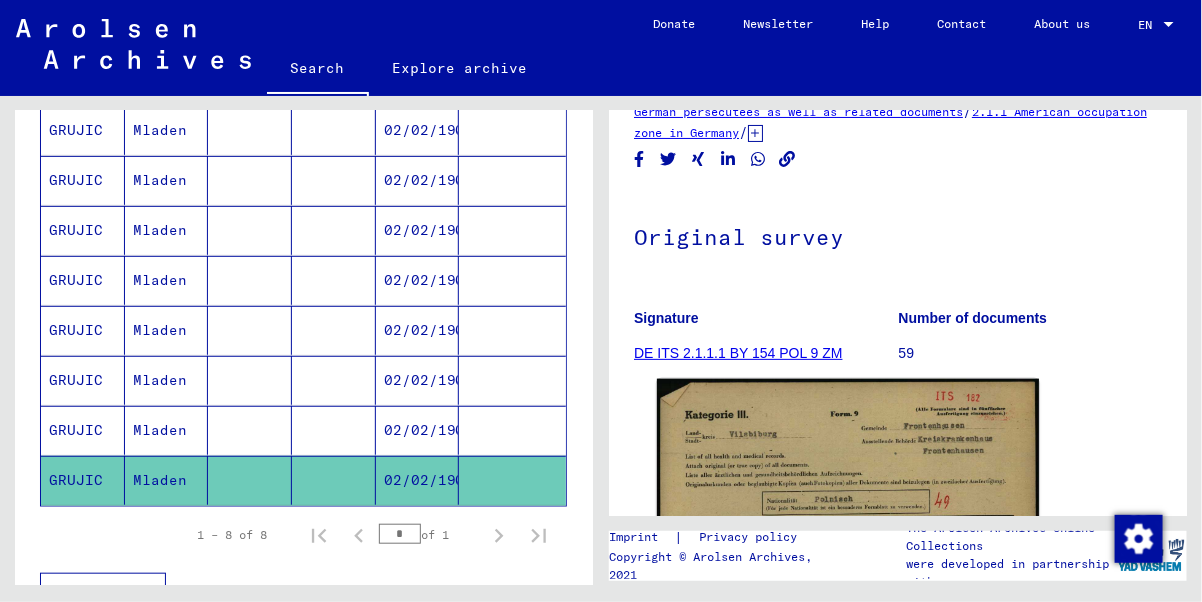 scroll, scrollTop: 200, scrollLeft: 0, axis: vertical 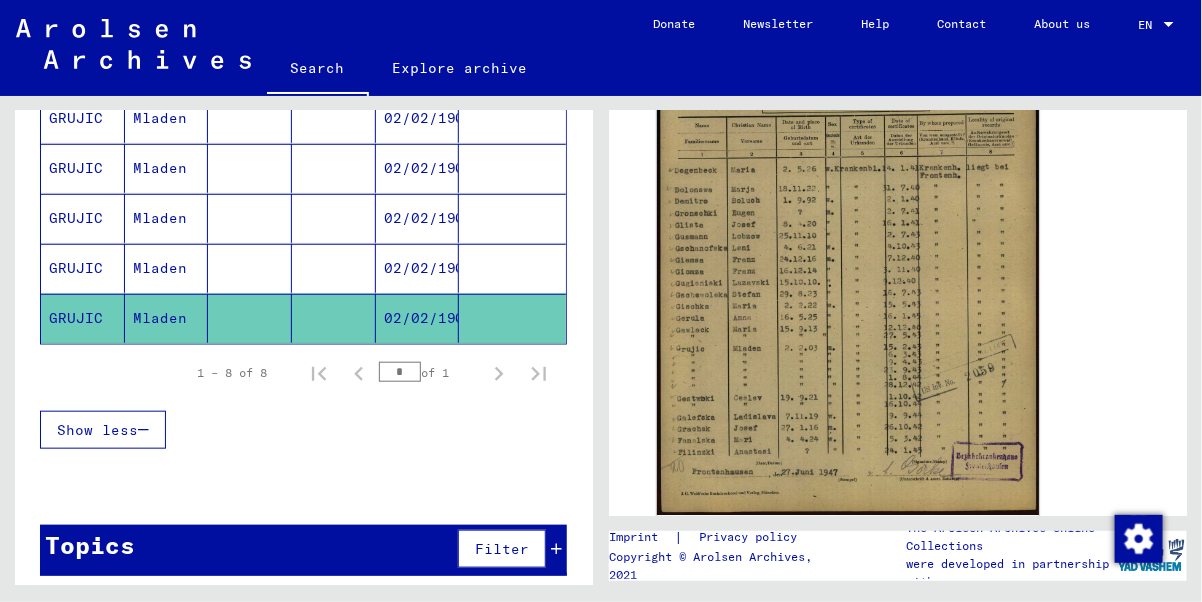 click 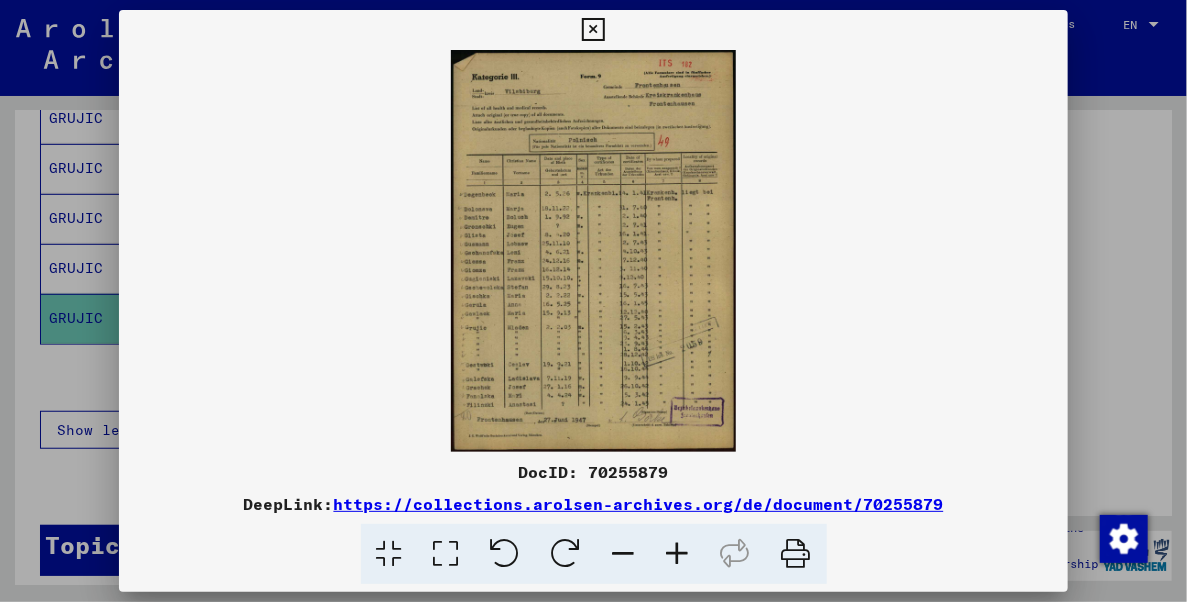 click at bounding box center [678, 554] 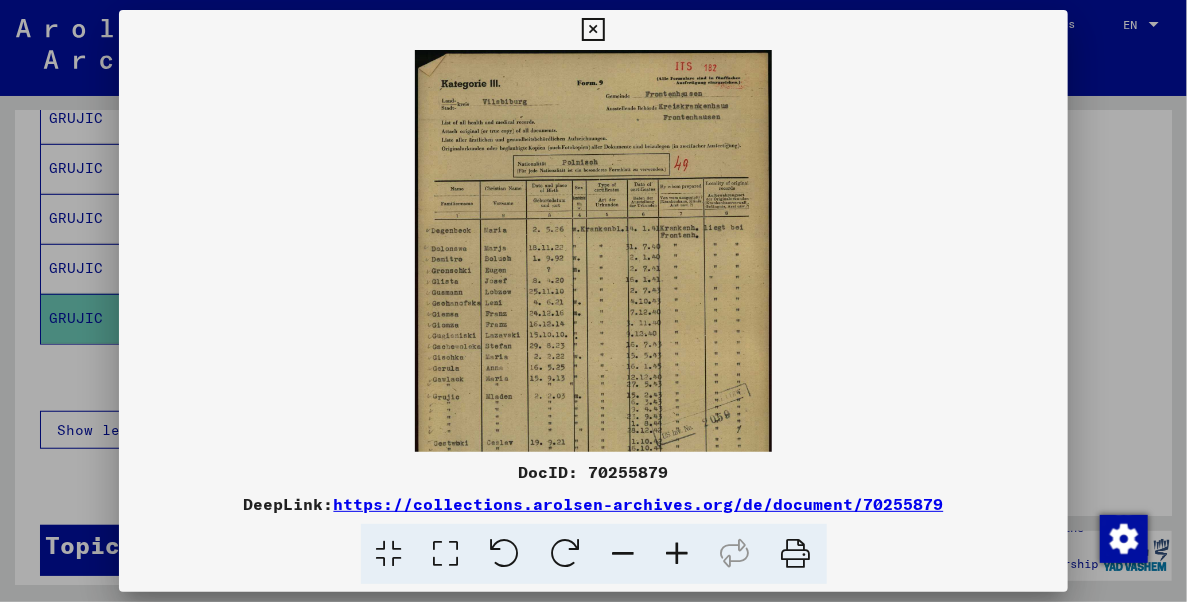 click at bounding box center [678, 554] 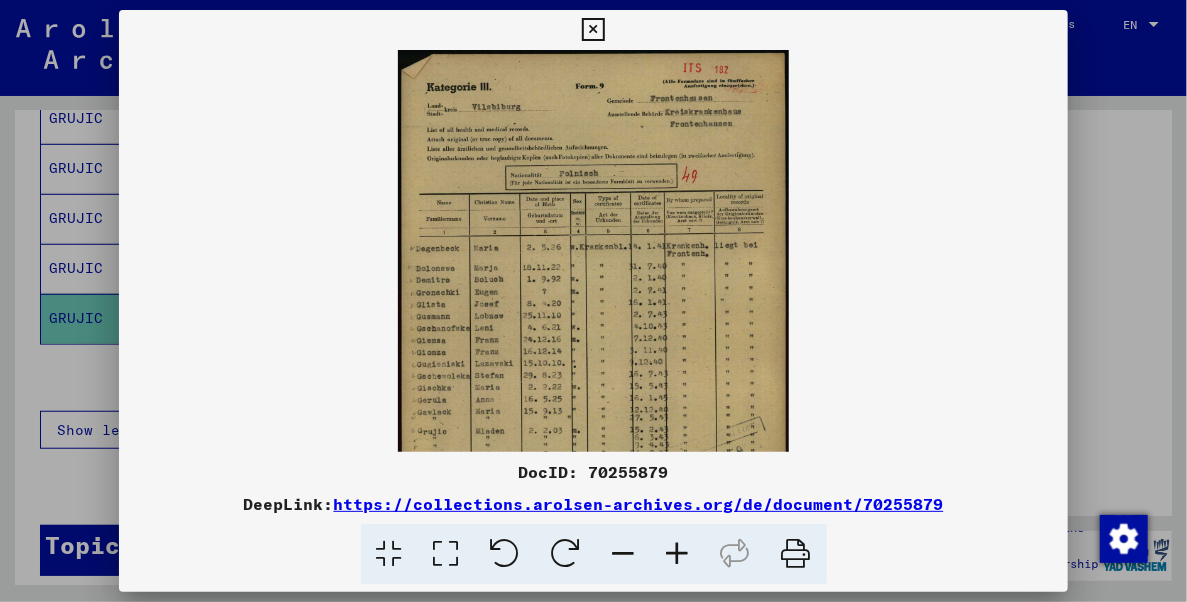 click at bounding box center (678, 554) 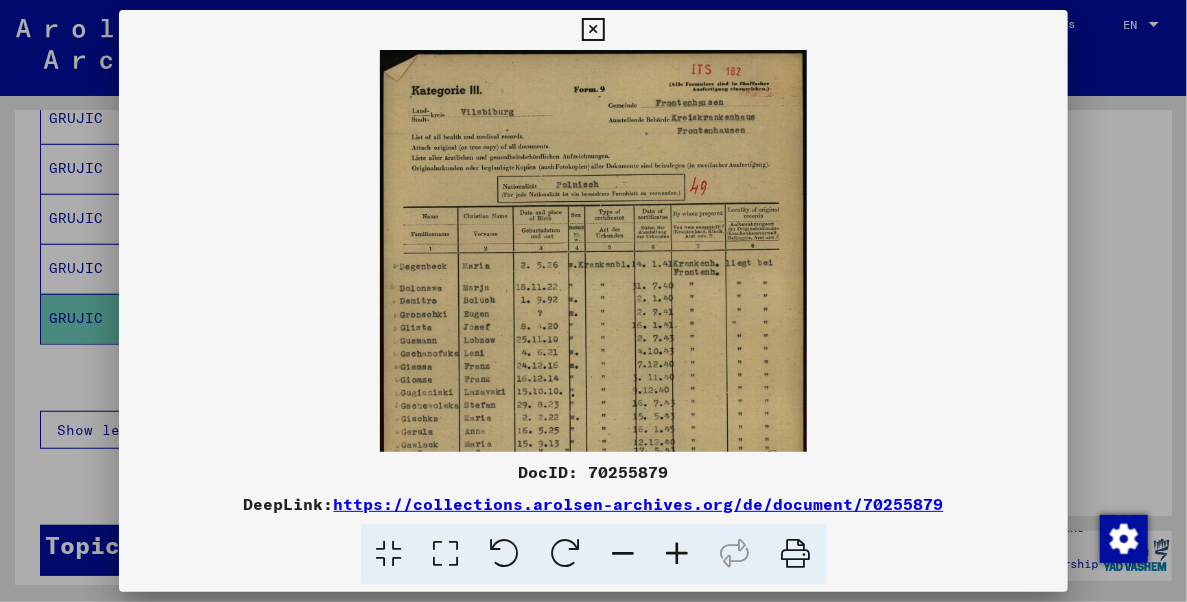 click at bounding box center (678, 554) 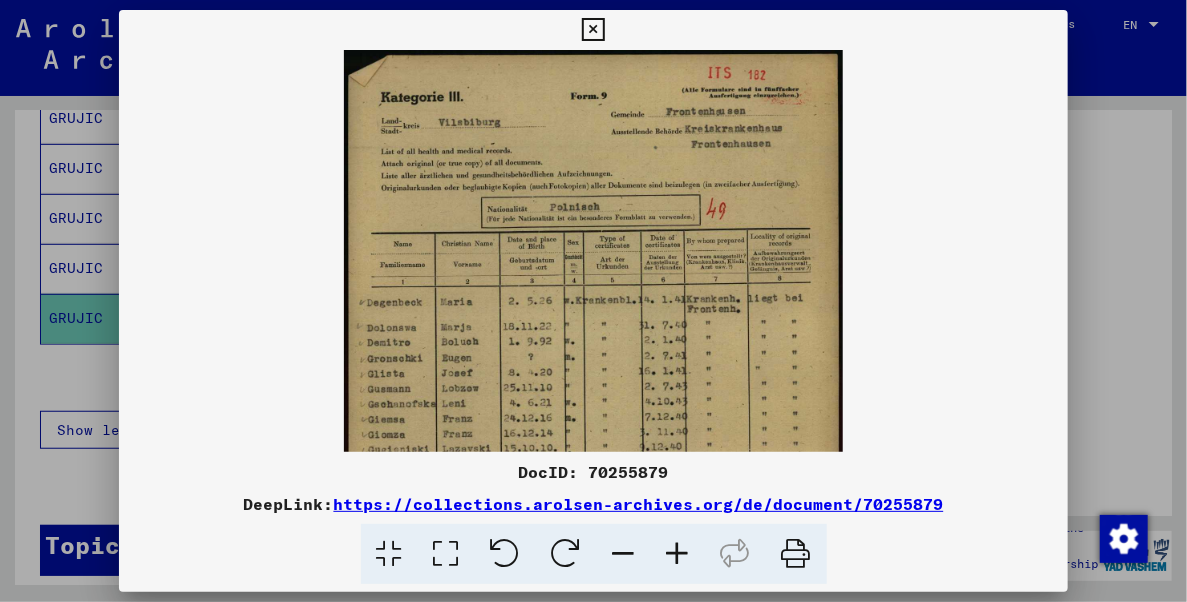 click at bounding box center [678, 554] 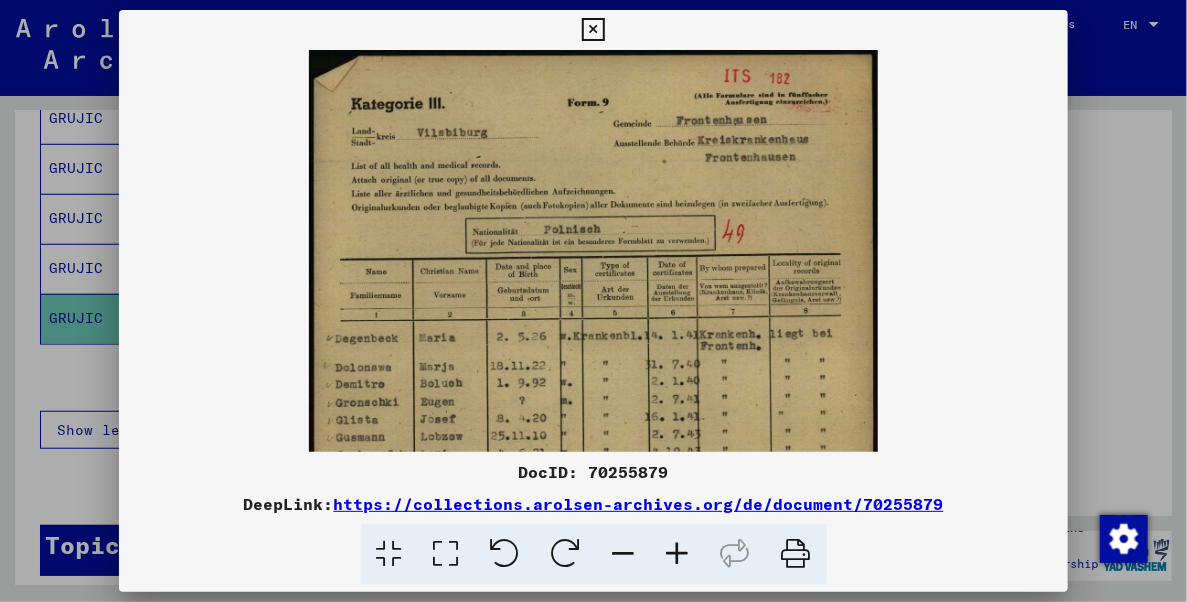 click at bounding box center [678, 554] 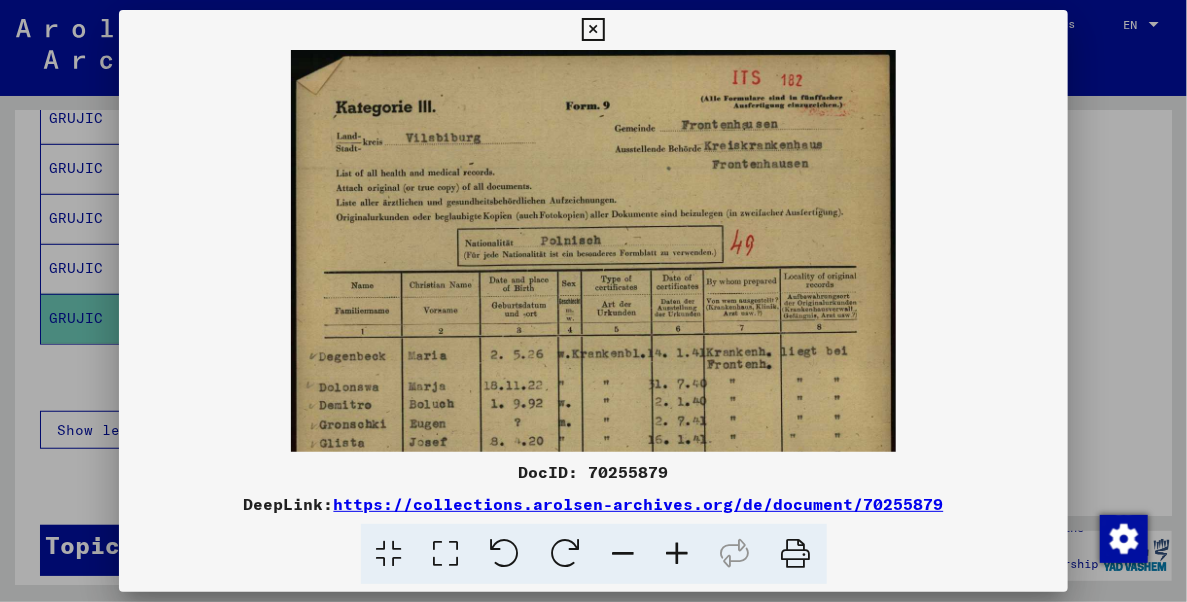 click at bounding box center (678, 554) 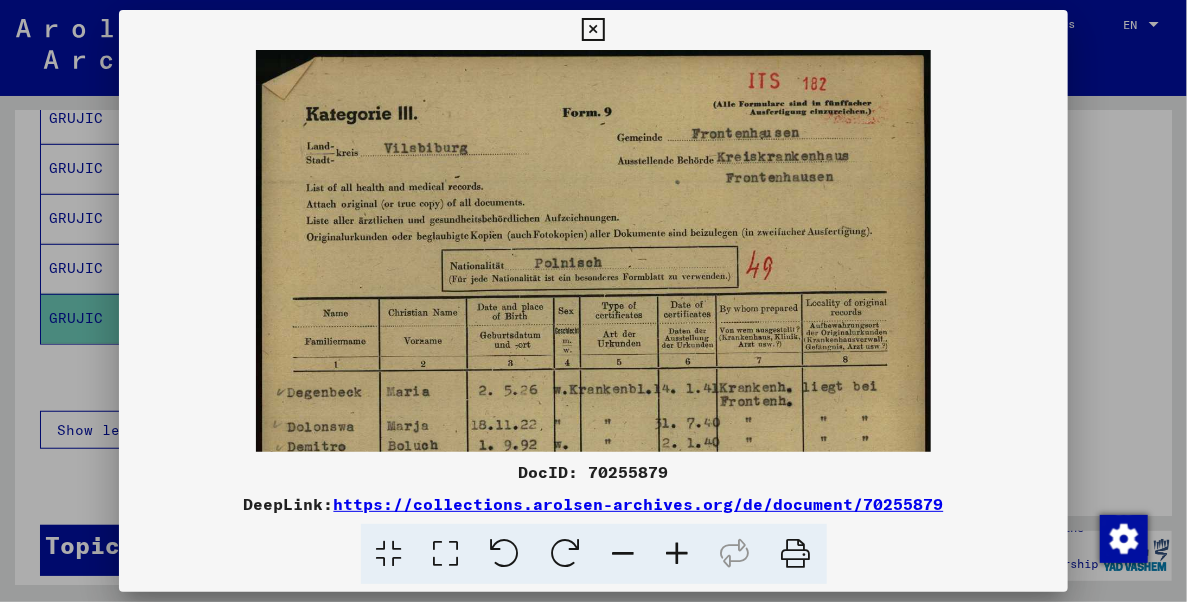 click at bounding box center (678, 554) 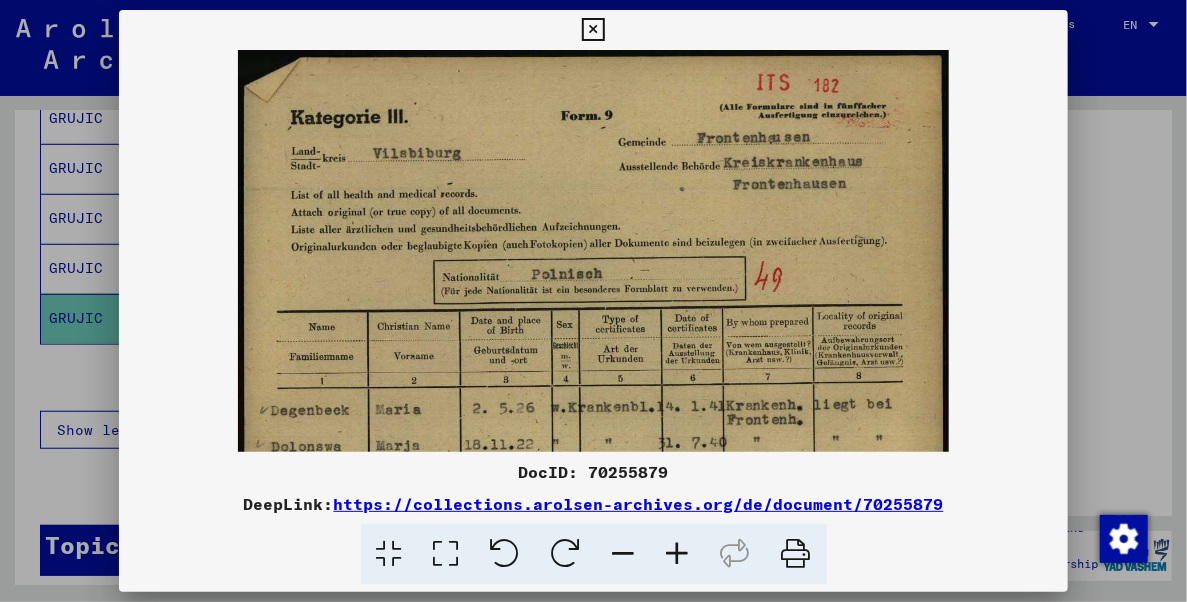click at bounding box center (678, 554) 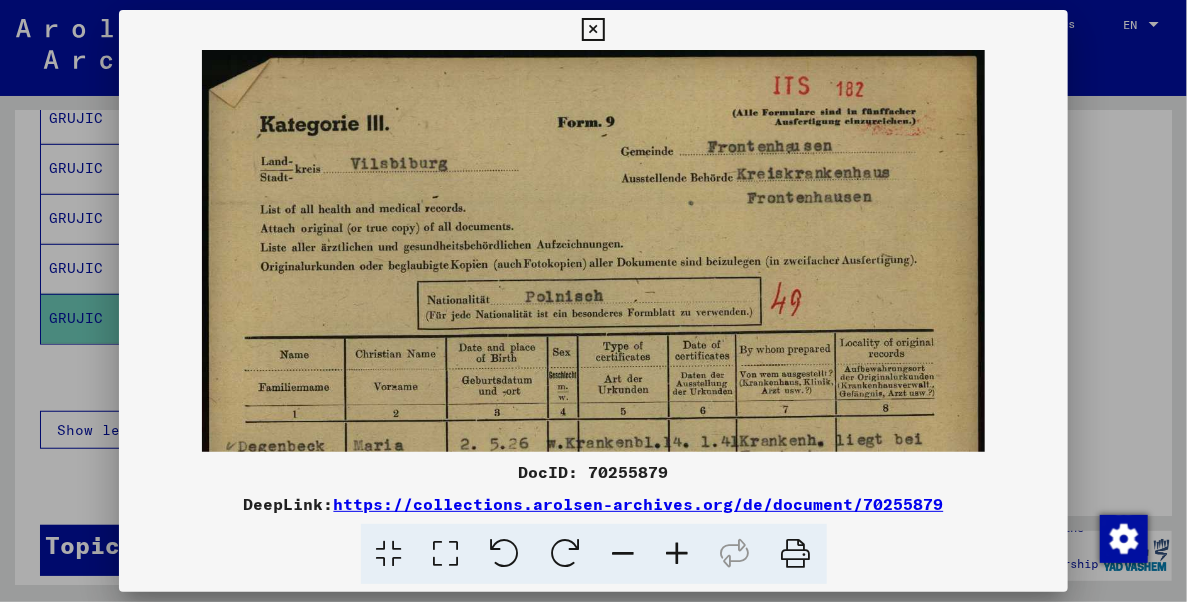 click at bounding box center [678, 554] 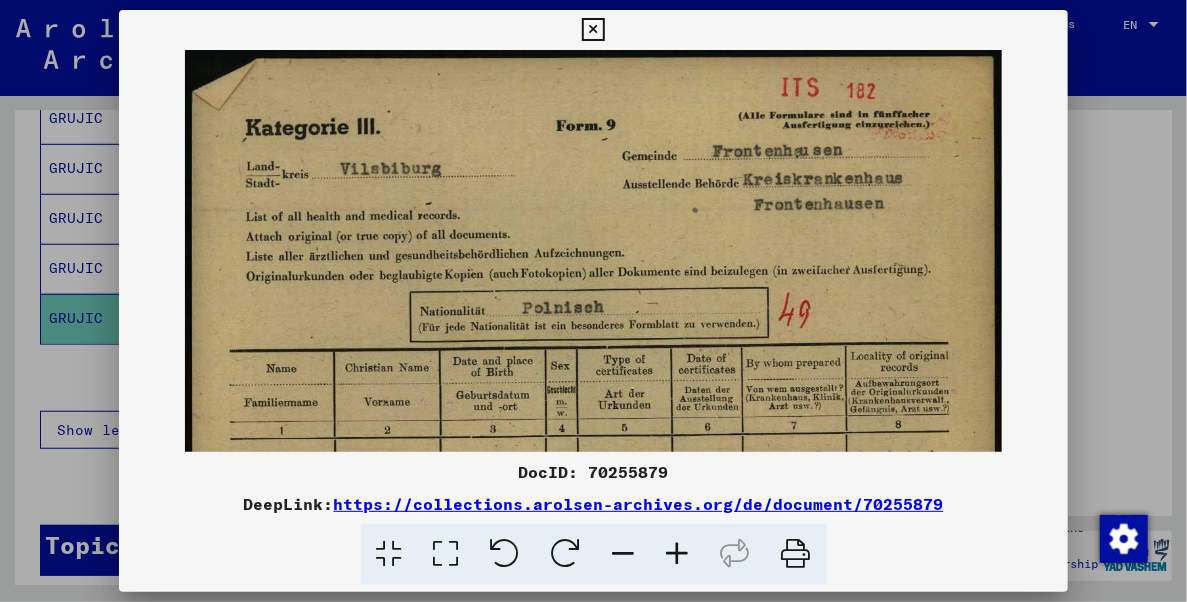 click at bounding box center [678, 554] 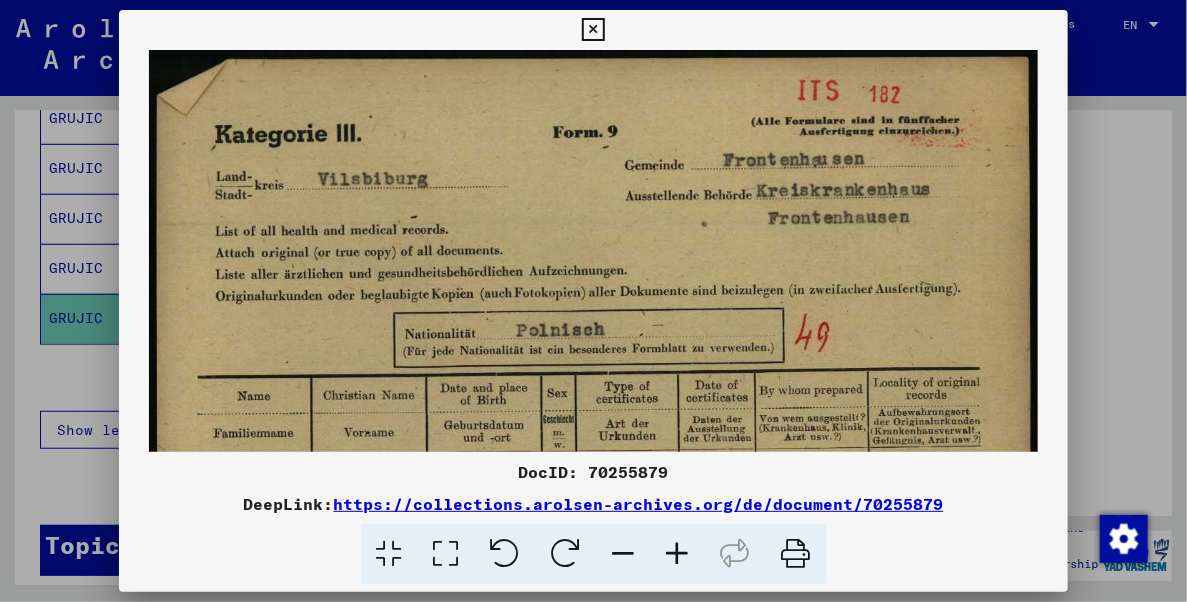 click at bounding box center [678, 554] 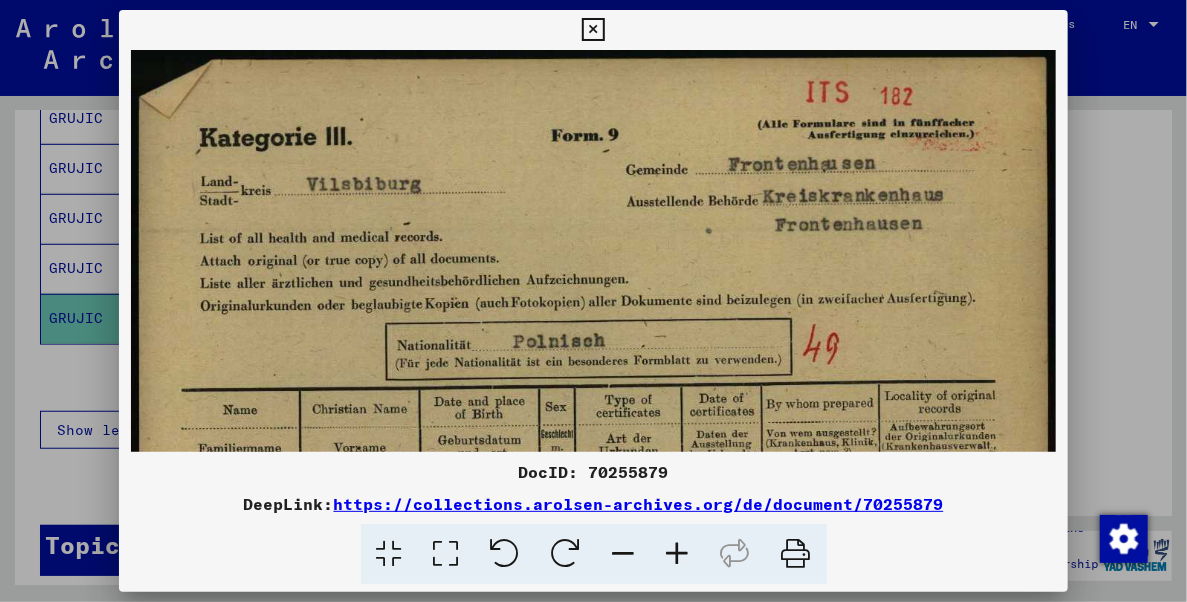 click at bounding box center (678, 554) 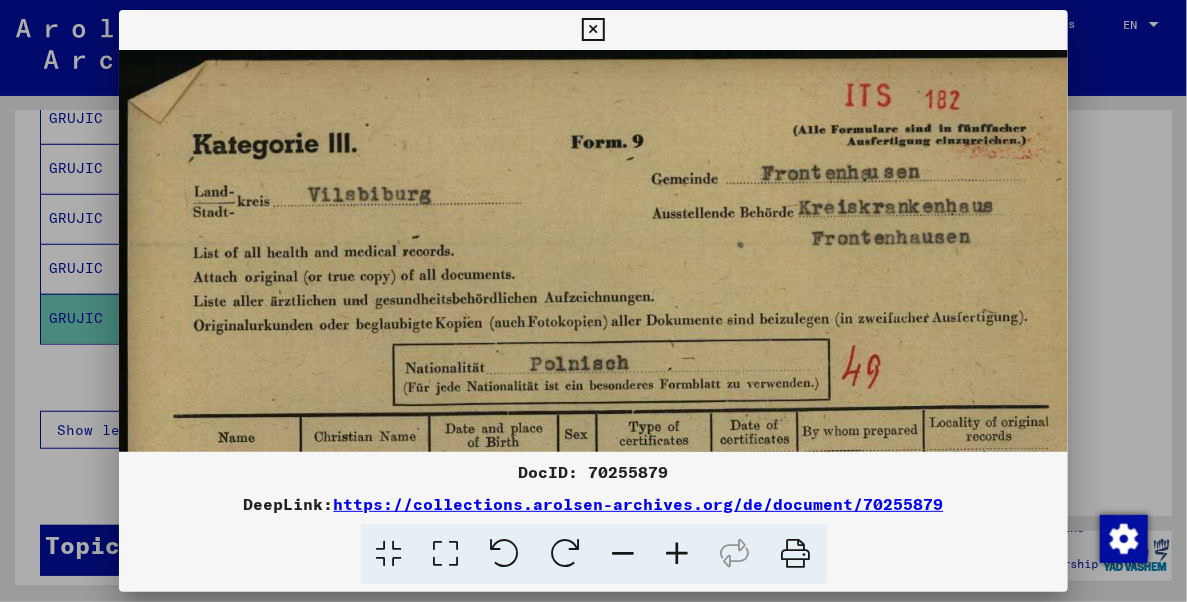 click at bounding box center (678, 554) 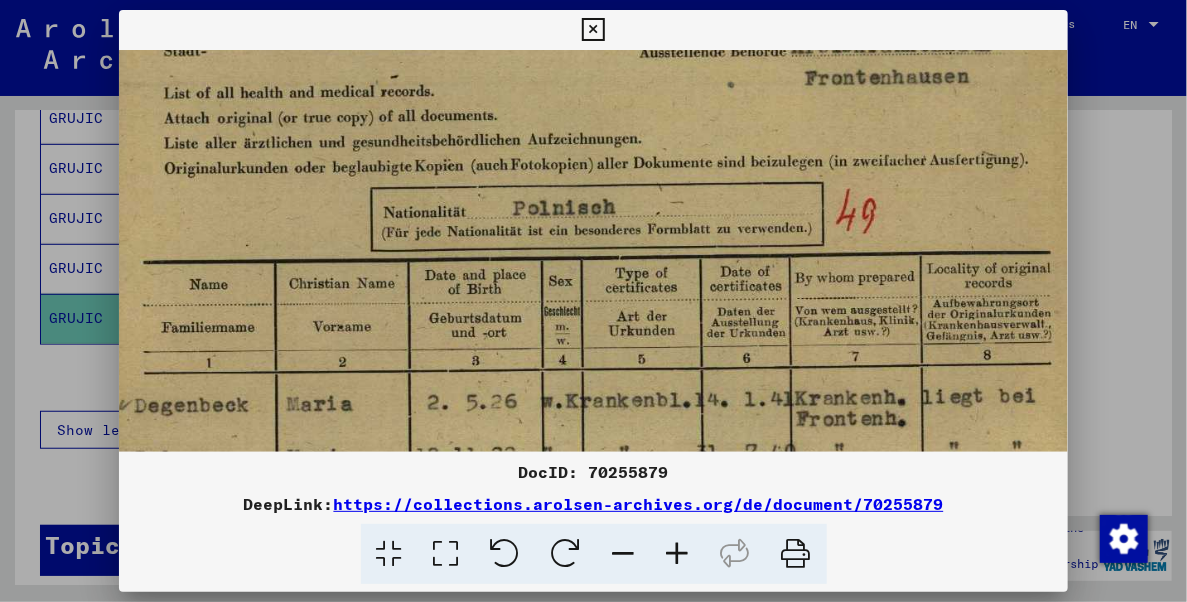 drag, startPoint x: 819, startPoint y: 251, endPoint x: 787, endPoint y: 92, distance: 162.18816 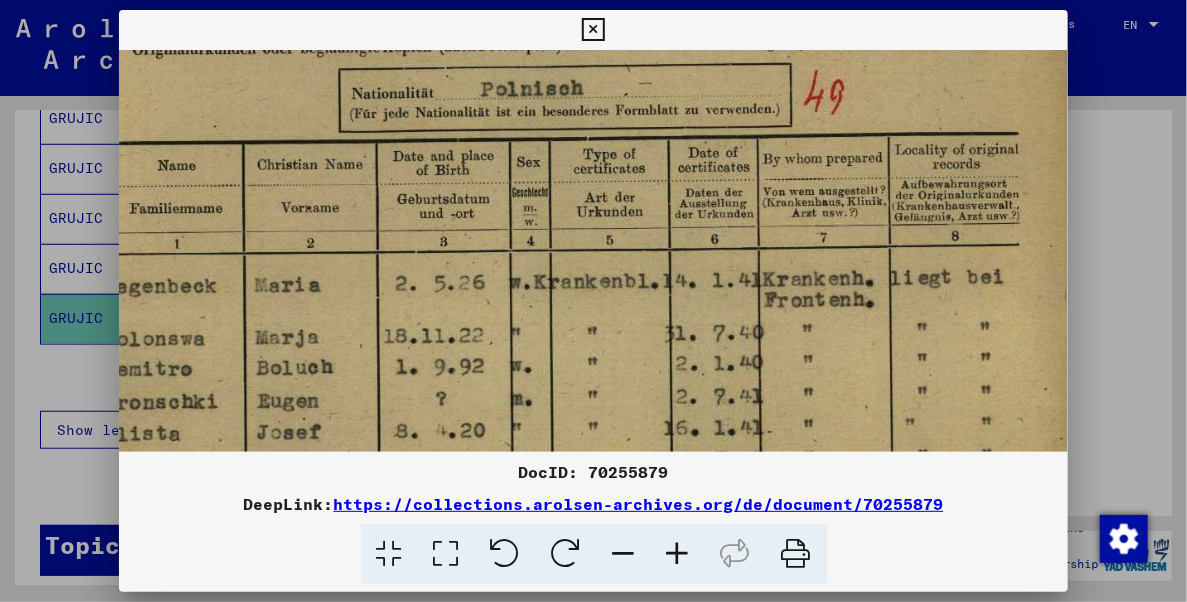 drag, startPoint x: 794, startPoint y: 233, endPoint x: 789, endPoint y: 200, distance: 33.37664 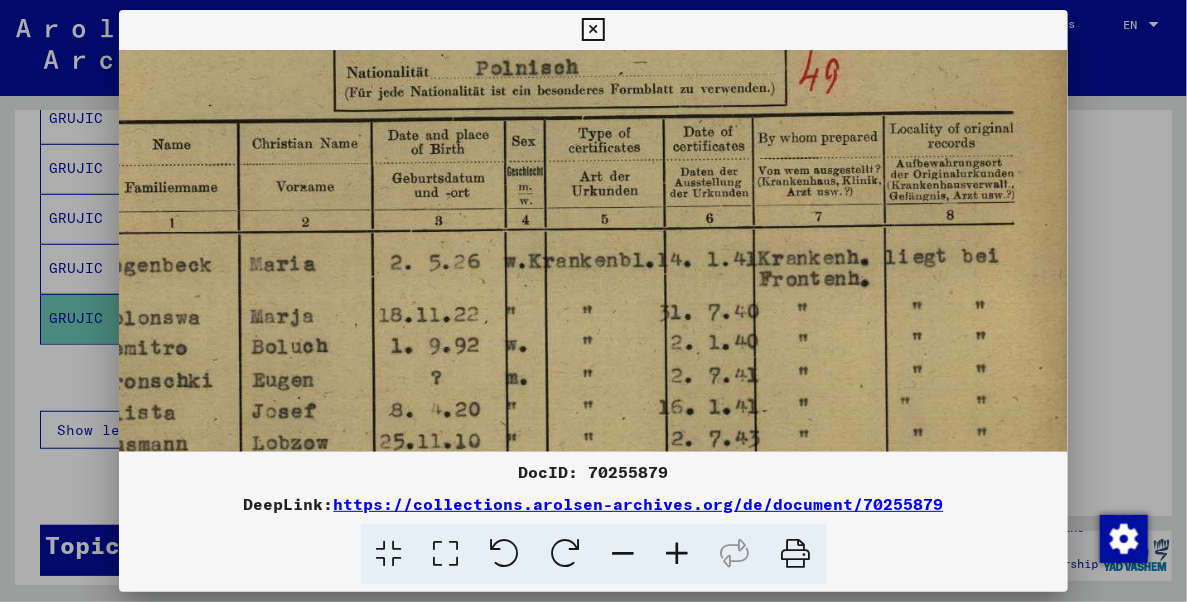 drag, startPoint x: 770, startPoint y: 240, endPoint x: 765, endPoint y: 219, distance: 21.587032 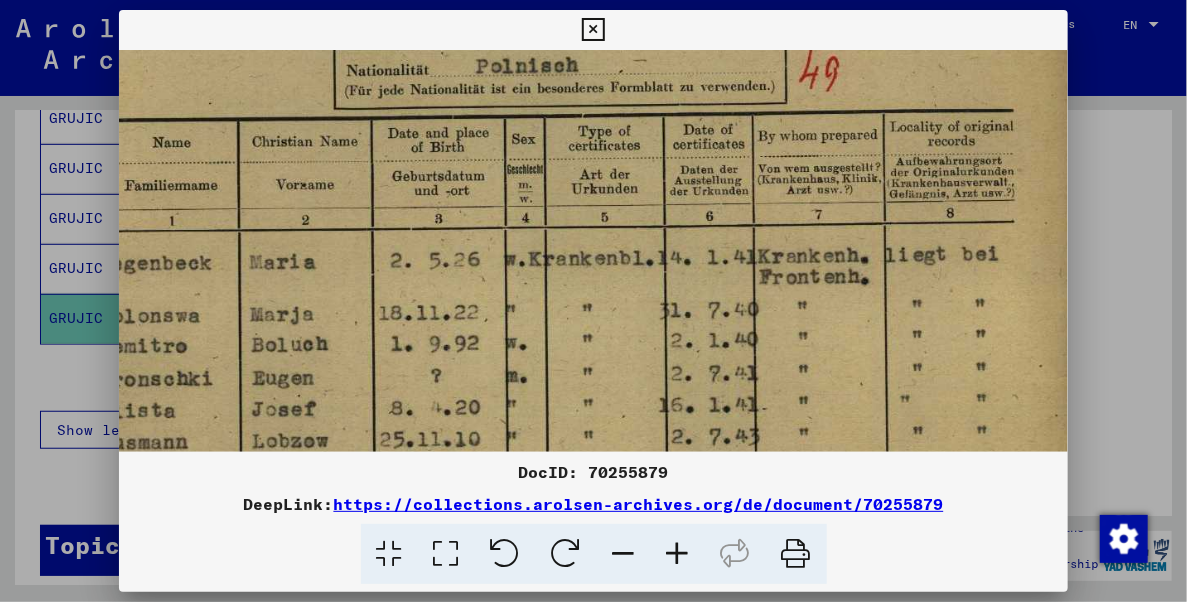 scroll, scrollTop: 325, scrollLeft: 69, axis: both 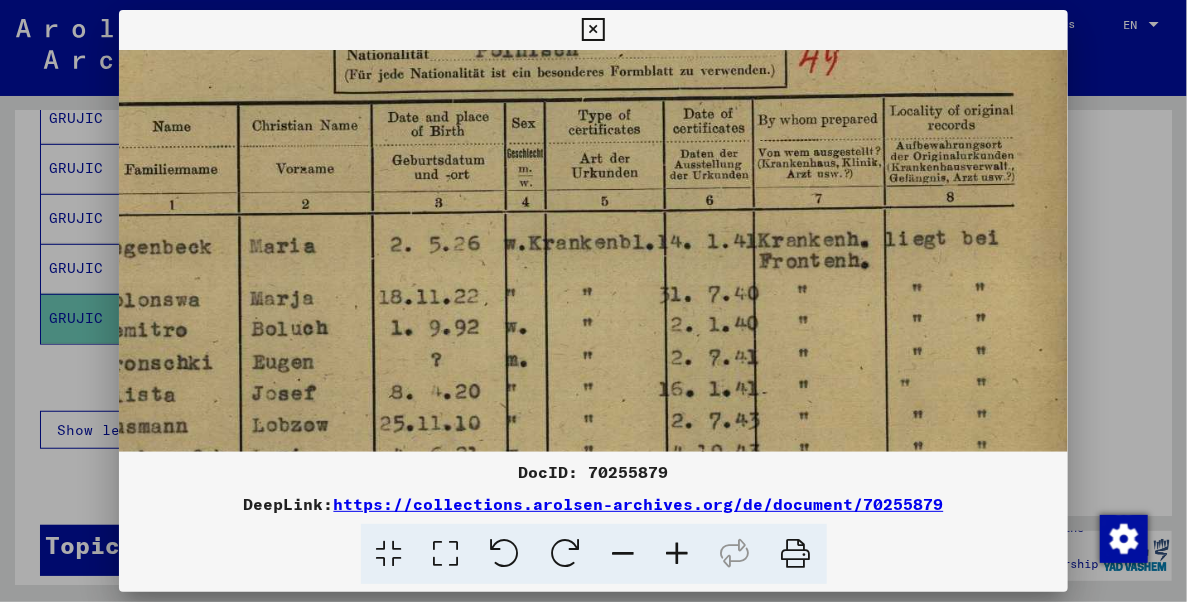 click at bounding box center (565, 451) 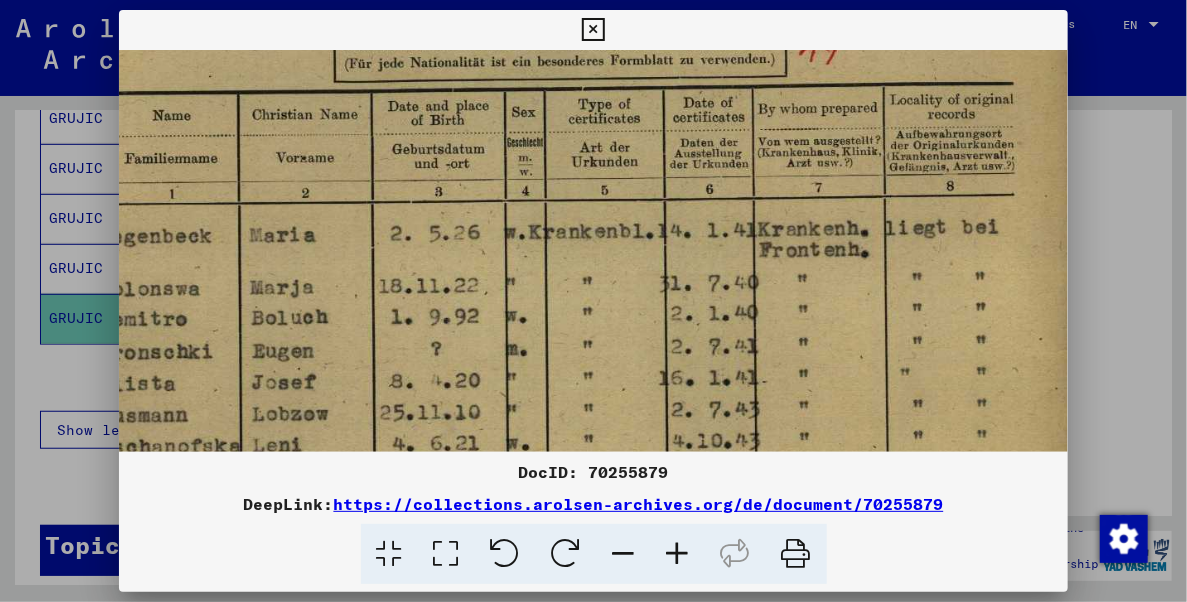 drag, startPoint x: 720, startPoint y: 240, endPoint x: 719, endPoint y: 230, distance: 10.049875 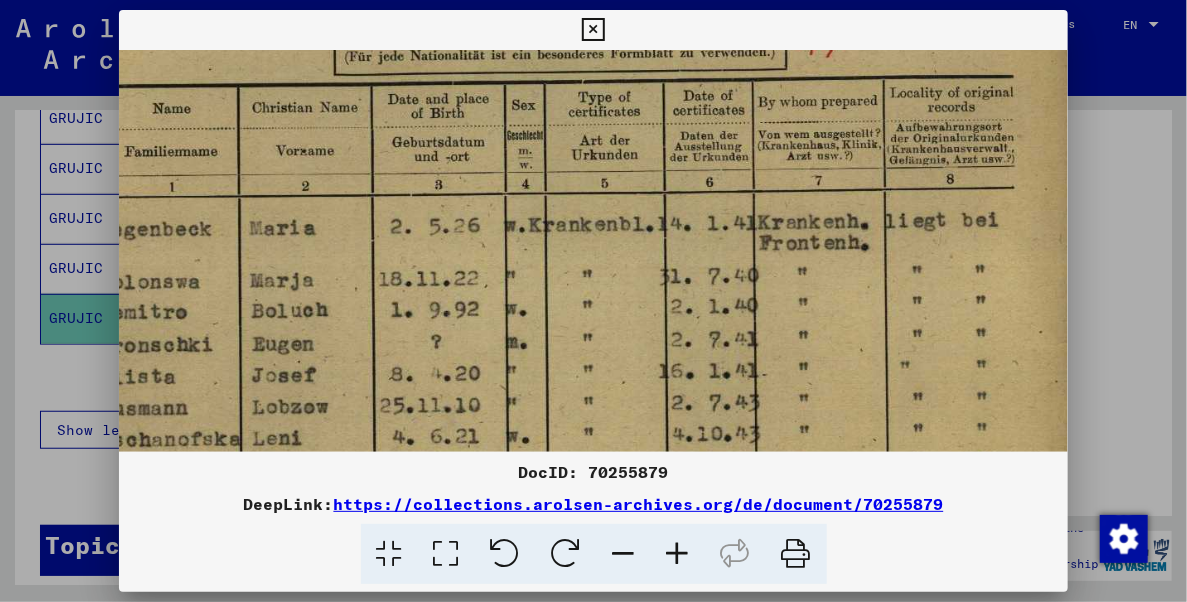 scroll, scrollTop: 345, scrollLeft: 69, axis: both 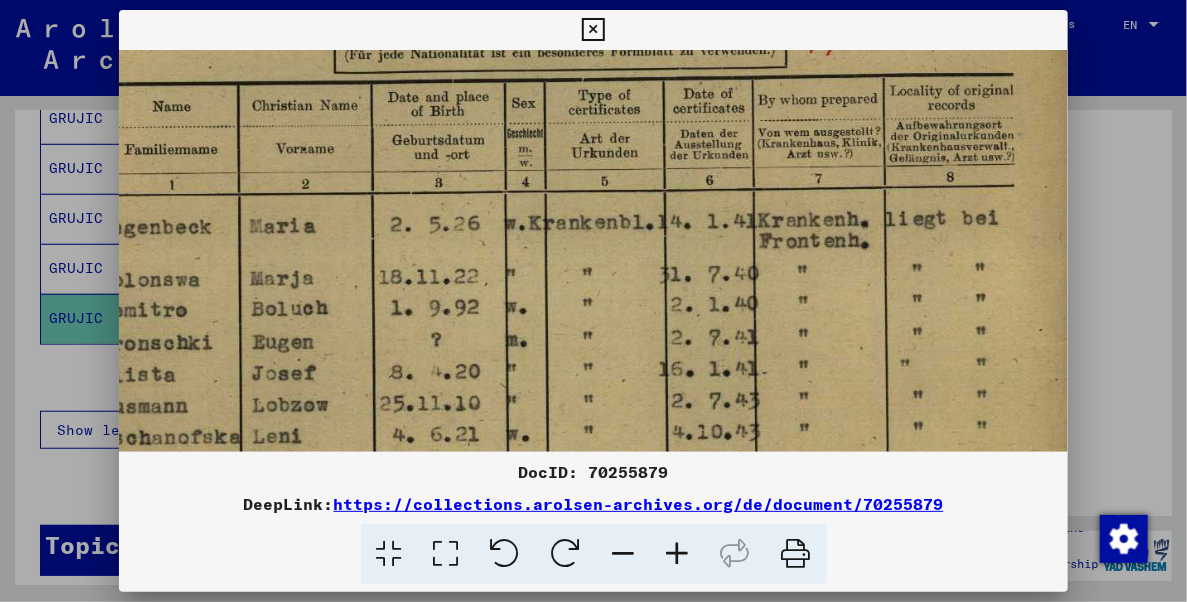 click at bounding box center [565, 431] 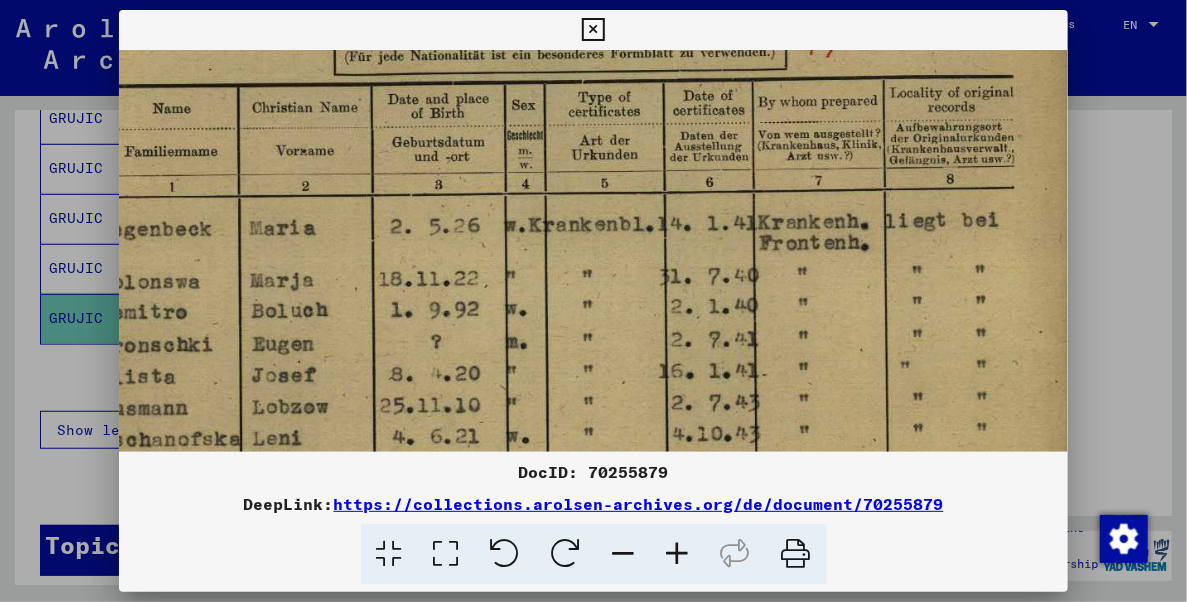 scroll, scrollTop: 347, scrollLeft: 69, axis: both 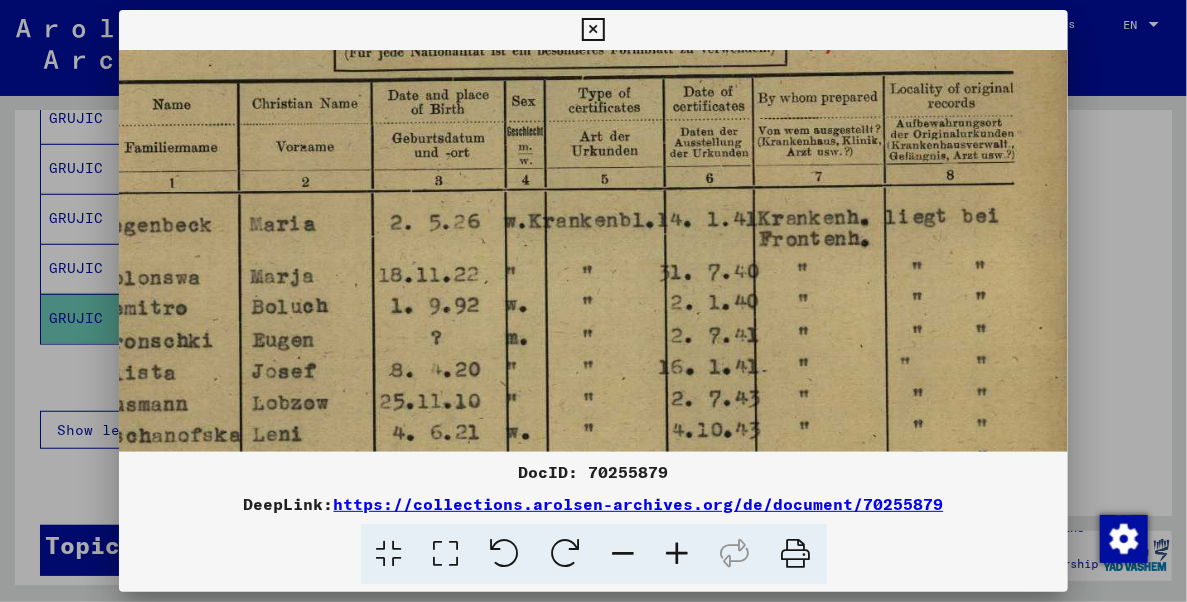 drag, startPoint x: 716, startPoint y: 268, endPoint x: 702, endPoint y: 271, distance: 14.3178215 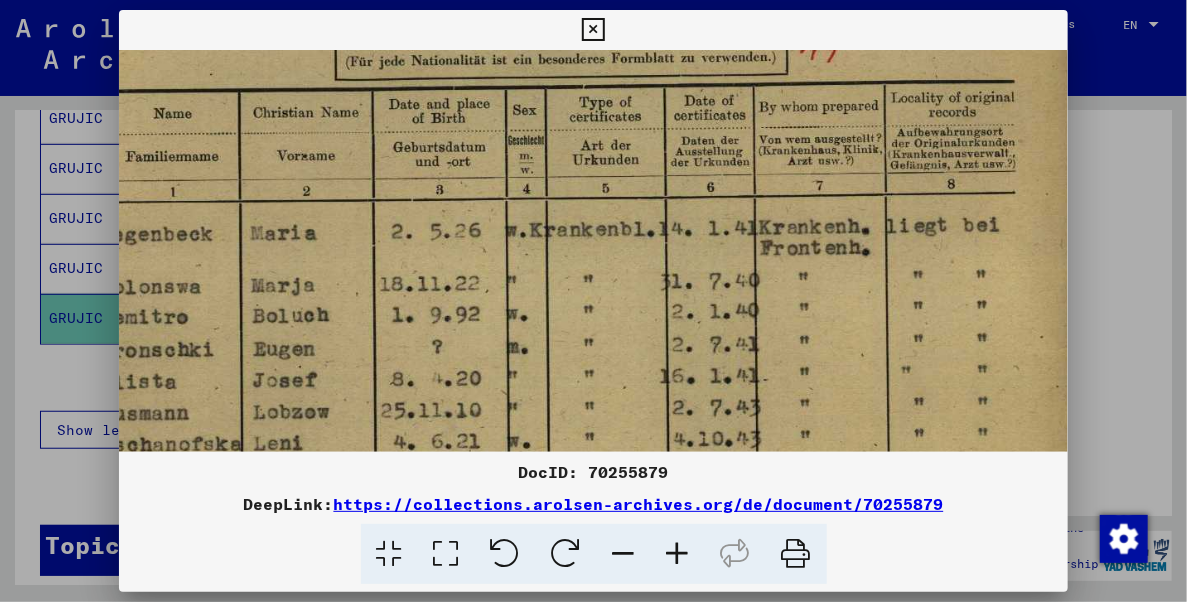 scroll, scrollTop: 333, scrollLeft: 68, axis: both 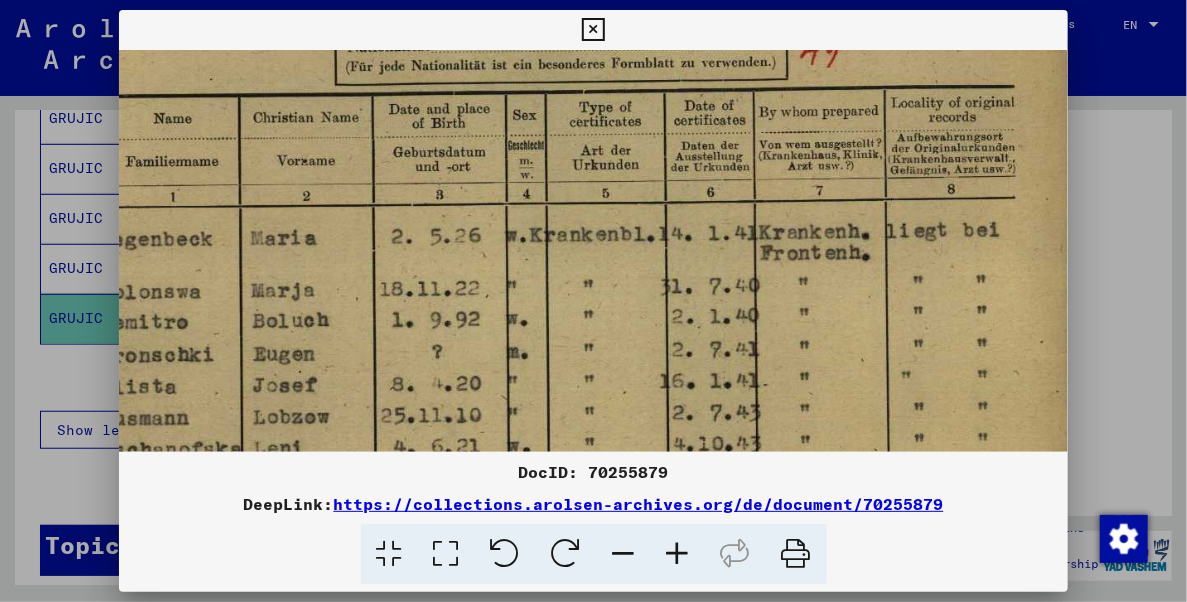 drag, startPoint x: 705, startPoint y: 265, endPoint x: 705, endPoint y: 278, distance: 13 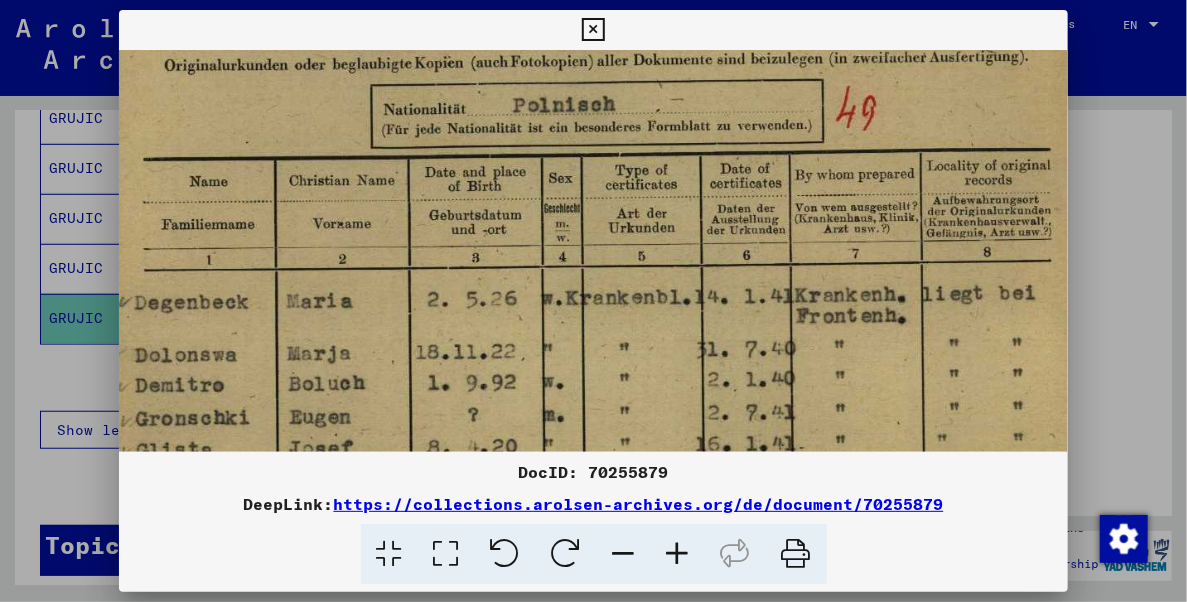 scroll, scrollTop: 267, scrollLeft: 17, axis: both 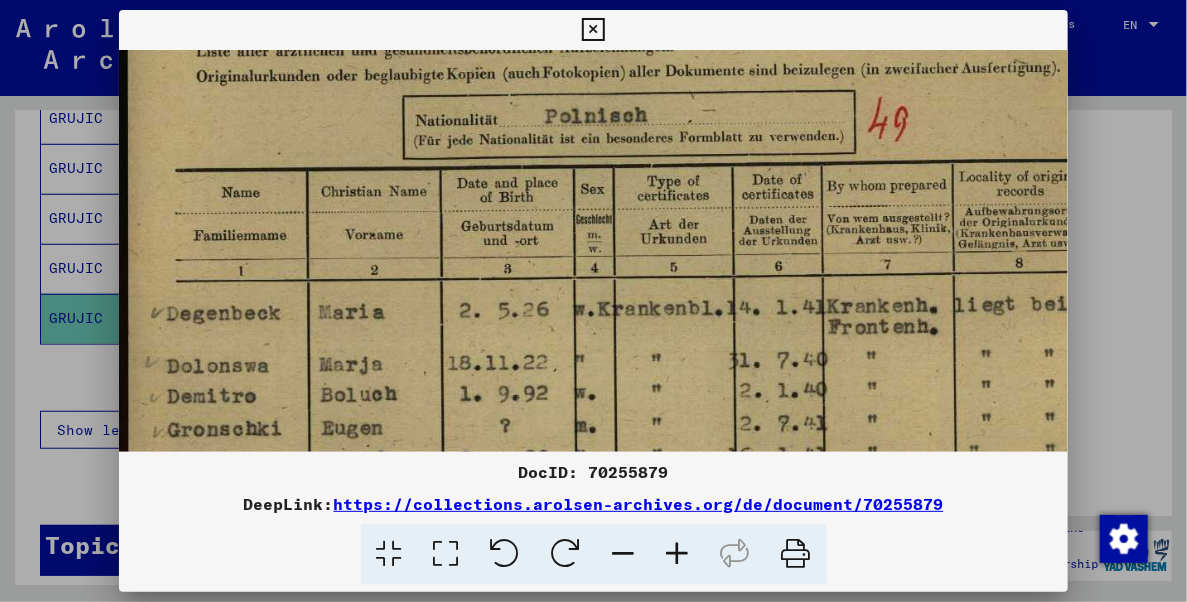 drag, startPoint x: 717, startPoint y: 257, endPoint x: 791, endPoint y: 337, distance: 108.97706 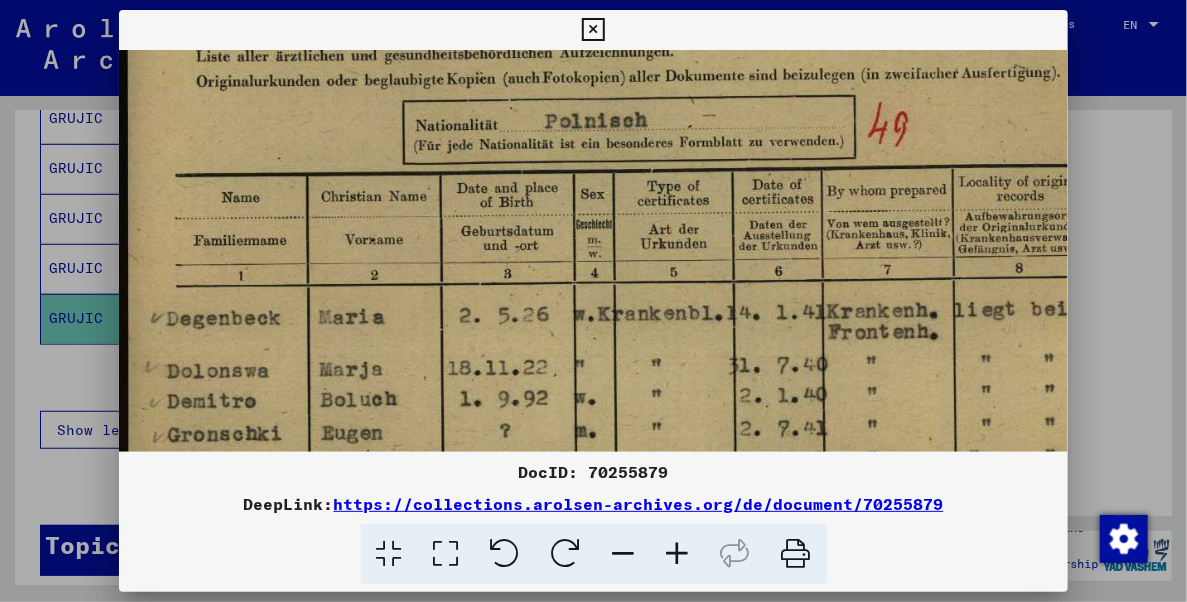 scroll, scrollTop: 255, scrollLeft: 0, axis: vertical 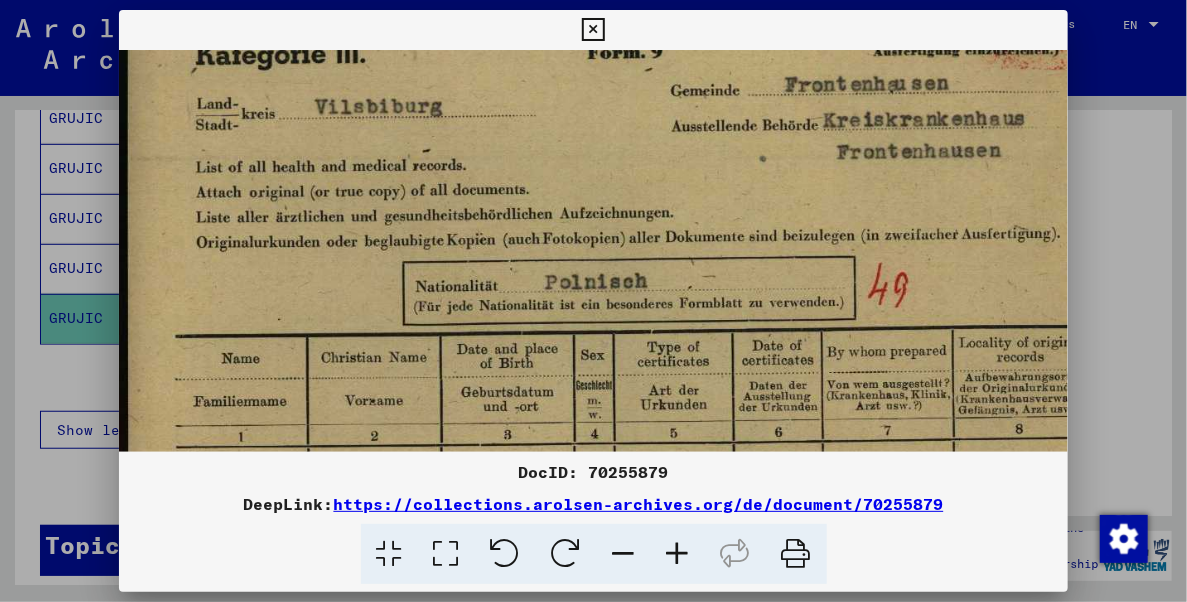 drag, startPoint x: 761, startPoint y: 298, endPoint x: 836, endPoint y: 458, distance: 176.70596 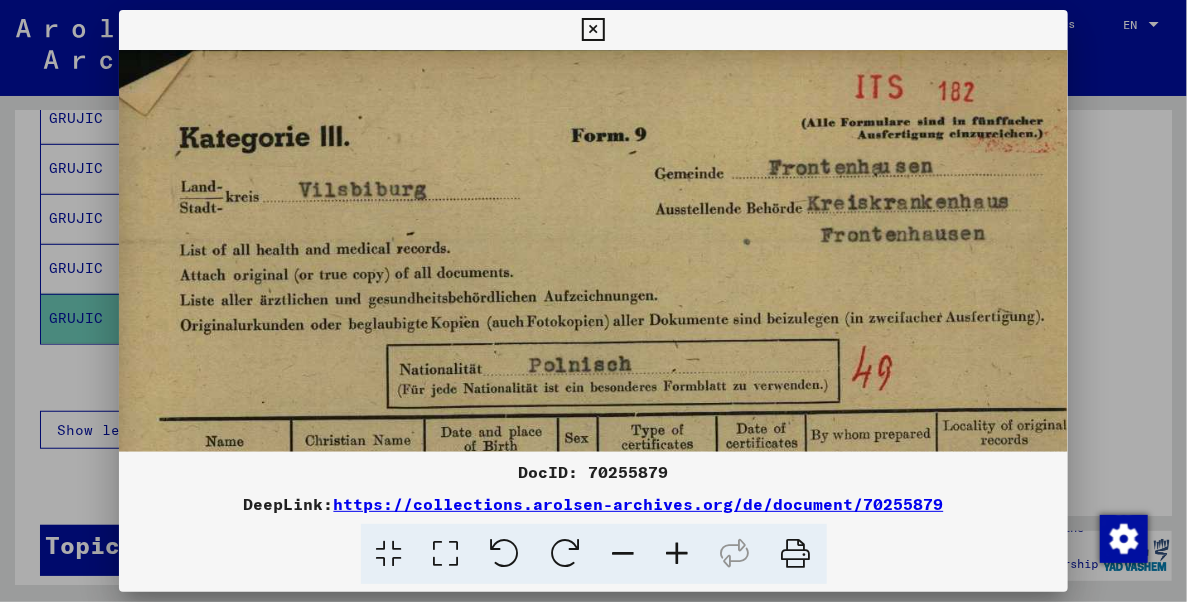 scroll, scrollTop: 22, scrollLeft: 1, axis: both 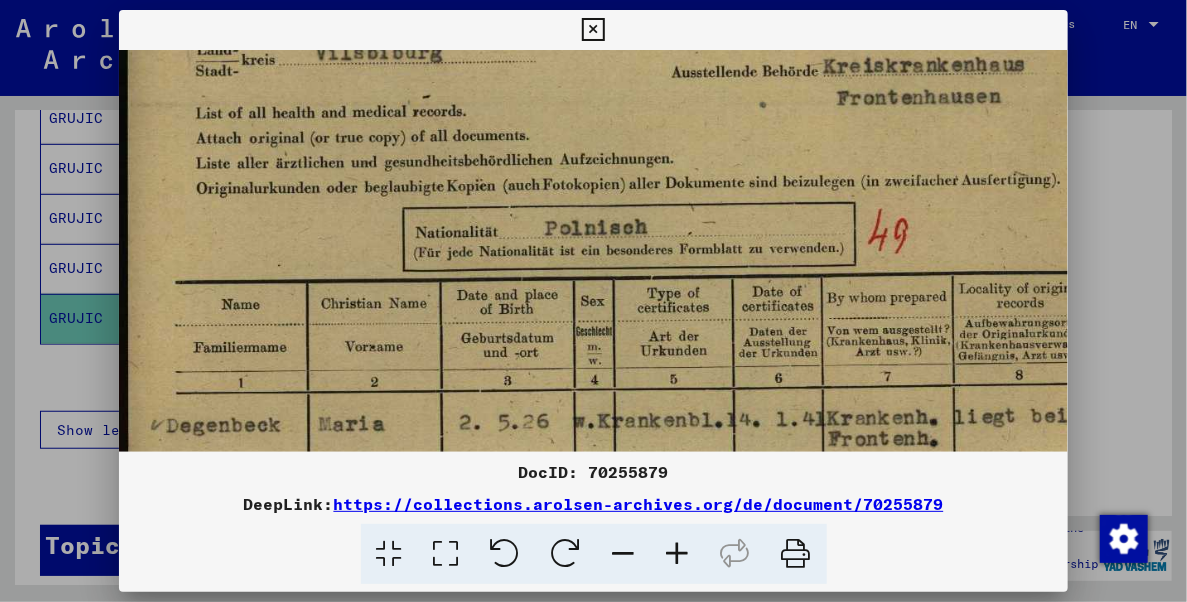 drag, startPoint x: 798, startPoint y: 307, endPoint x: 813, endPoint y: 259, distance: 50.289165 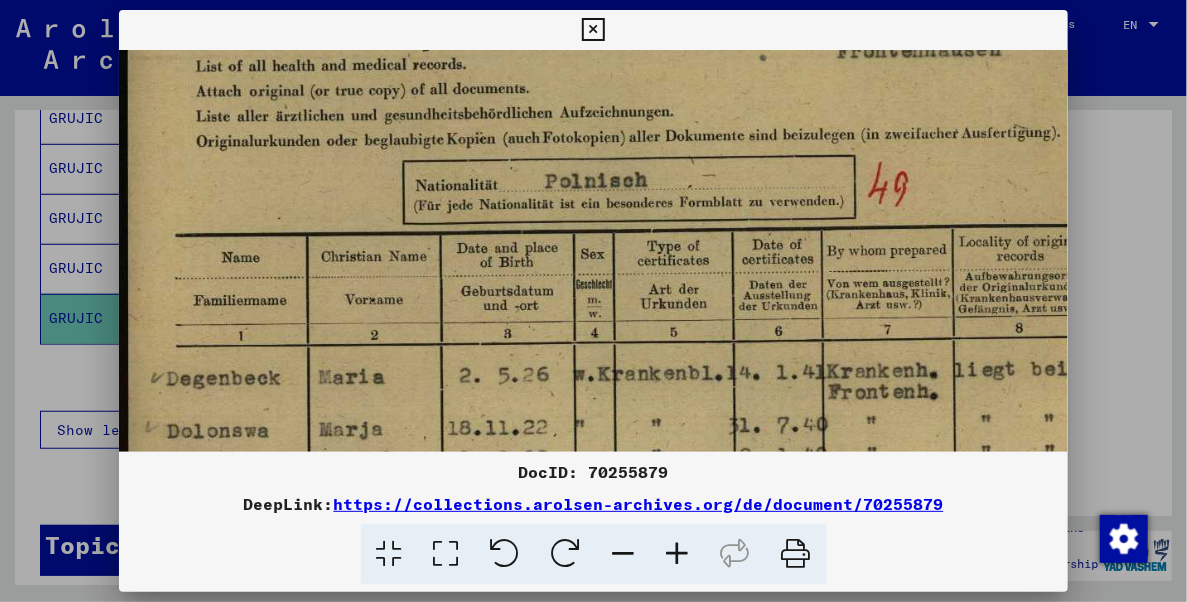 scroll, scrollTop: 202, scrollLeft: 0, axis: vertical 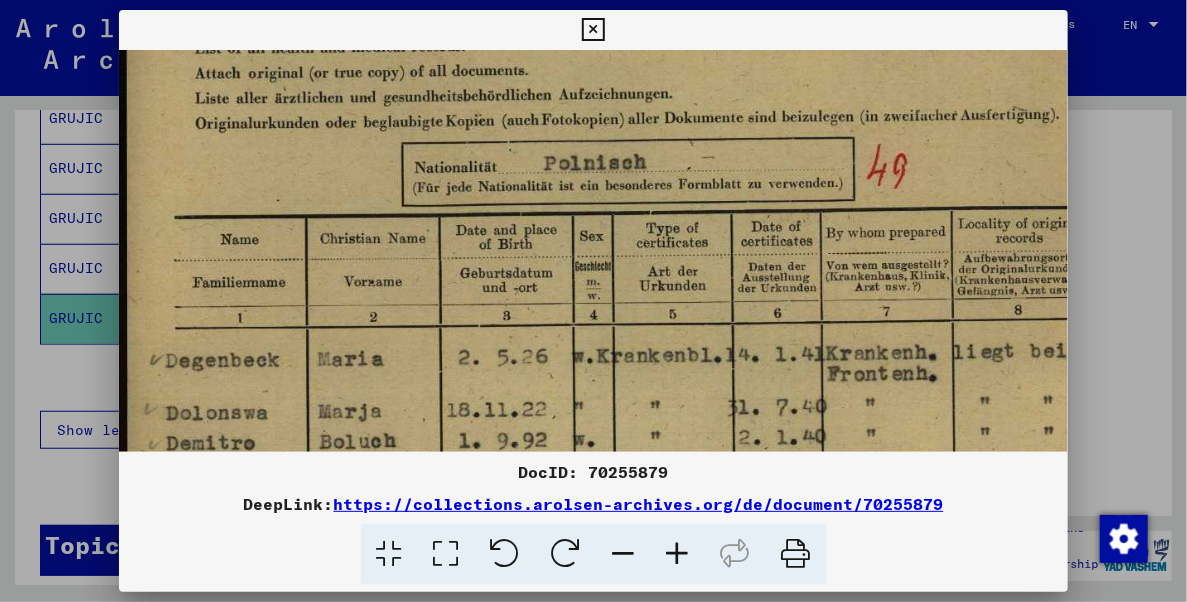 drag, startPoint x: 673, startPoint y: 264, endPoint x: 703, endPoint y: 195, distance: 75.23962 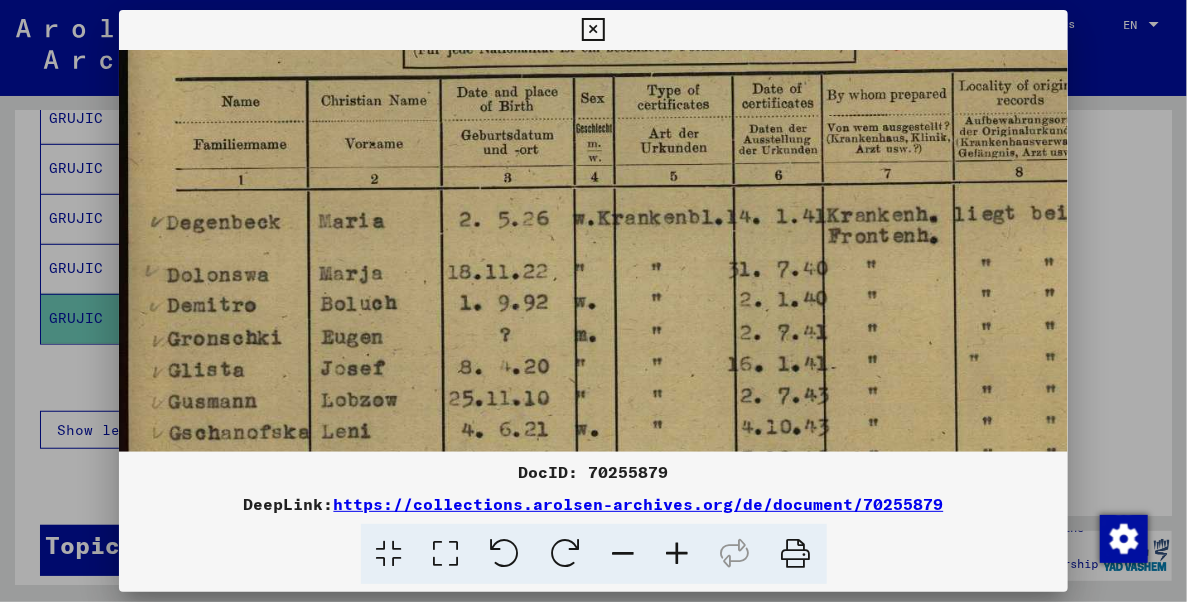 drag, startPoint x: 669, startPoint y: 294, endPoint x: 741, endPoint y: 157, distance: 154.76756 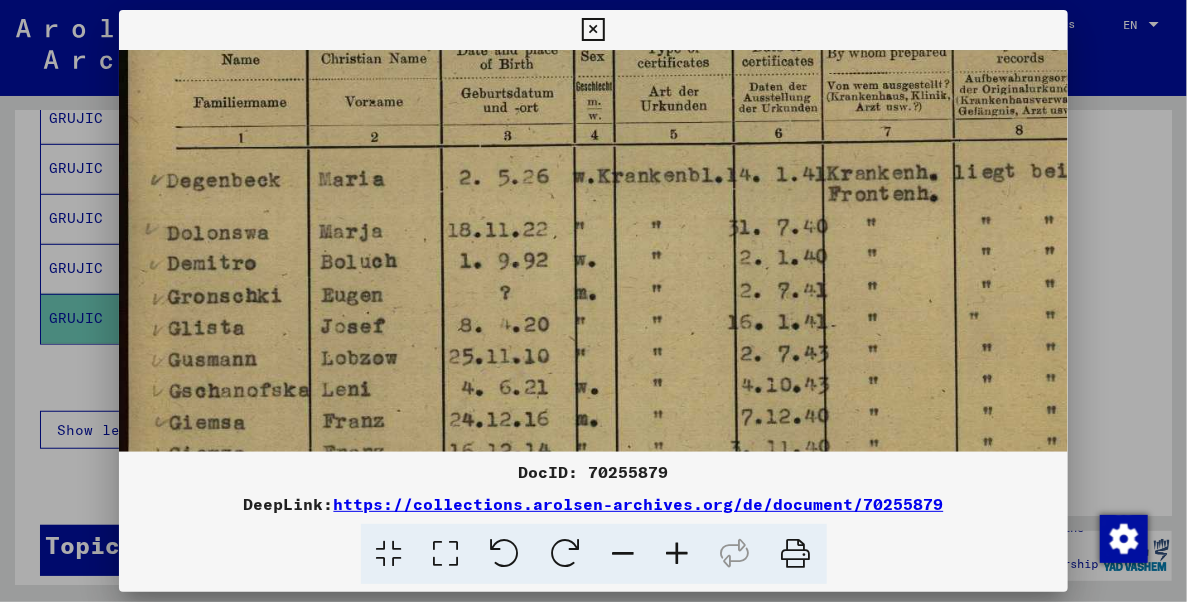 scroll, scrollTop: 397, scrollLeft: 0, axis: vertical 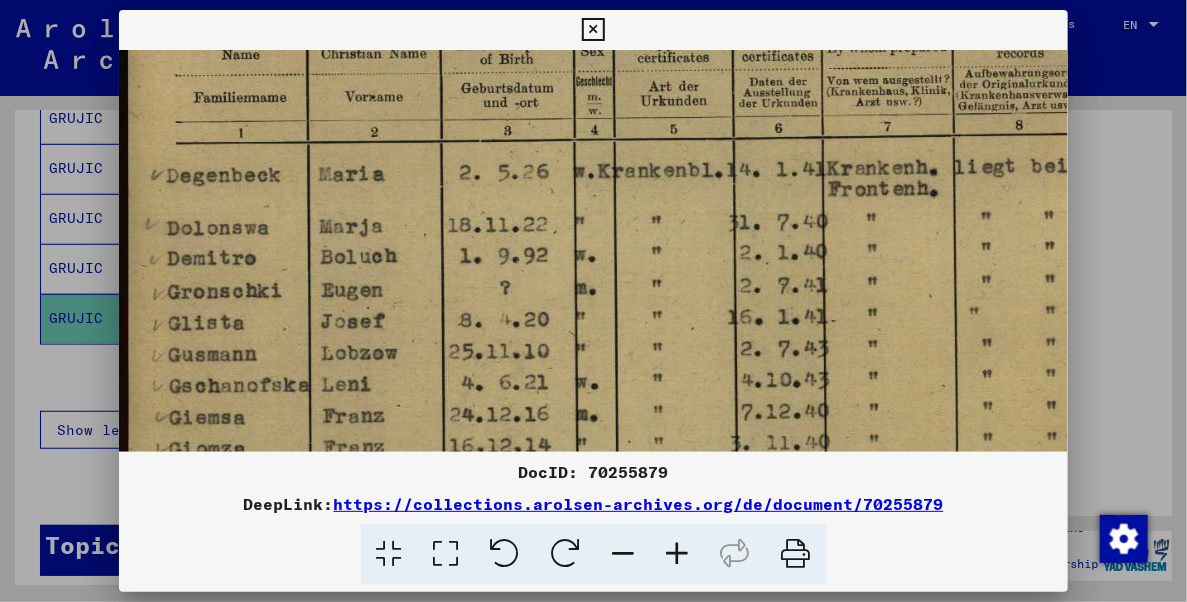 drag, startPoint x: 657, startPoint y: 207, endPoint x: 671, endPoint y: 191, distance: 21.260292 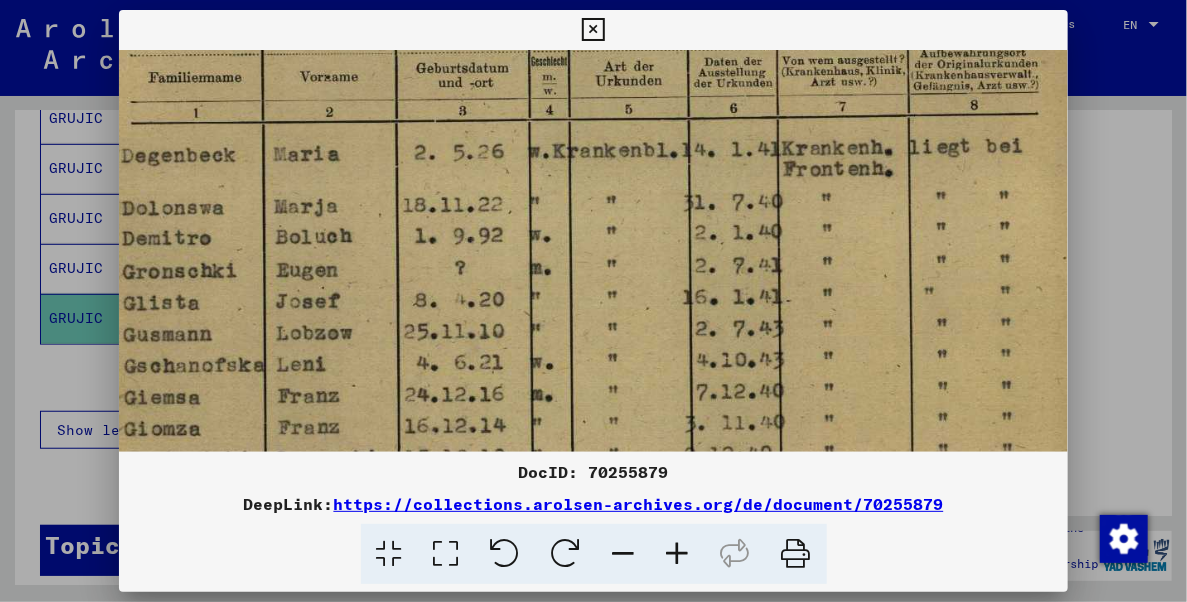scroll, scrollTop: 437, scrollLeft: 7, axis: both 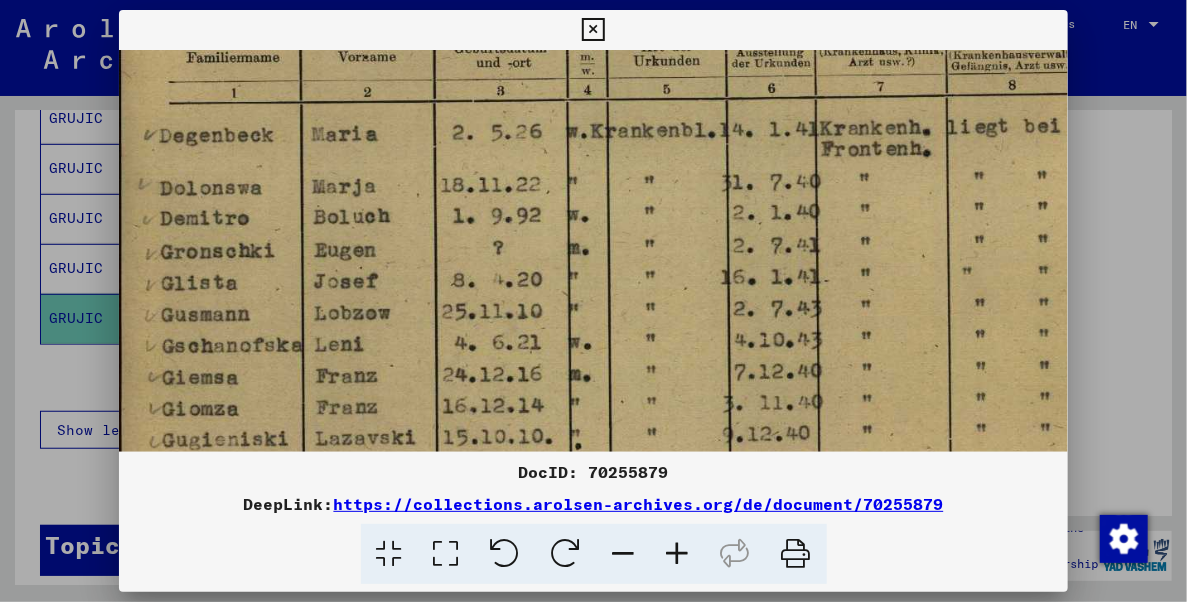 drag, startPoint x: 698, startPoint y: 251, endPoint x: 744, endPoint y: 177, distance: 87.13208 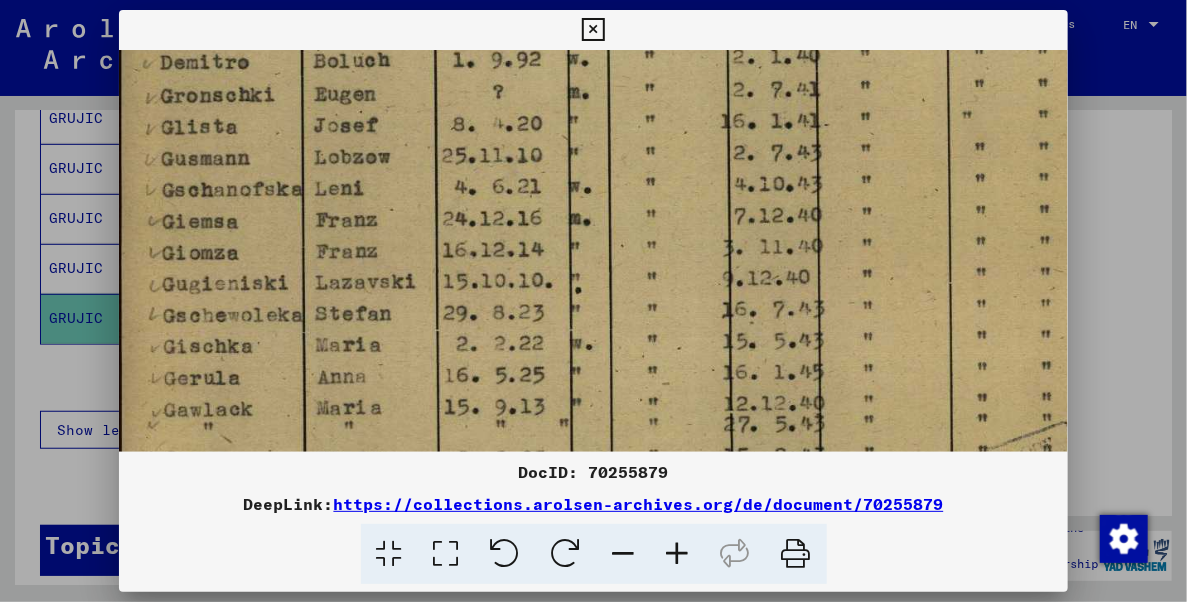 drag, startPoint x: 714, startPoint y: 268, endPoint x: 709, endPoint y: 148, distance: 120.10412 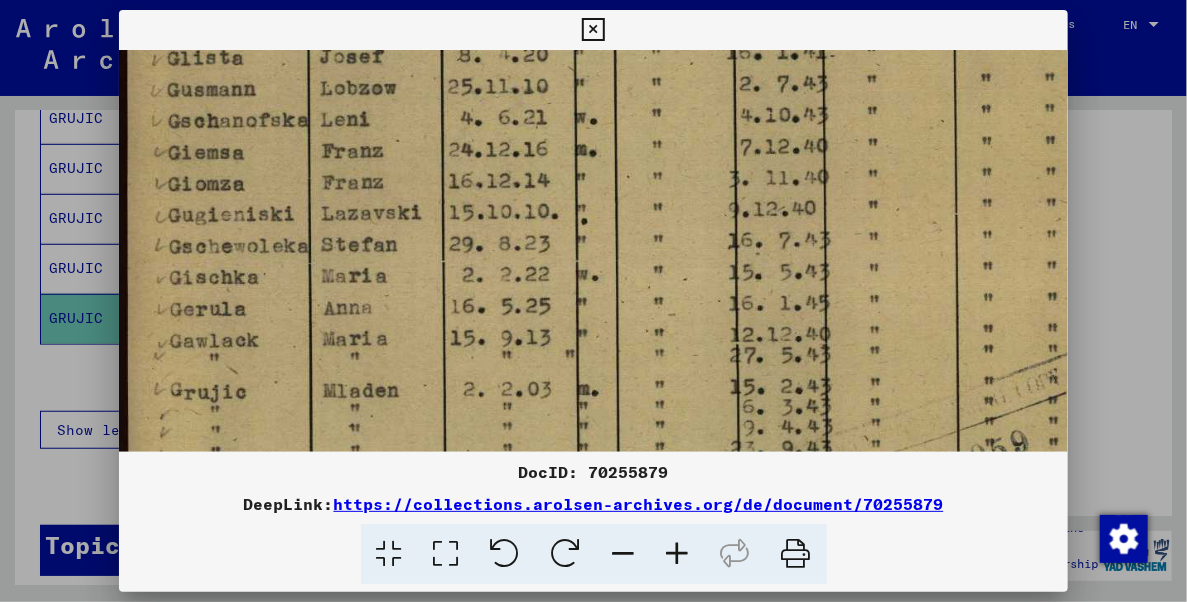 scroll, scrollTop: 707, scrollLeft: 0, axis: vertical 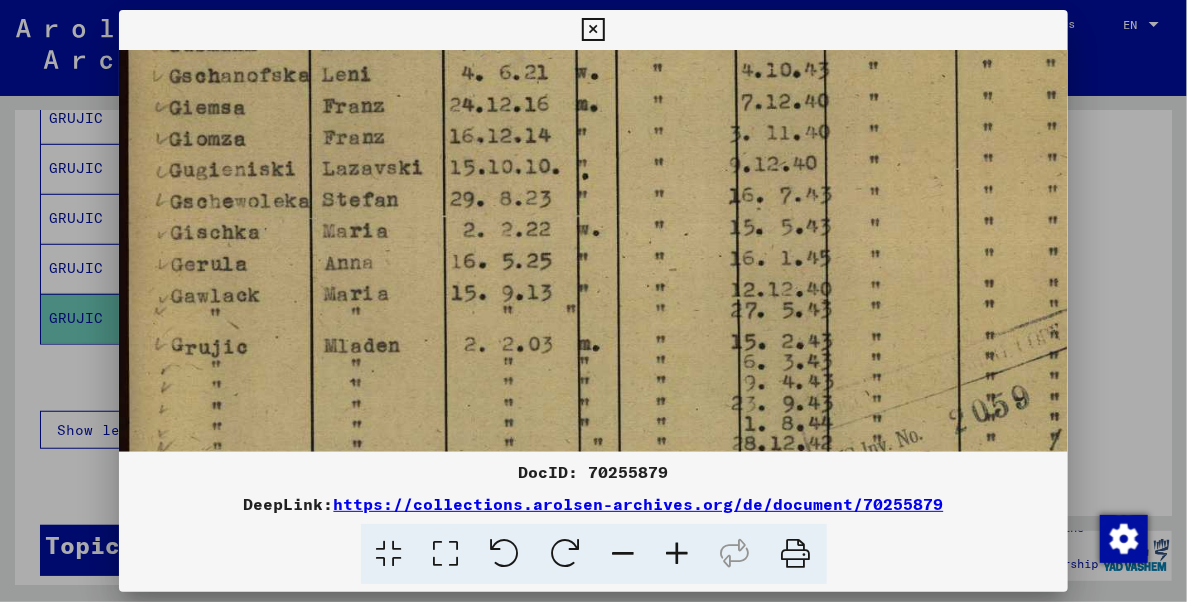 click at bounding box center [634, 69] 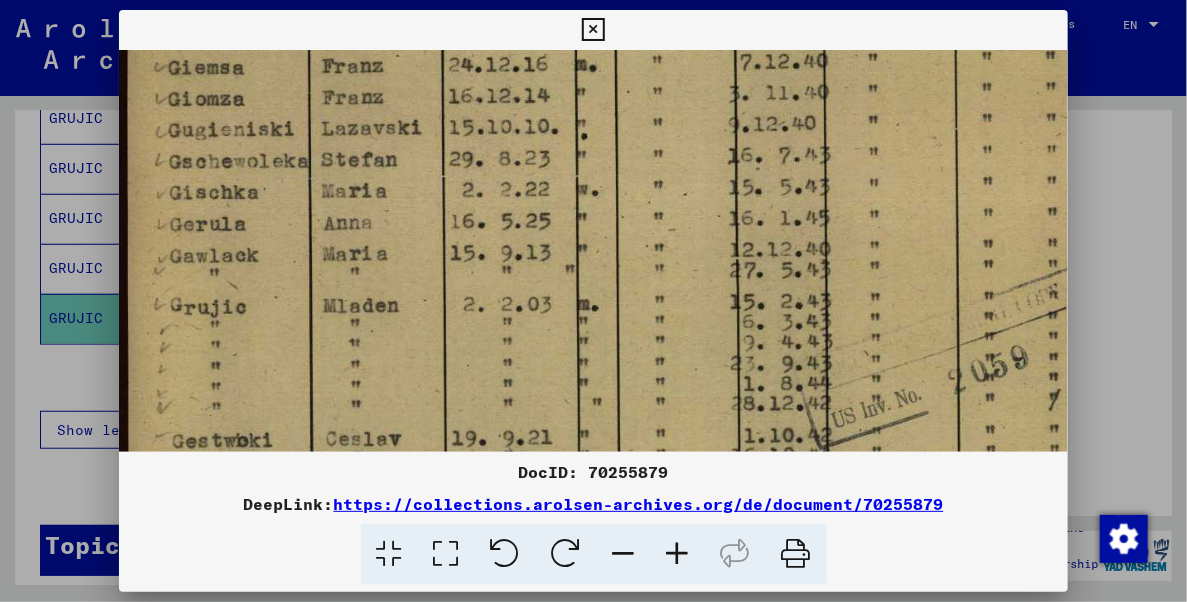 drag, startPoint x: 685, startPoint y: 264, endPoint x: 685, endPoint y: 208, distance: 56 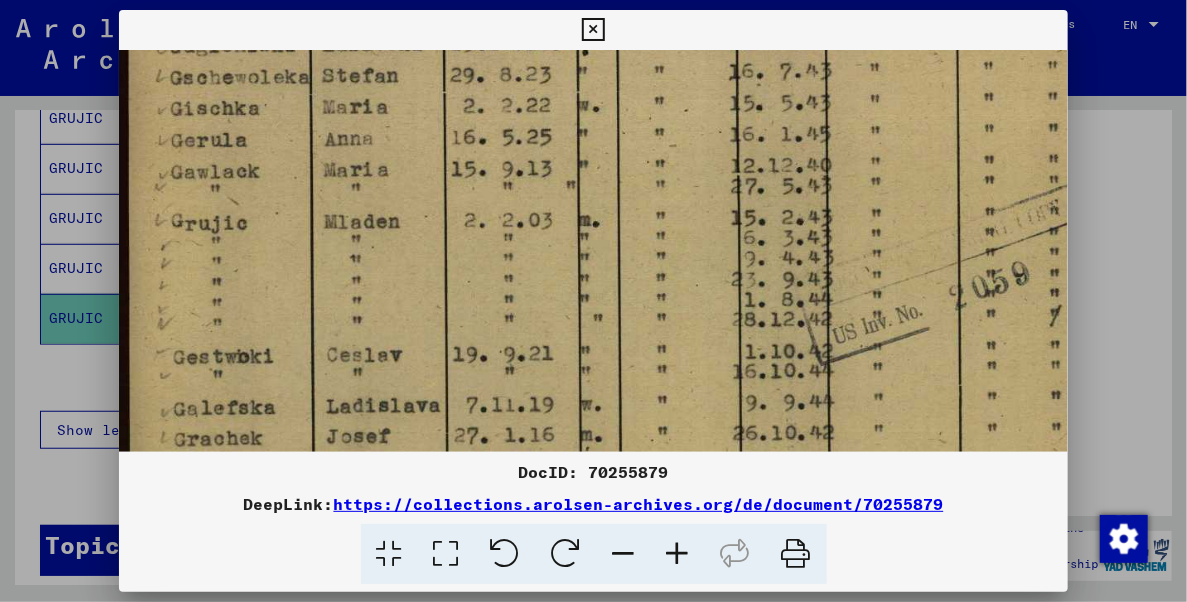 scroll, scrollTop: 835, scrollLeft: 0, axis: vertical 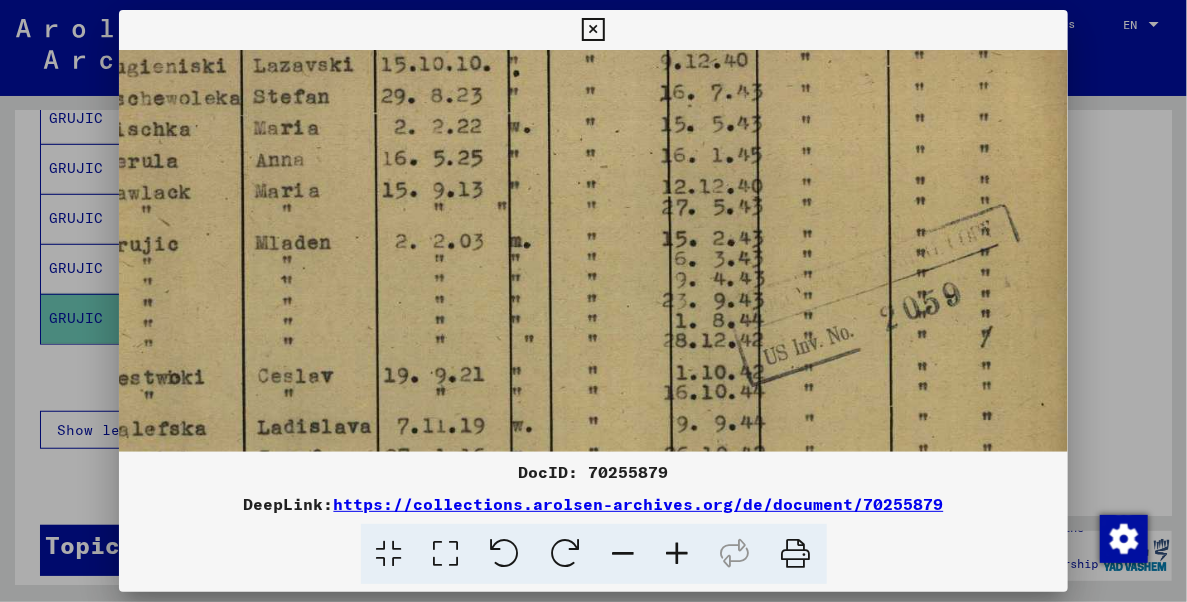 drag, startPoint x: 647, startPoint y: 296, endPoint x: 571, endPoint y: 262, distance: 83.25864 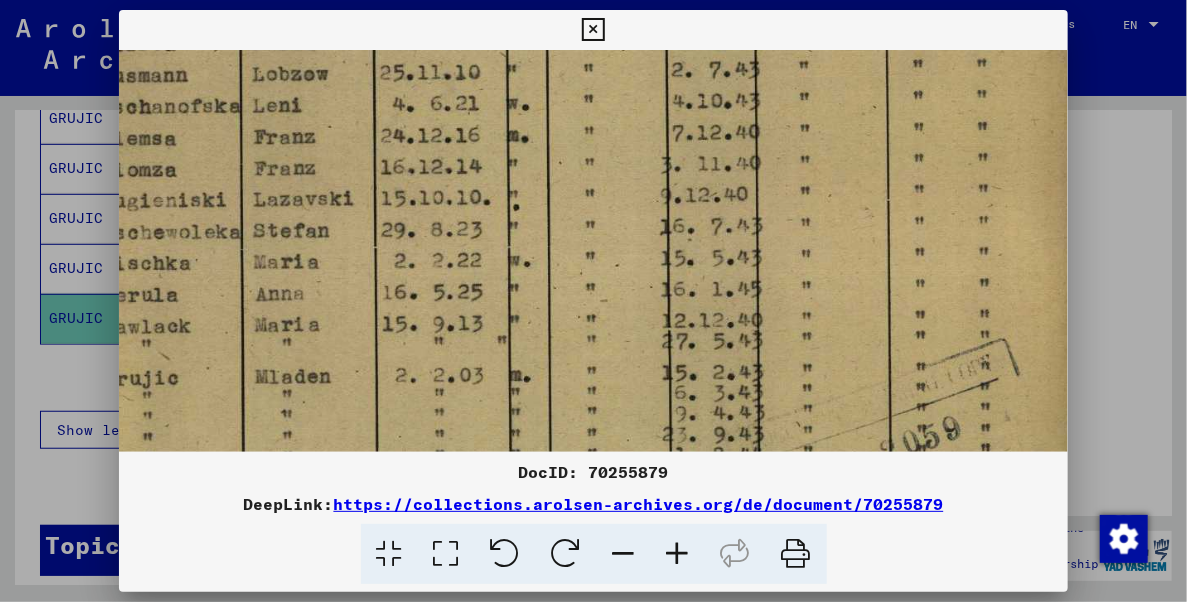 drag, startPoint x: 685, startPoint y: 244, endPoint x: 680, endPoint y: 273, distance: 29.427877 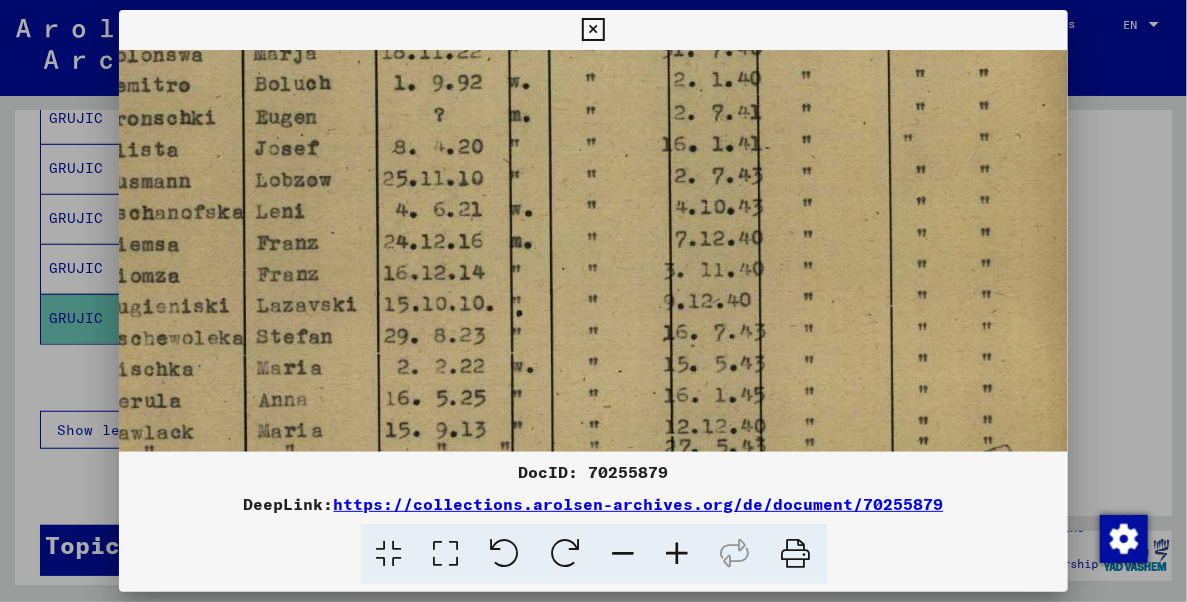 drag, startPoint x: 668, startPoint y: 235, endPoint x: 692, endPoint y: 291, distance: 60.926186 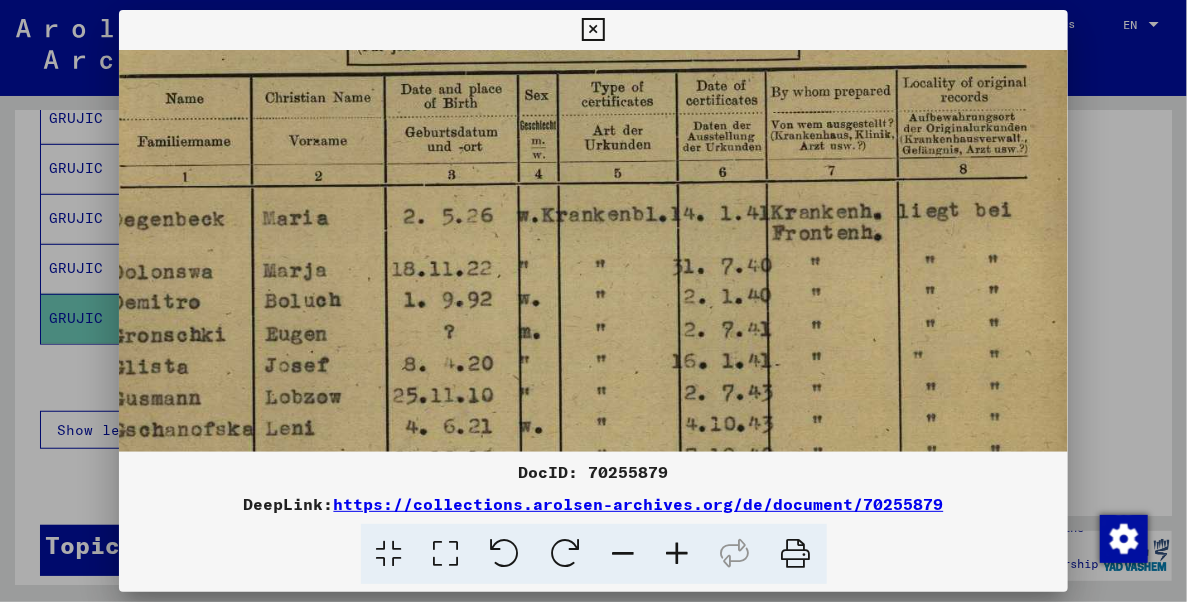 drag, startPoint x: 691, startPoint y: 234, endPoint x: 684, endPoint y: 295, distance: 61.400326 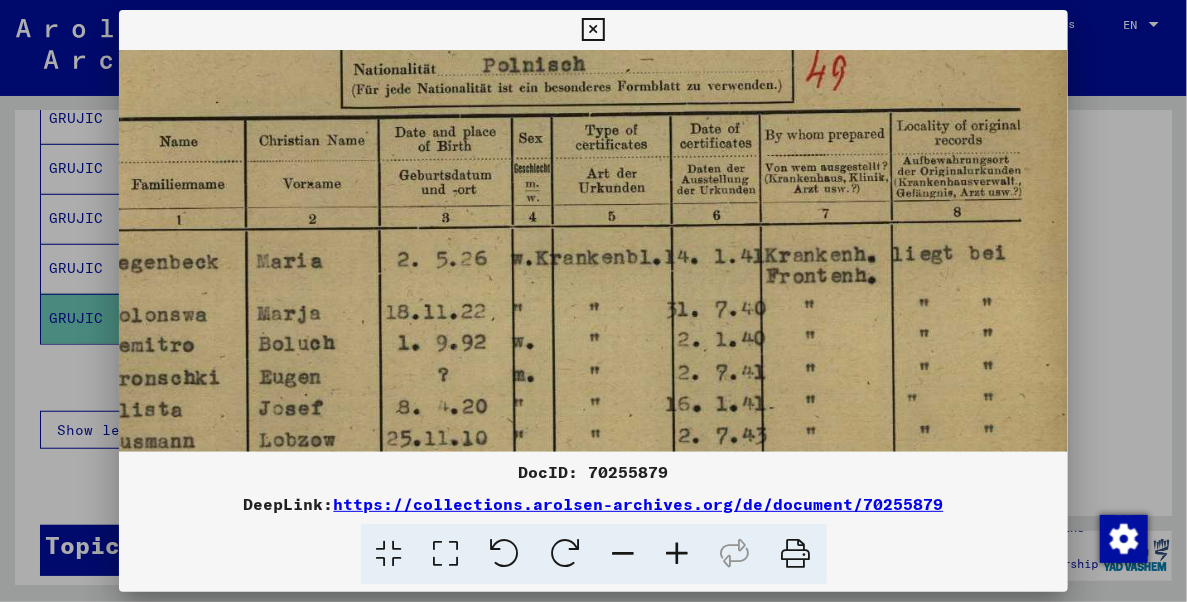 drag, startPoint x: 676, startPoint y: 254, endPoint x: 673, endPoint y: 283, distance: 29.15476 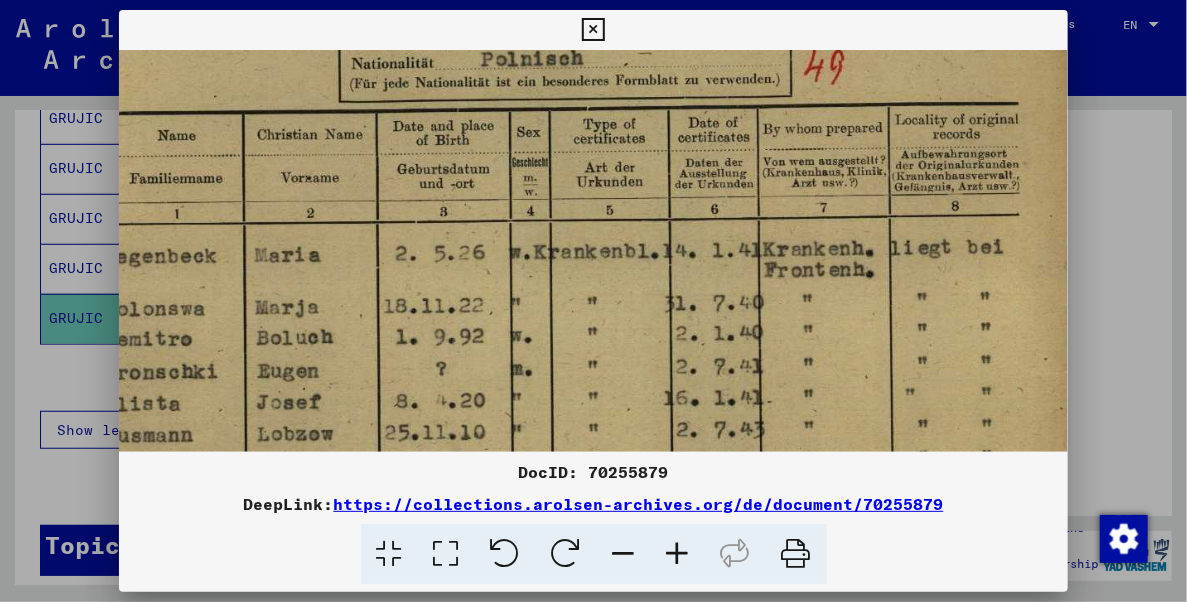 click at bounding box center (570, 460) 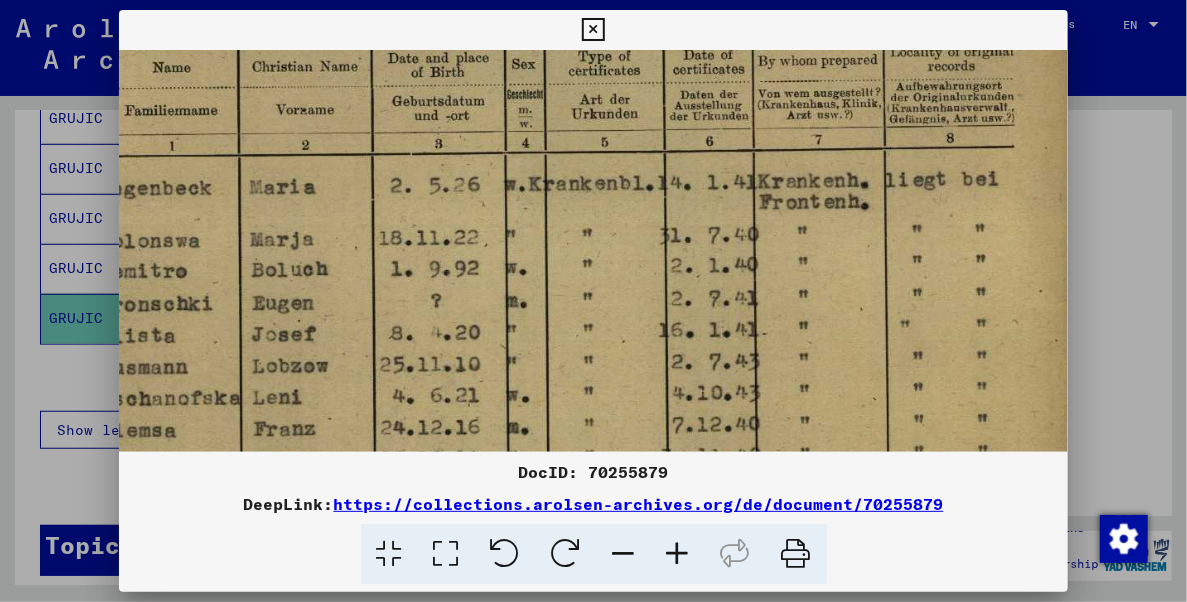 drag, startPoint x: 730, startPoint y: 342, endPoint x: 726, endPoint y: 274, distance: 68.117546 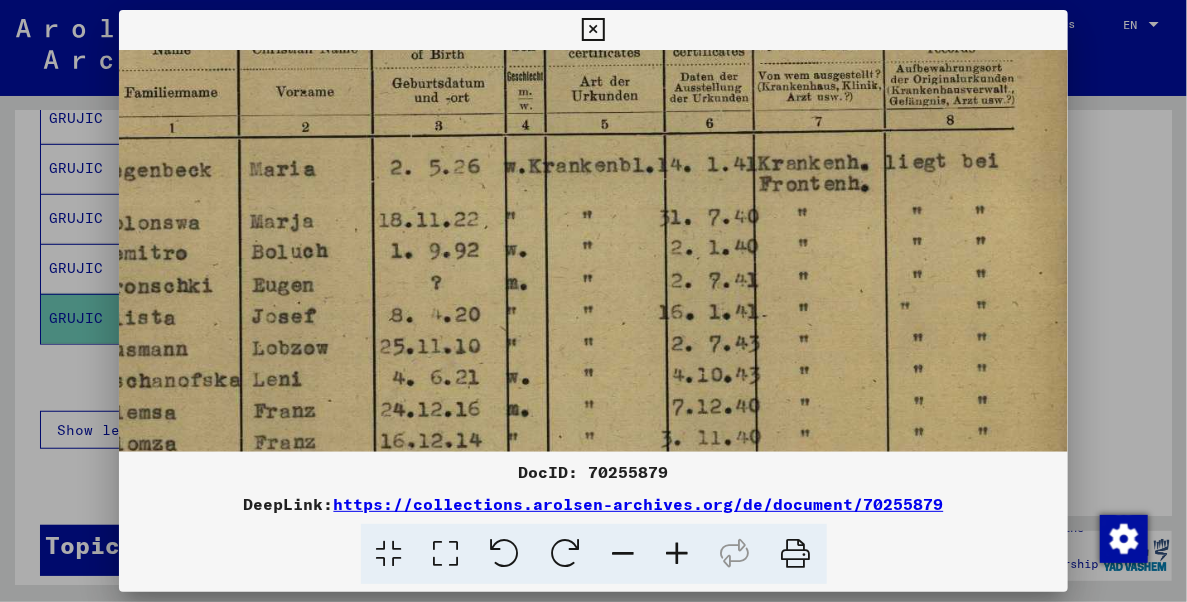 drag, startPoint x: 720, startPoint y: 307, endPoint x: 720, endPoint y: 292, distance: 15 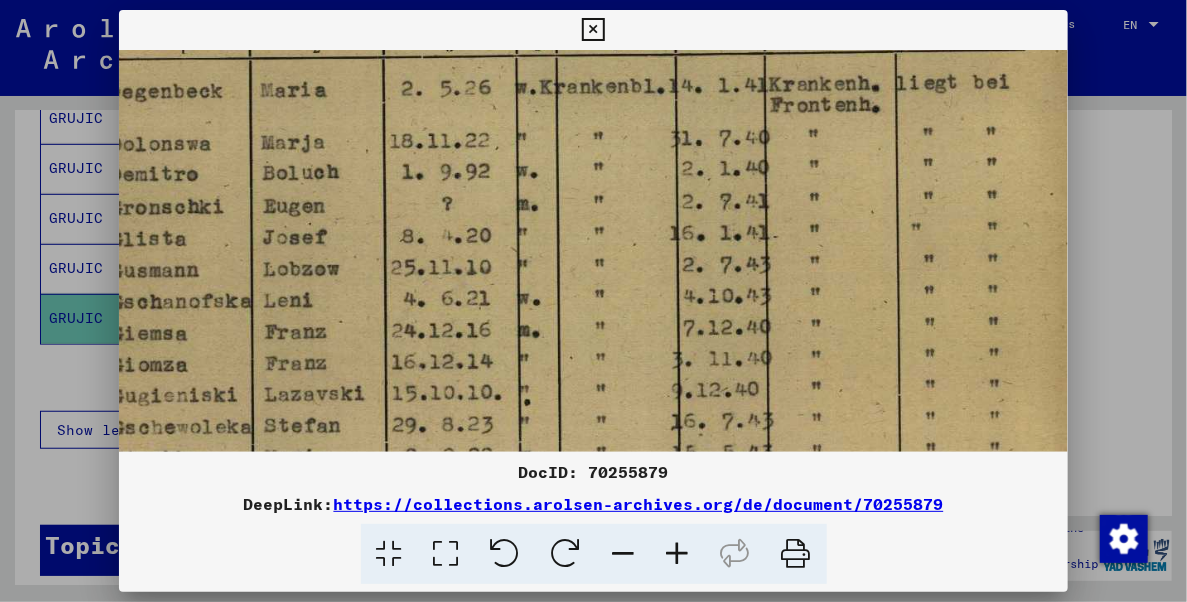 drag, startPoint x: 655, startPoint y: 280, endPoint x: 663, endPoint y: 237, distance: 43.737854 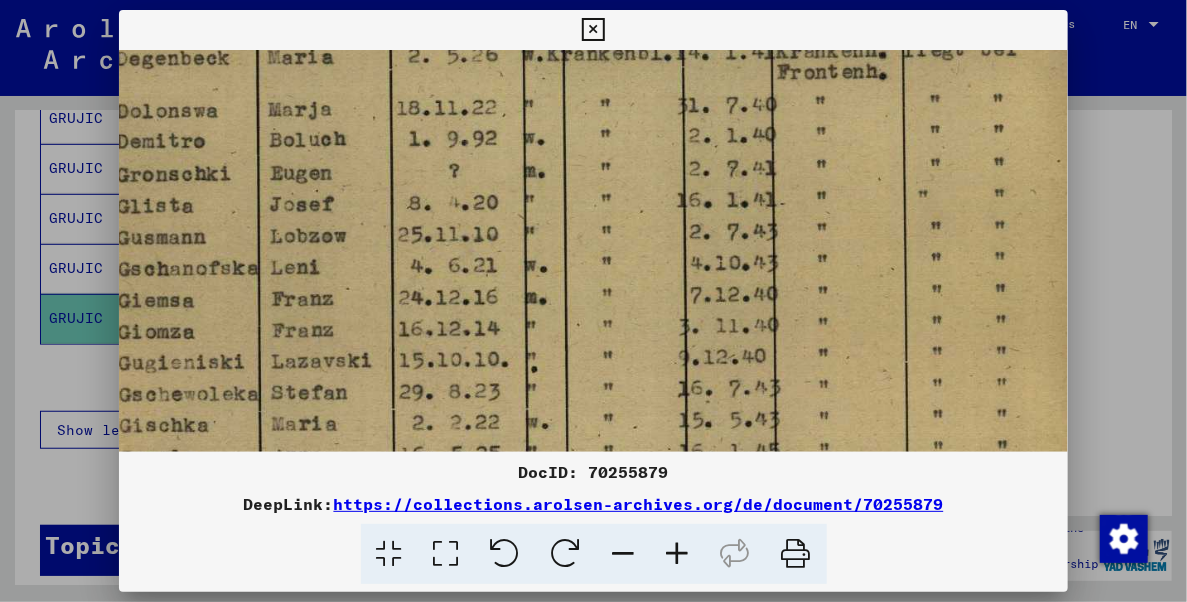 click at bounding box center [583, 262] 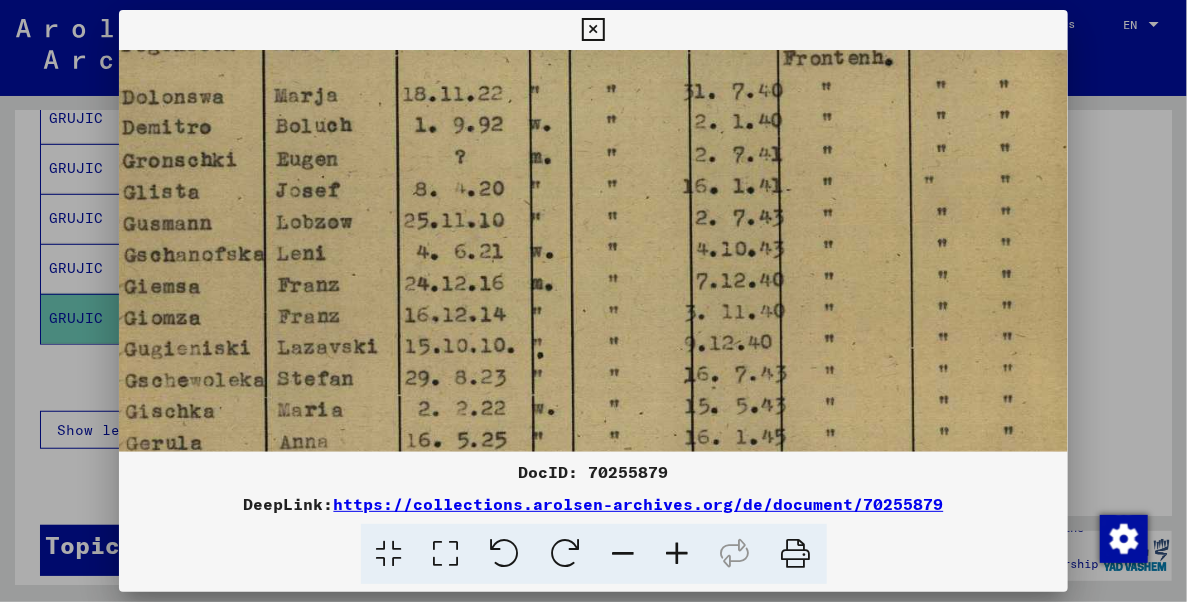 click at bounding box center (593, 30) 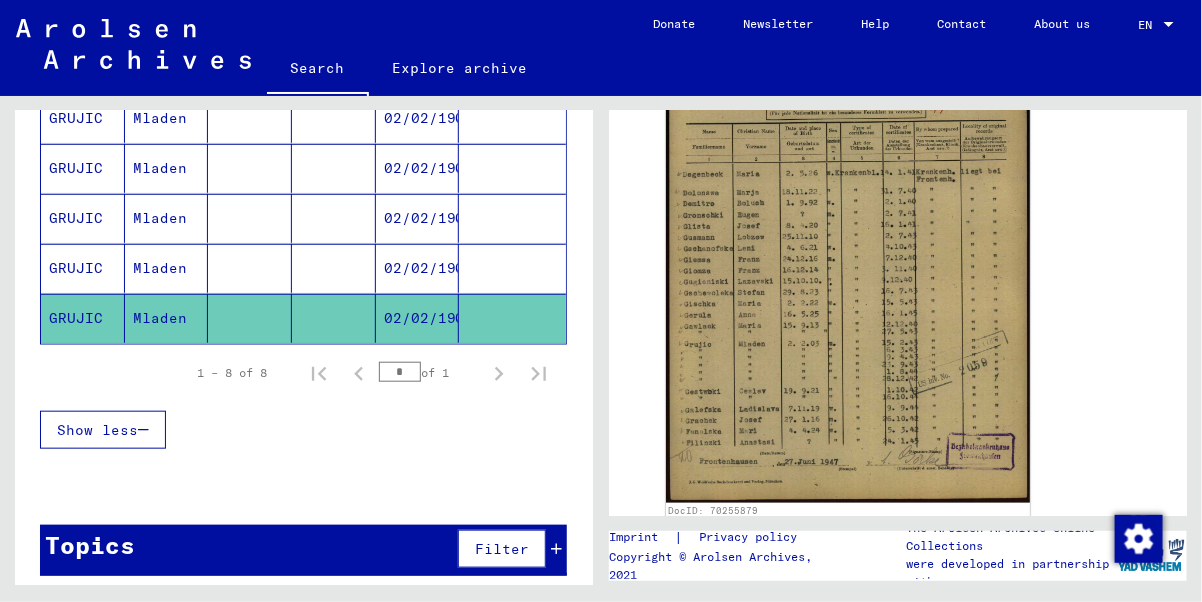 click on "Mladen" at bounding box center [167, 318] 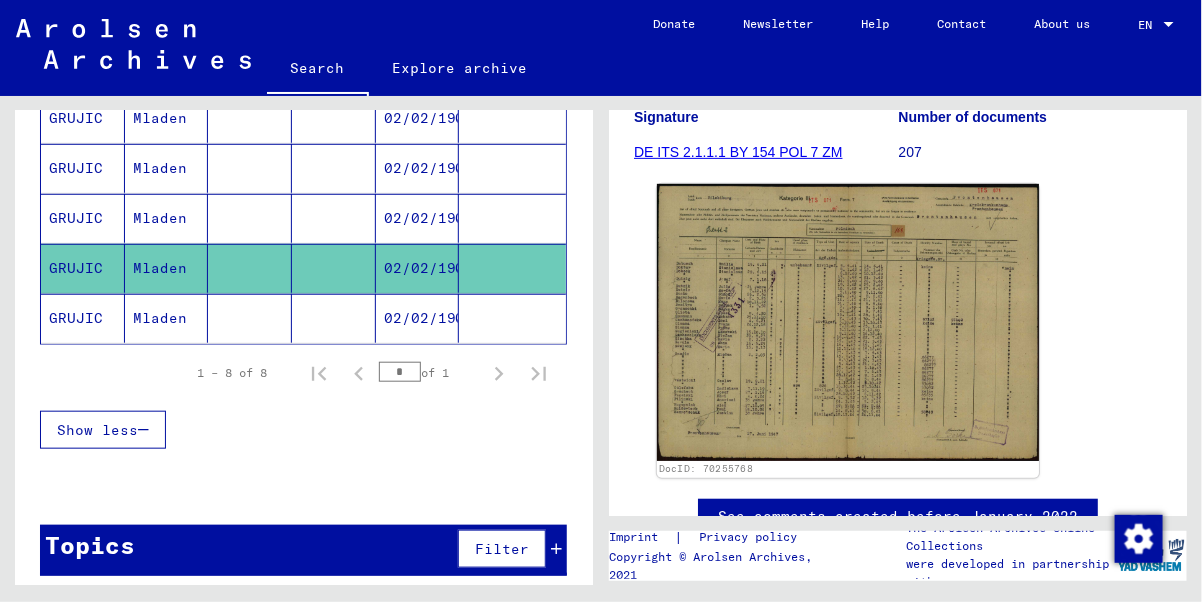 click 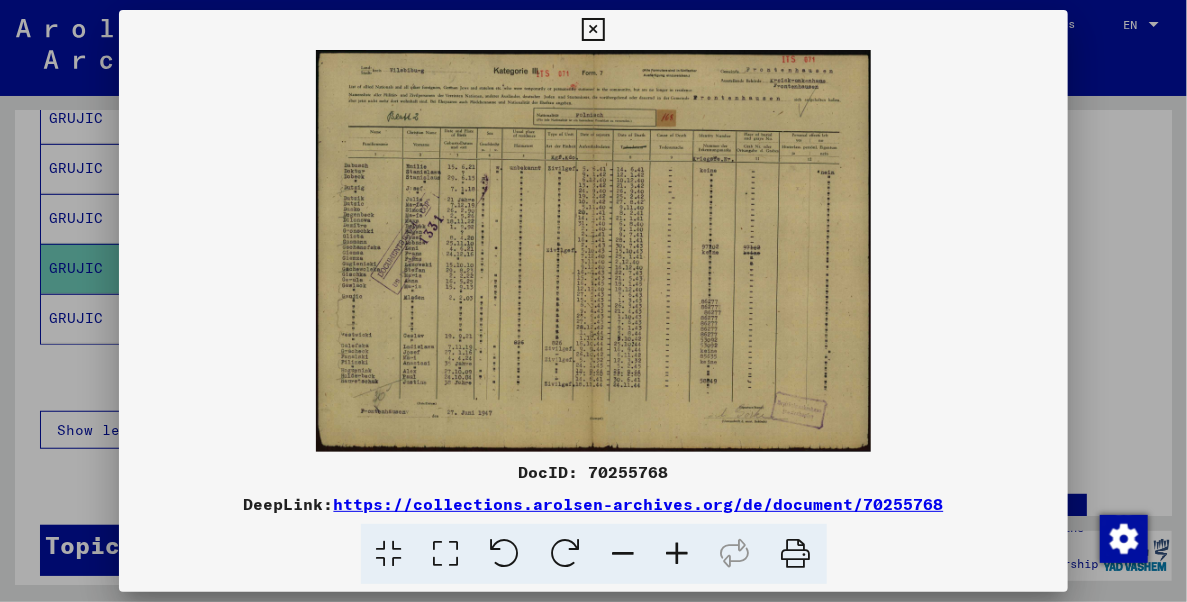 click at bounding box center (678, 554) 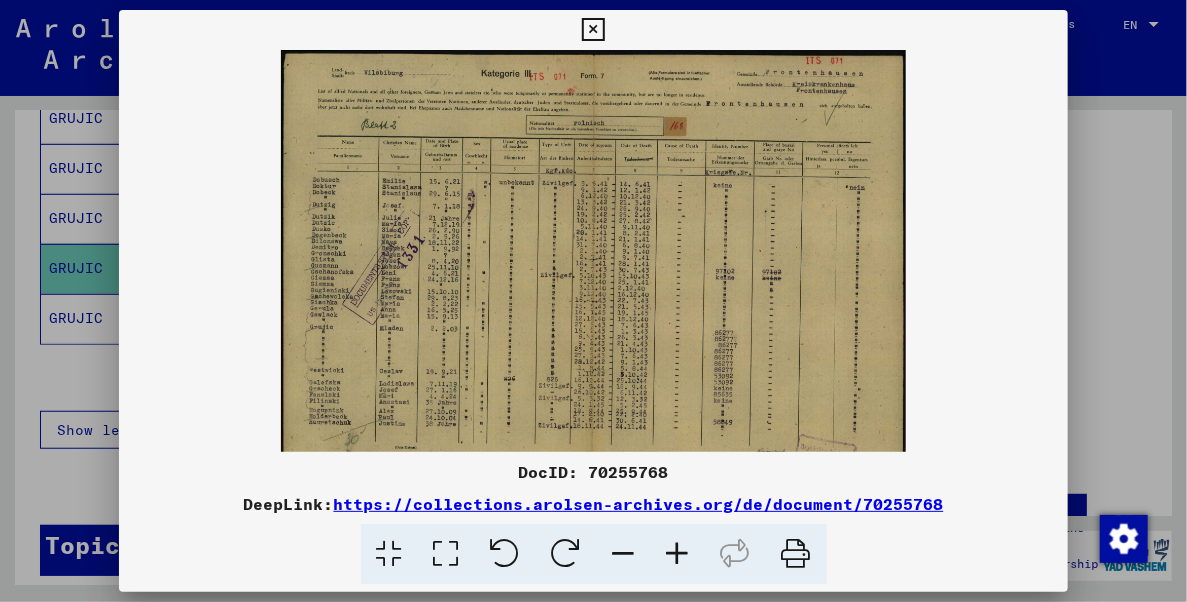 click at bounding box center (678, 554) 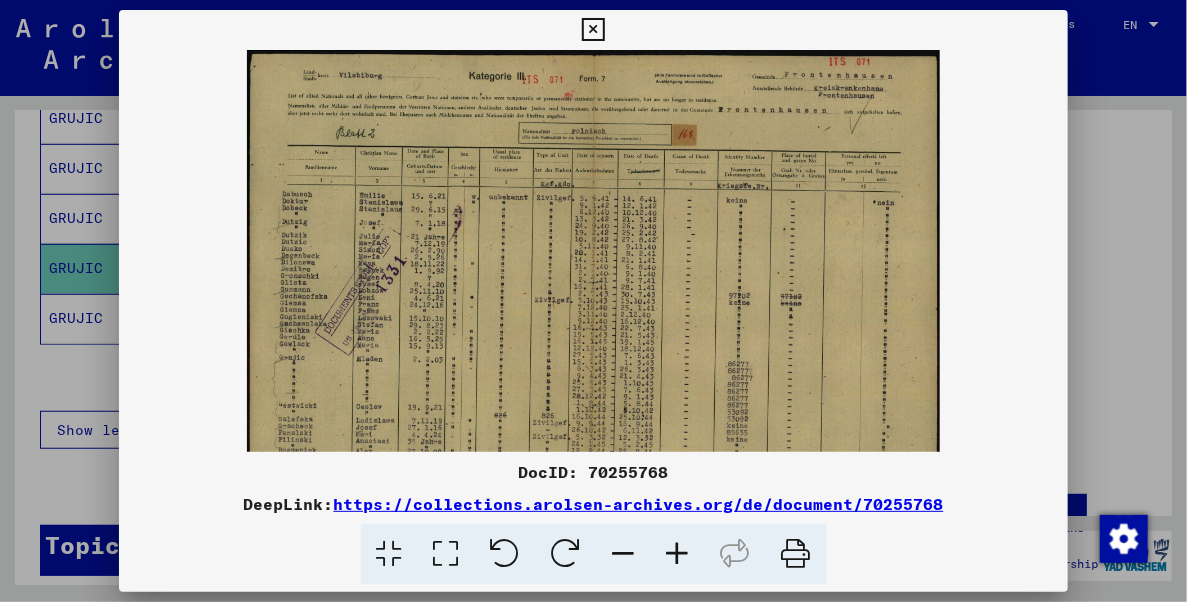click at bounding box center (678, 554) 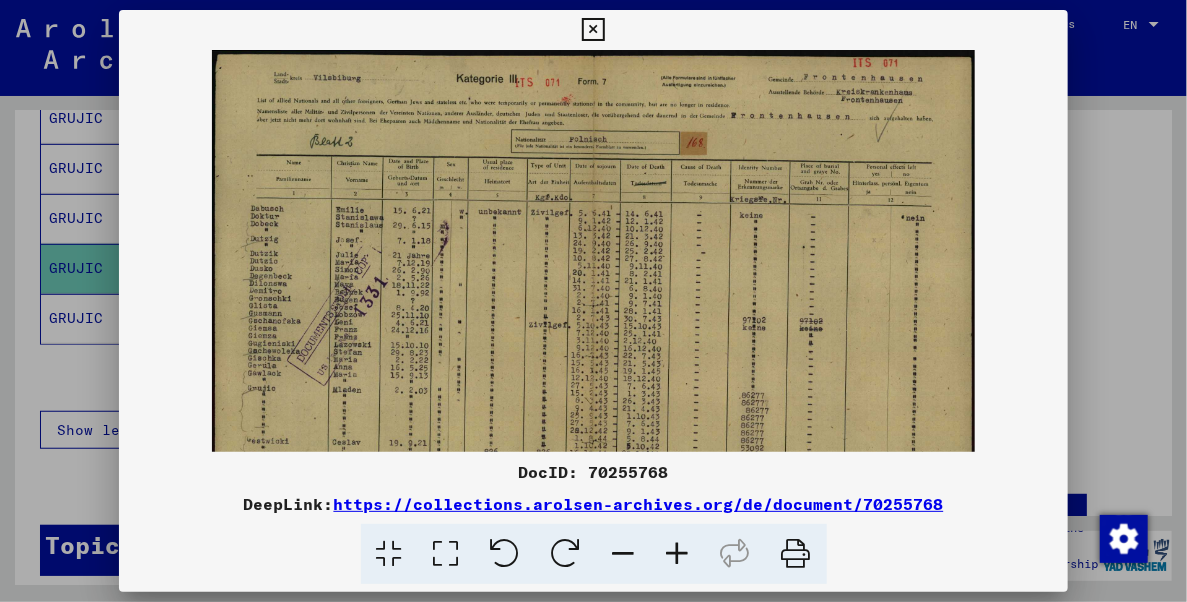 click at bounding box center (678, 554) 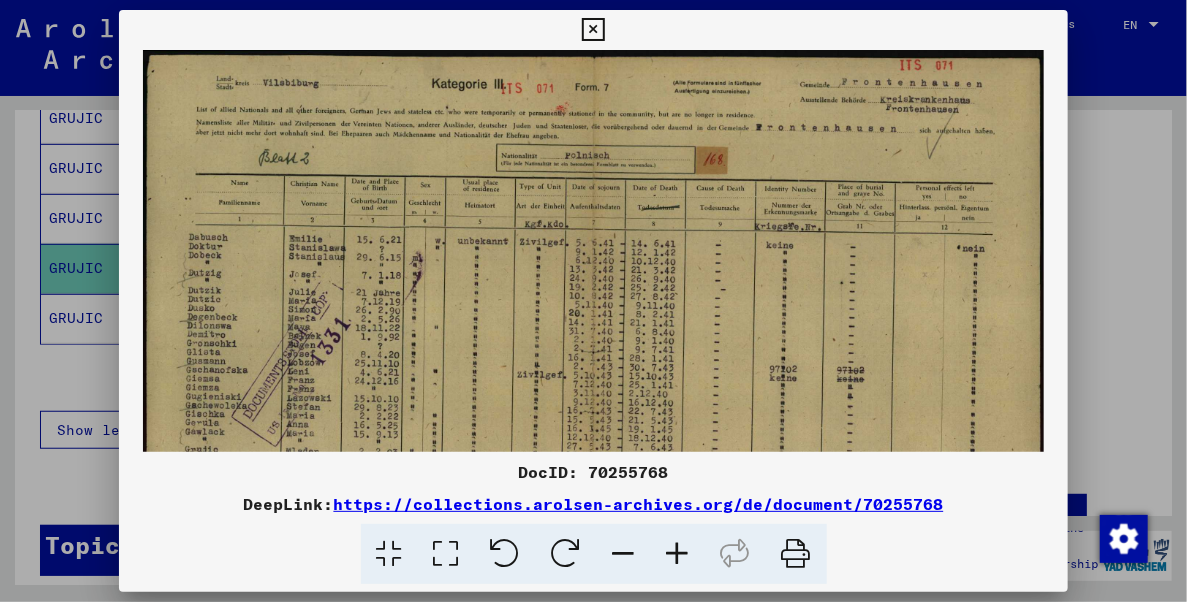 click at bounding box center [678, 554] 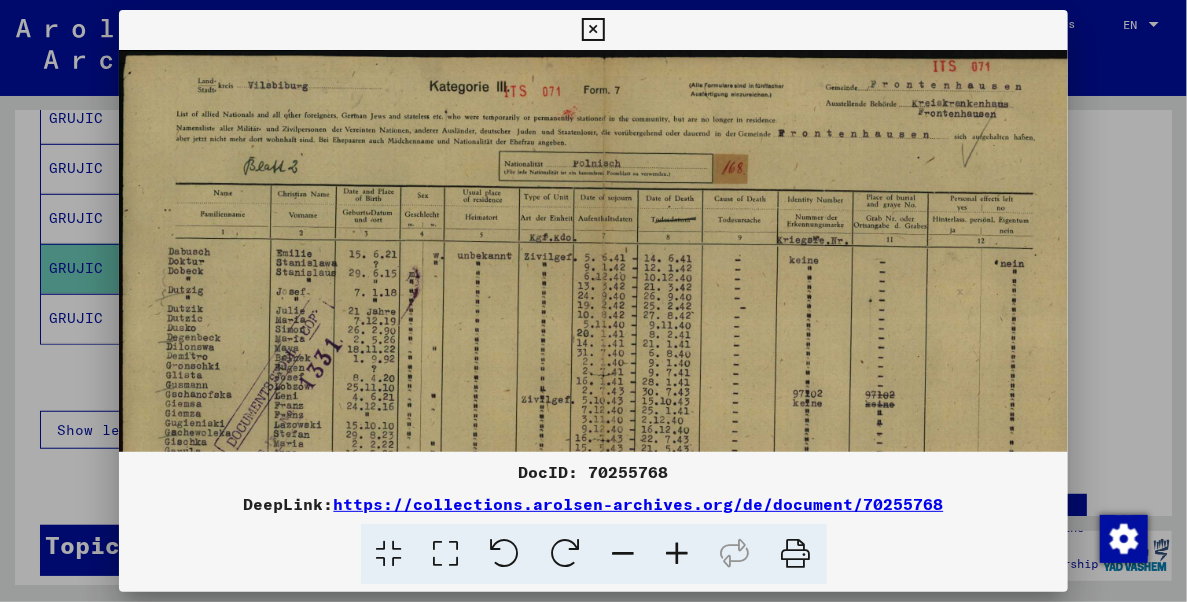 click at bounding box center (678, 554) 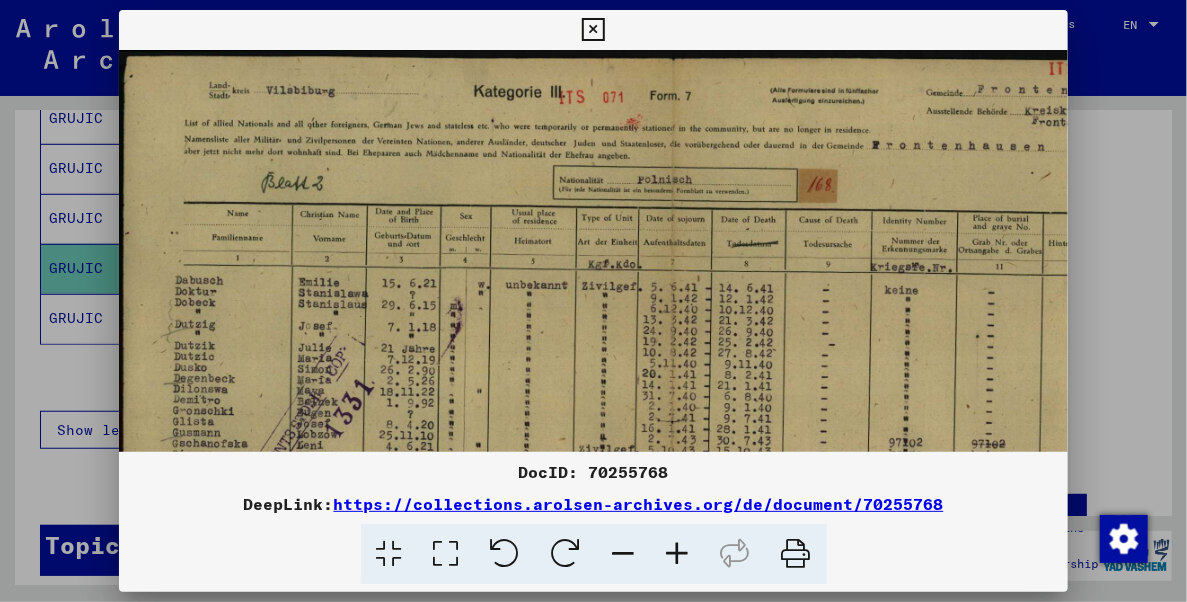 click at bounding box center (678, 554) 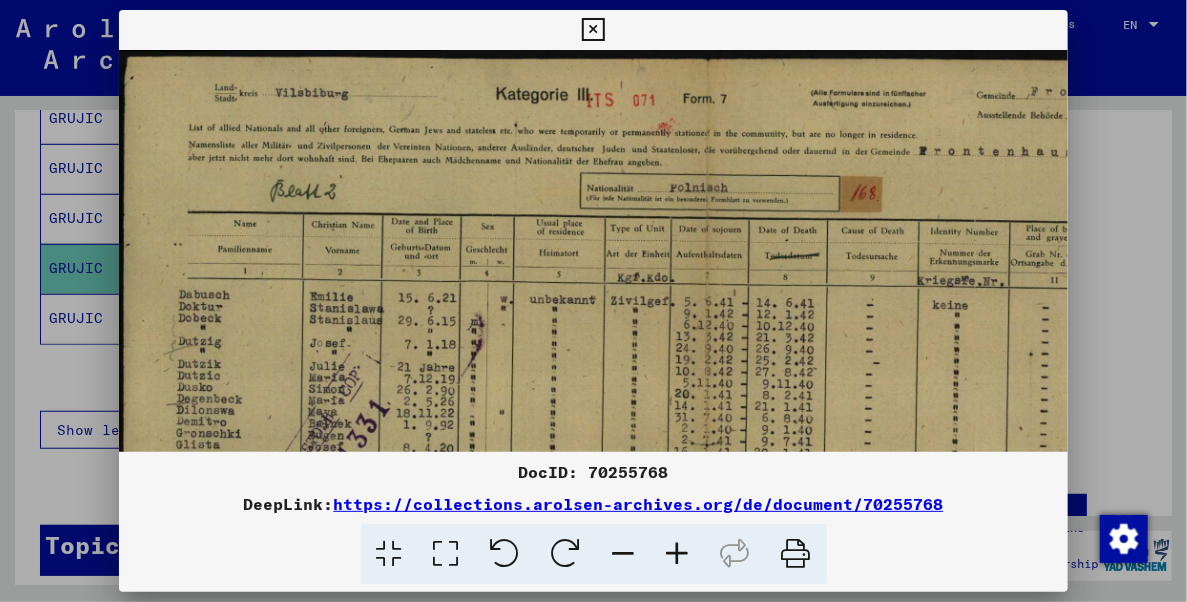 click at bounding box center [678, 554] 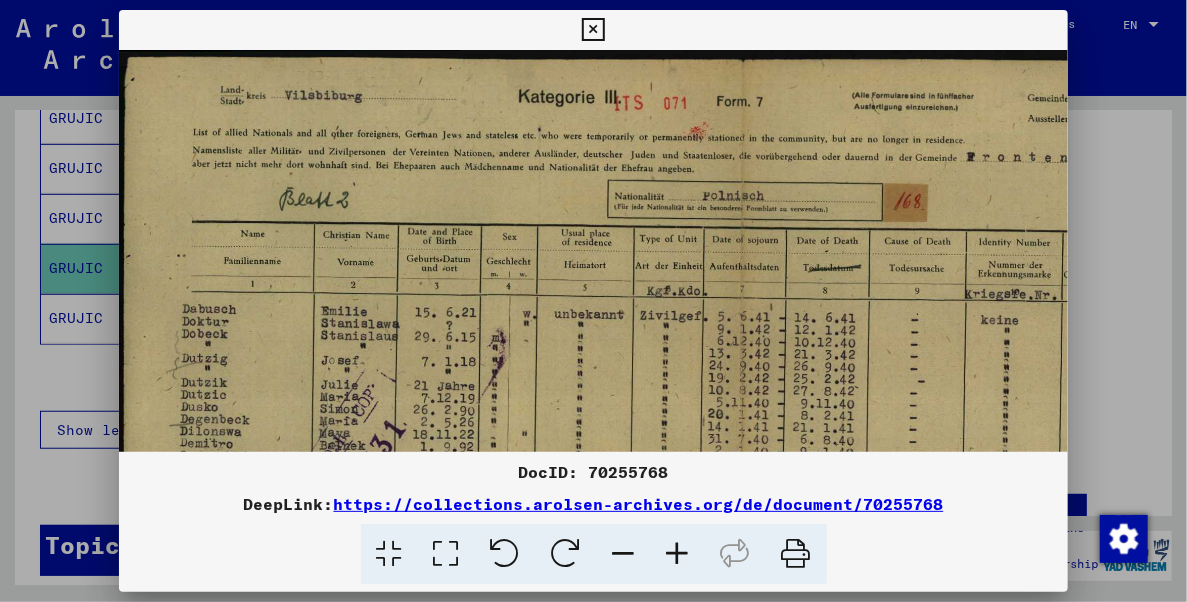 click at bounding box center [678, 554] 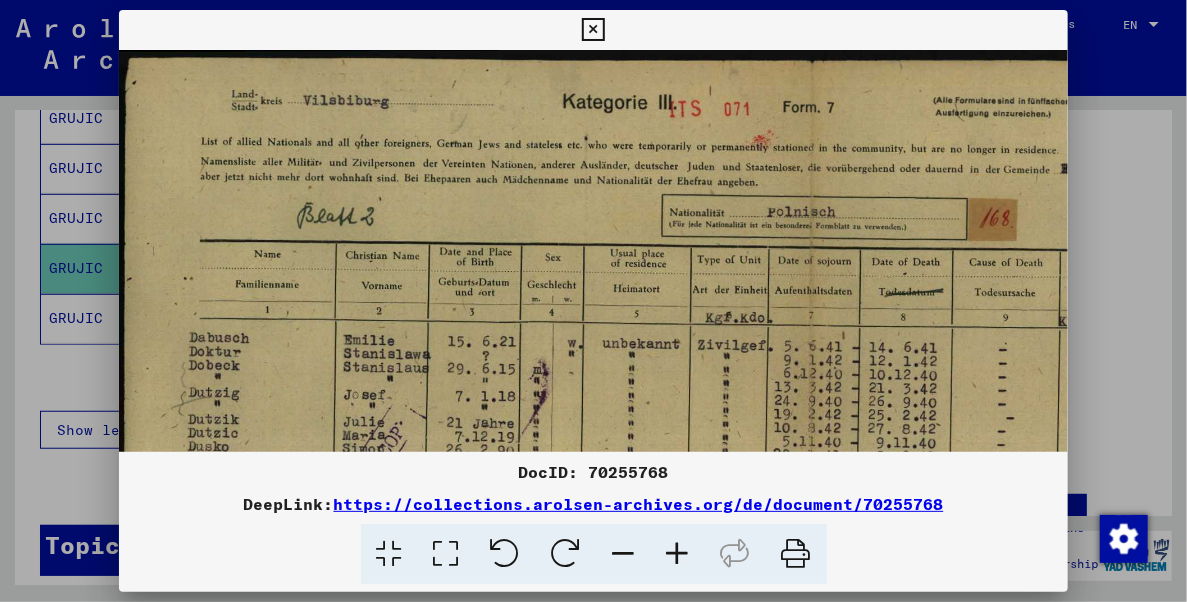 click at bounding box center [678, 554] 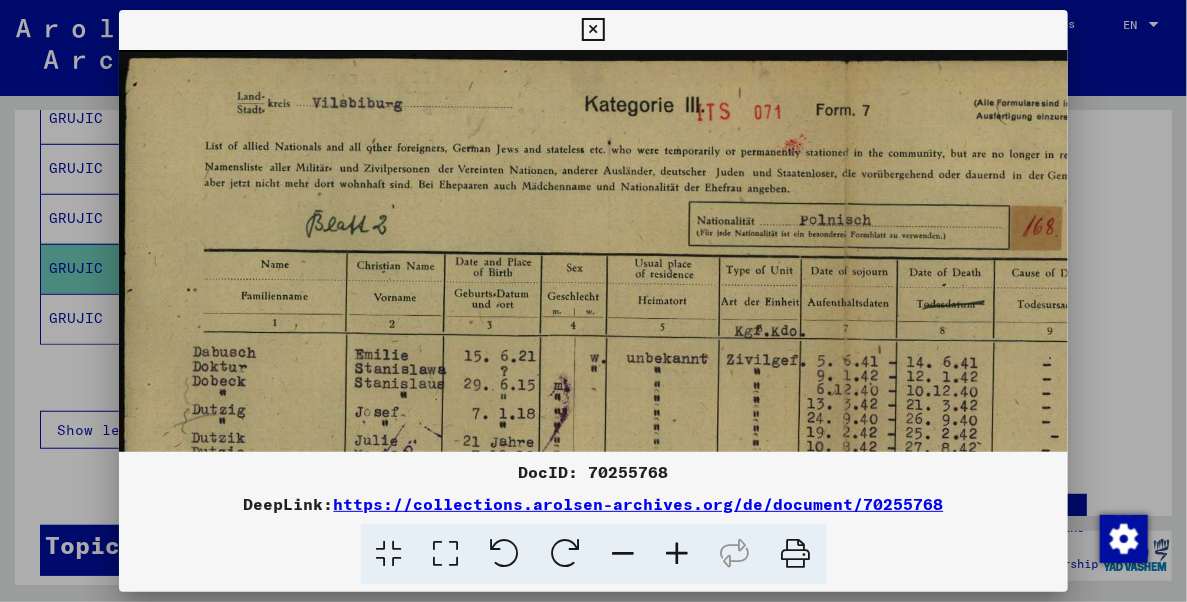 click at bounding box center [678, 554] 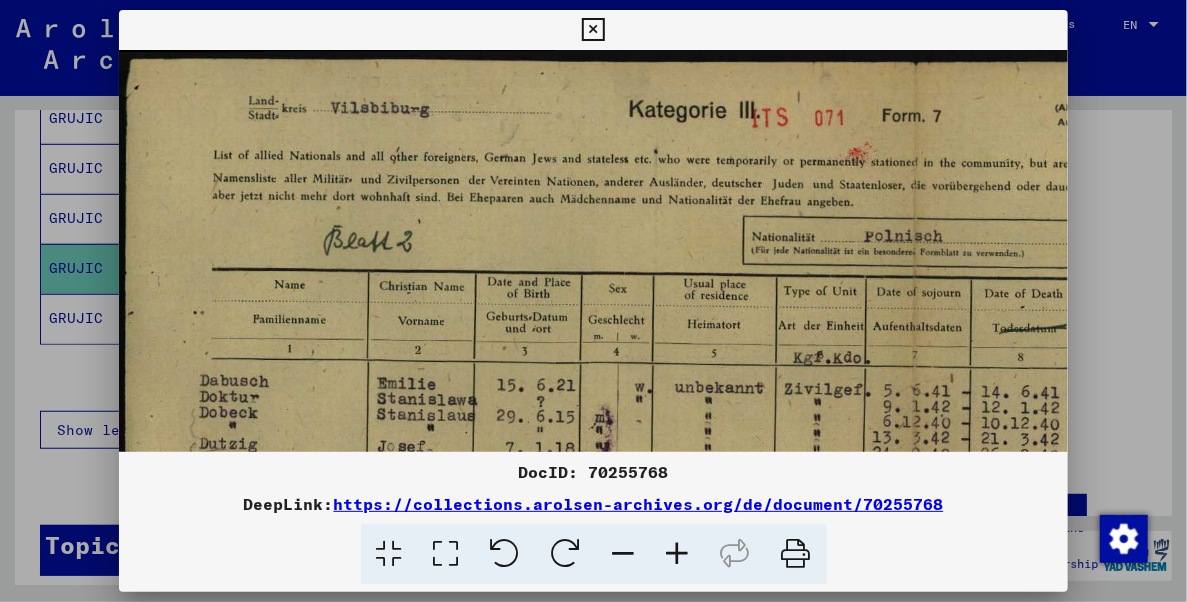 click at bounding box center (678, 554) 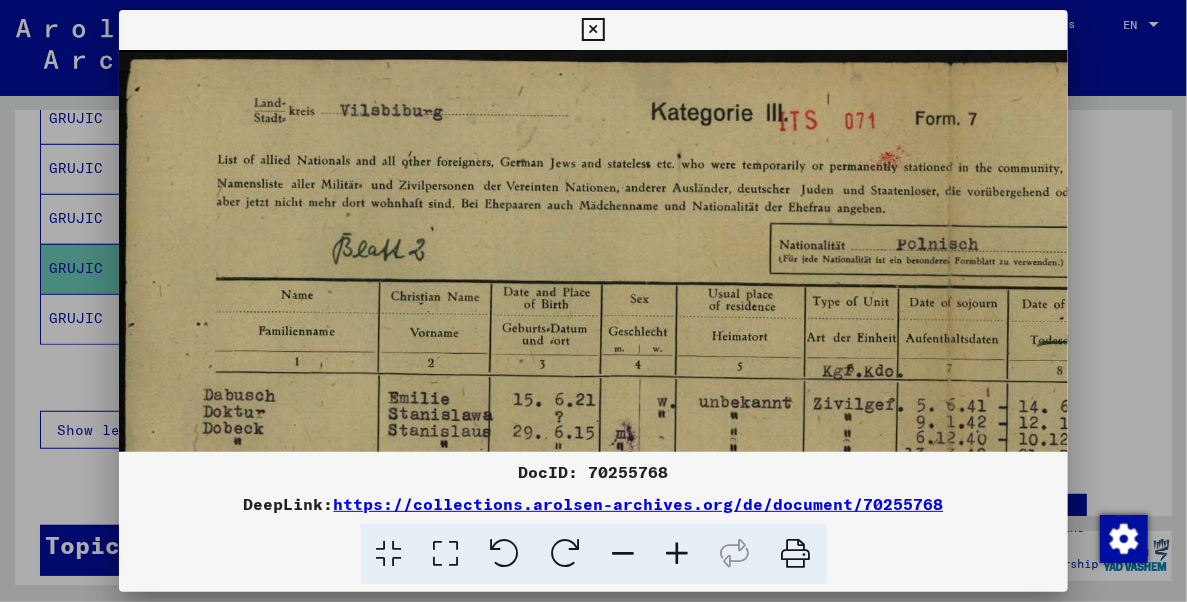 click at bounding box center [678, 554] 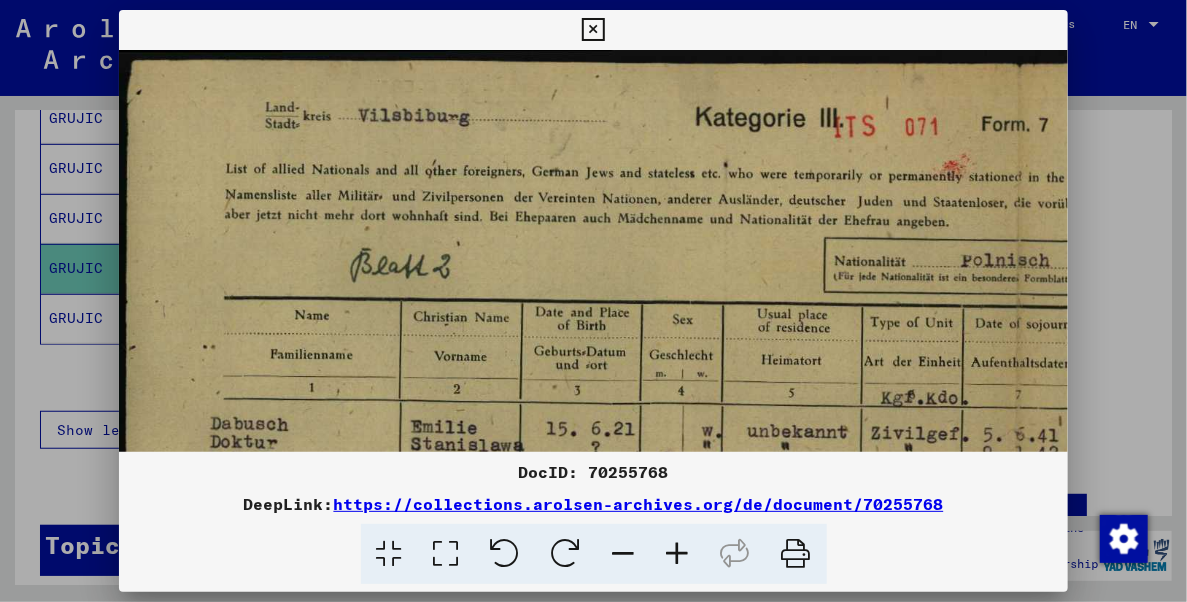 click at bounding box center [678, 554] 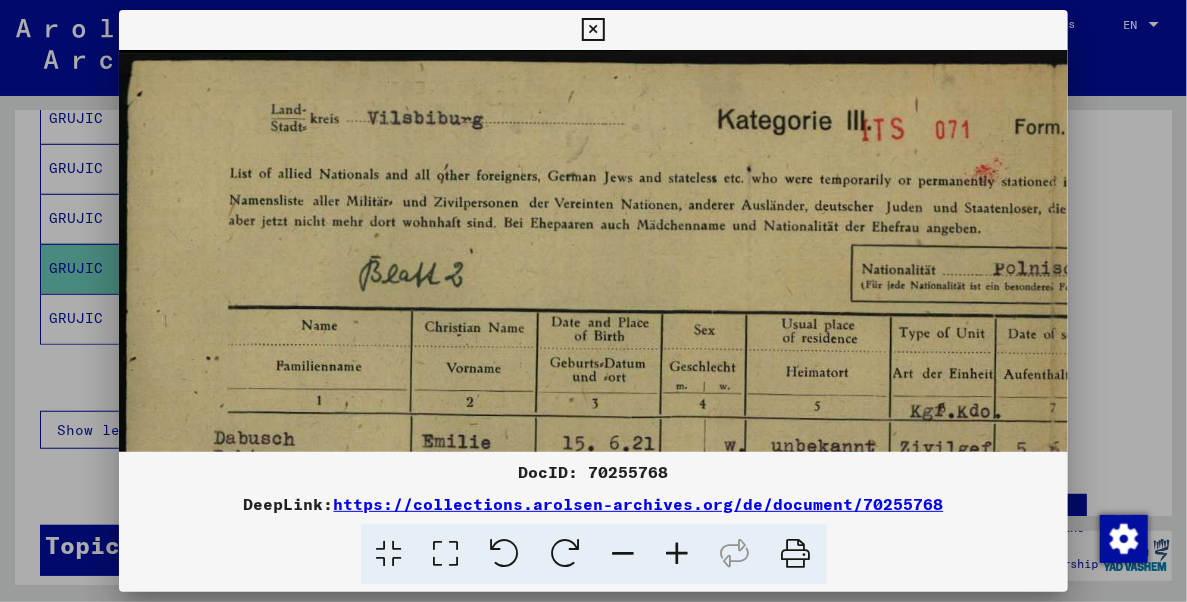 click at bounding box center (678, 554) 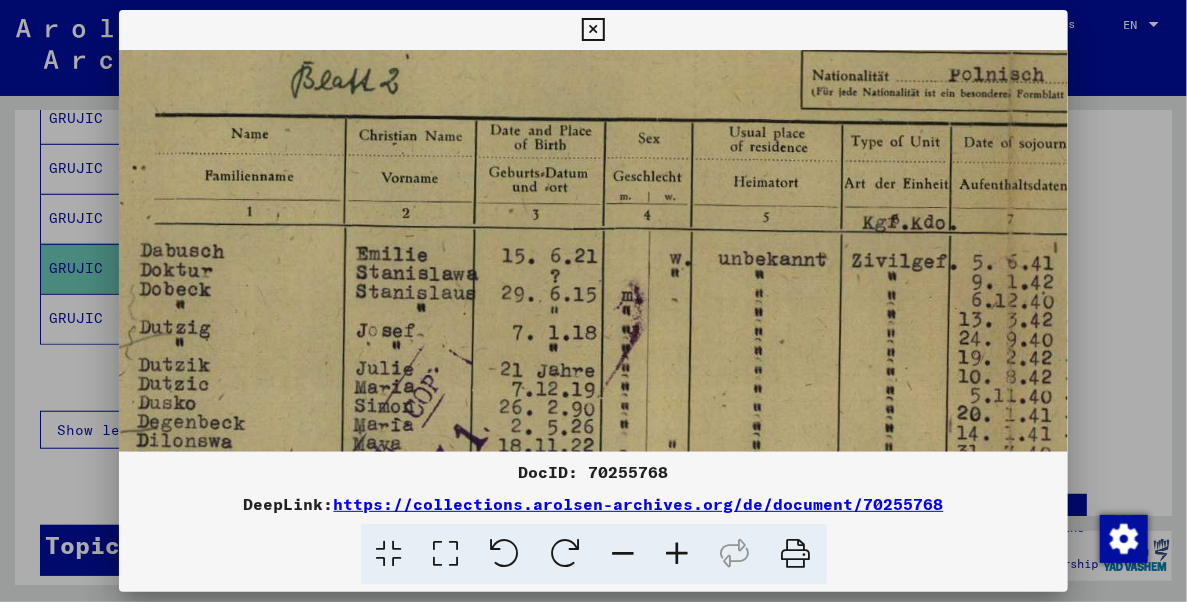 drag, startPoint x: 772, startPoint y: 348, endPoint x: 698, endPoint y: 163, distance: 199.2511 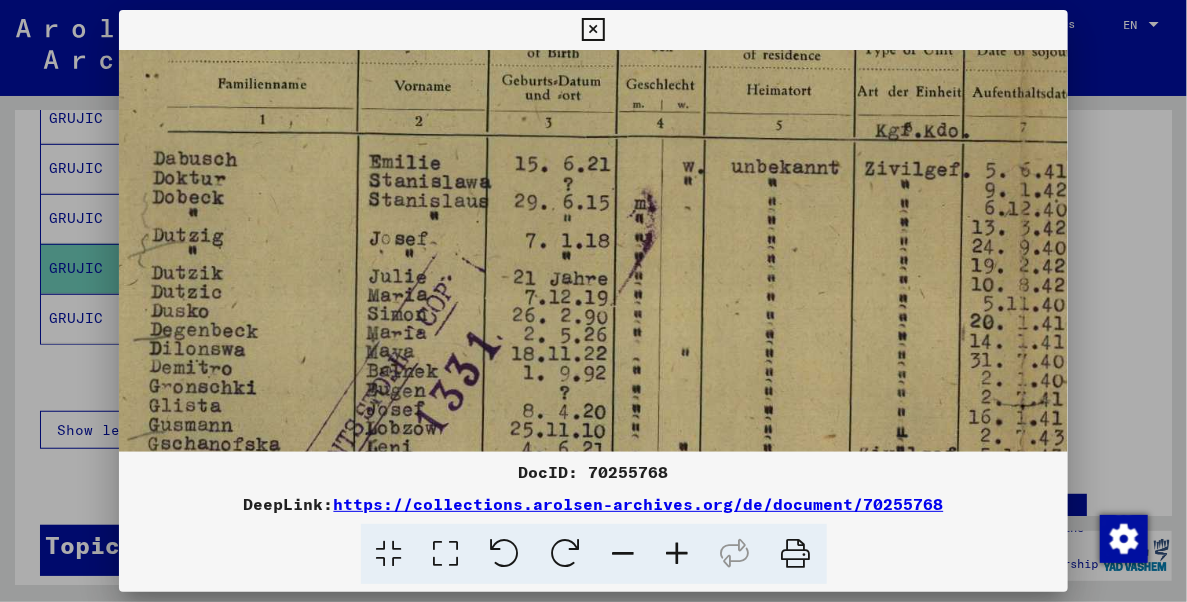 drag, startPoint x: 698, startPoint y: 278, endPoint x: 716, endPoint y: 187, distance: 92.76314 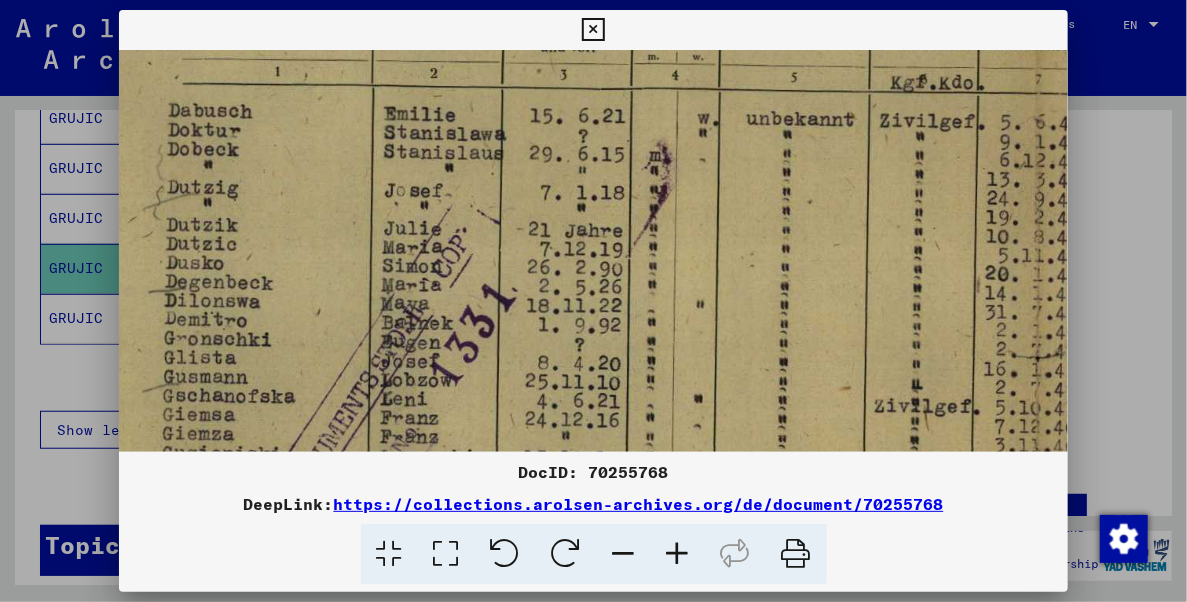 drag, startPoint x: 695, startPoint y: 240, endPoint x: 698, endPoint y: 228, distance: 12.369317 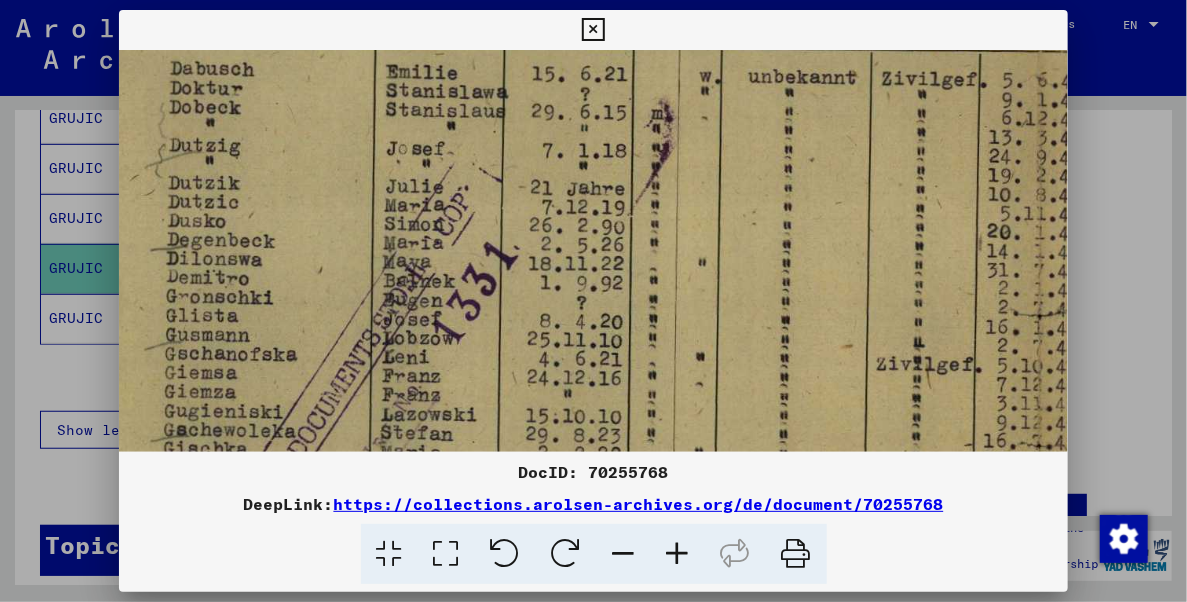 drag, startPoint x: 704, startPoint y: 296, endPoint x: 714, endPoint y: 224, distance: 72.691124 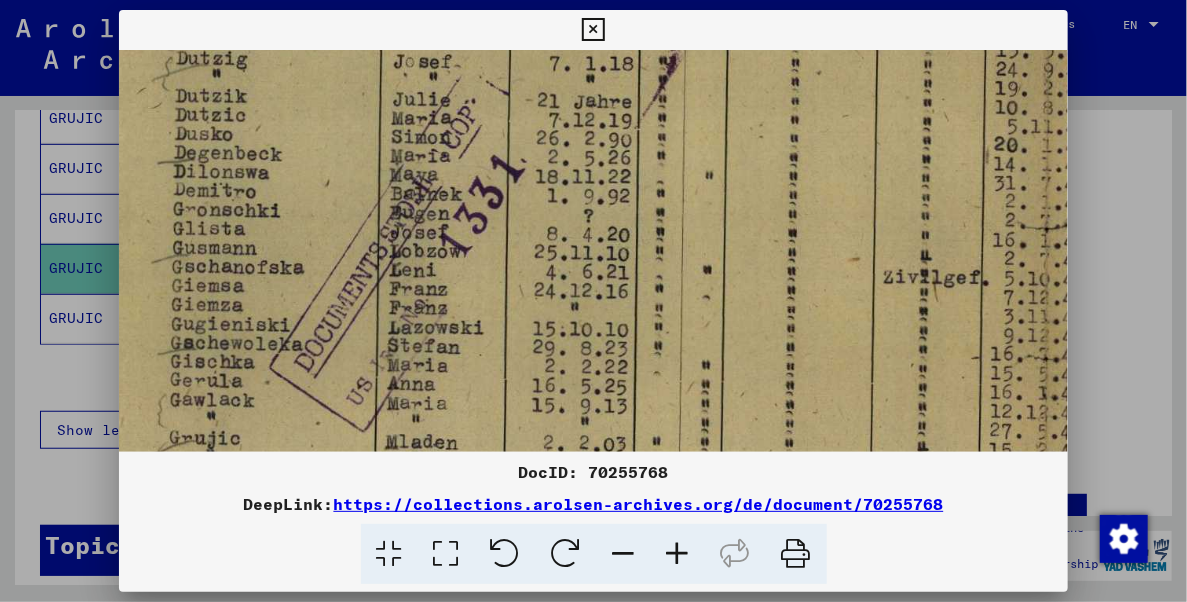 drag, startPoint x: 728, startPoint y: 306, endPoint x: 736, endPoint y: 213, distance: 93.34345 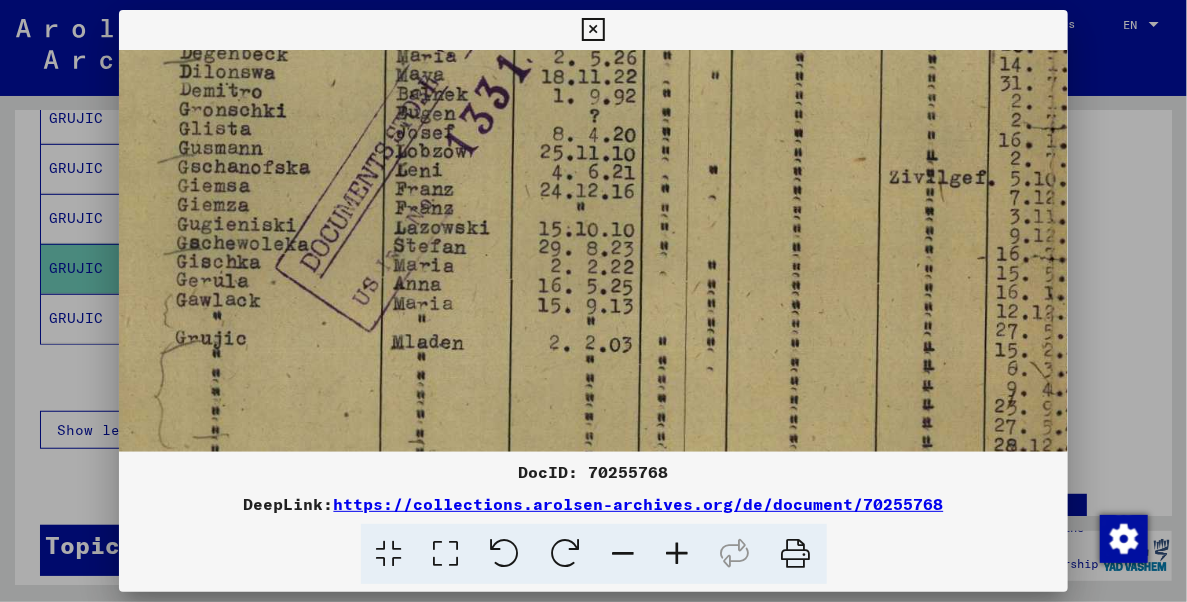 drag, startPoint x: 757, startPoint y: 290, endPoint x: 756, endPoint y: 233, distance: 57.00877 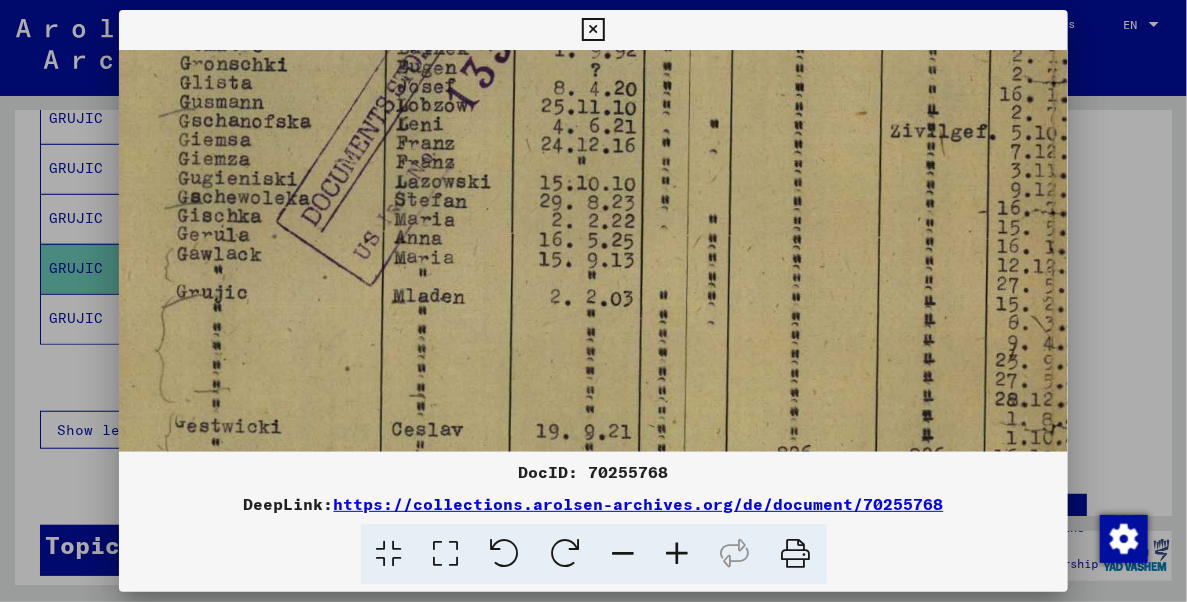drag, startPoint x: 757, startPoint y: 285, endPoint x: 760, endPoint y: 268, distance: 17.262676 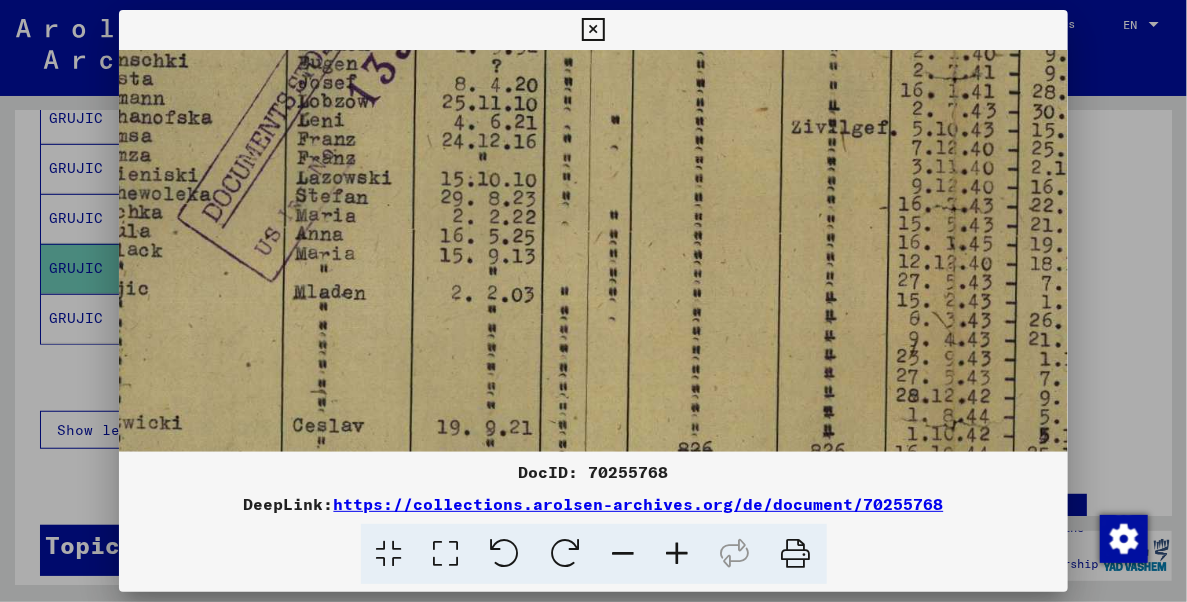 drag, startPoint x: 802, startPoint y: 278, endPoint x: 705, endPoint y: 275, distance: 97.04638 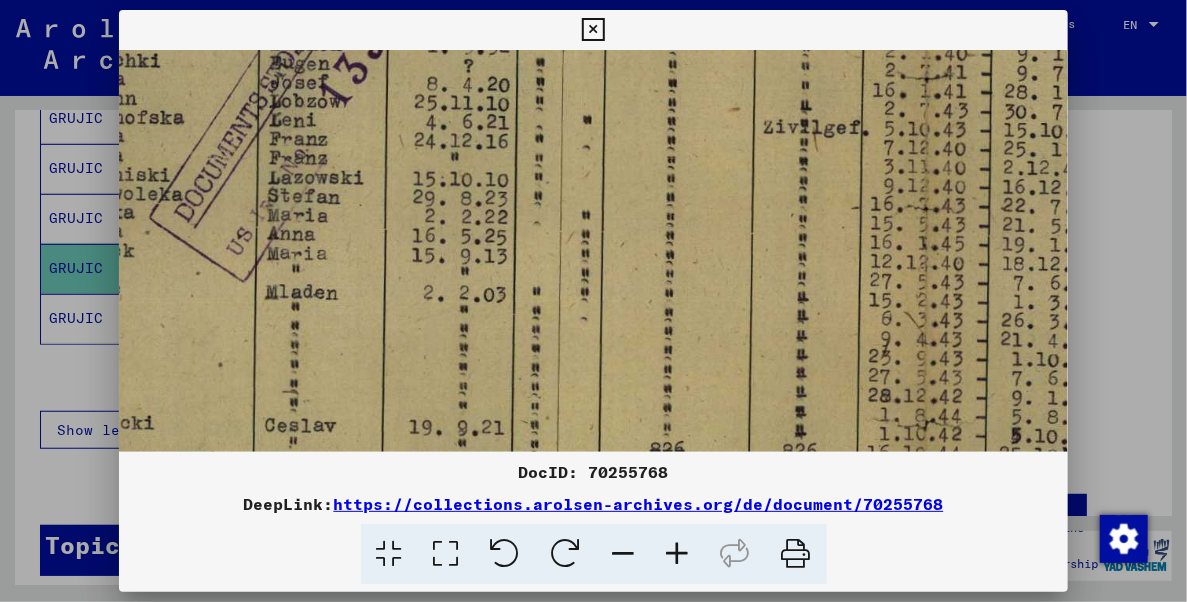 drag, startPoint x: 750, startPoint y: 298, endPoint x: 723, endPoint y: 298, distance: 27 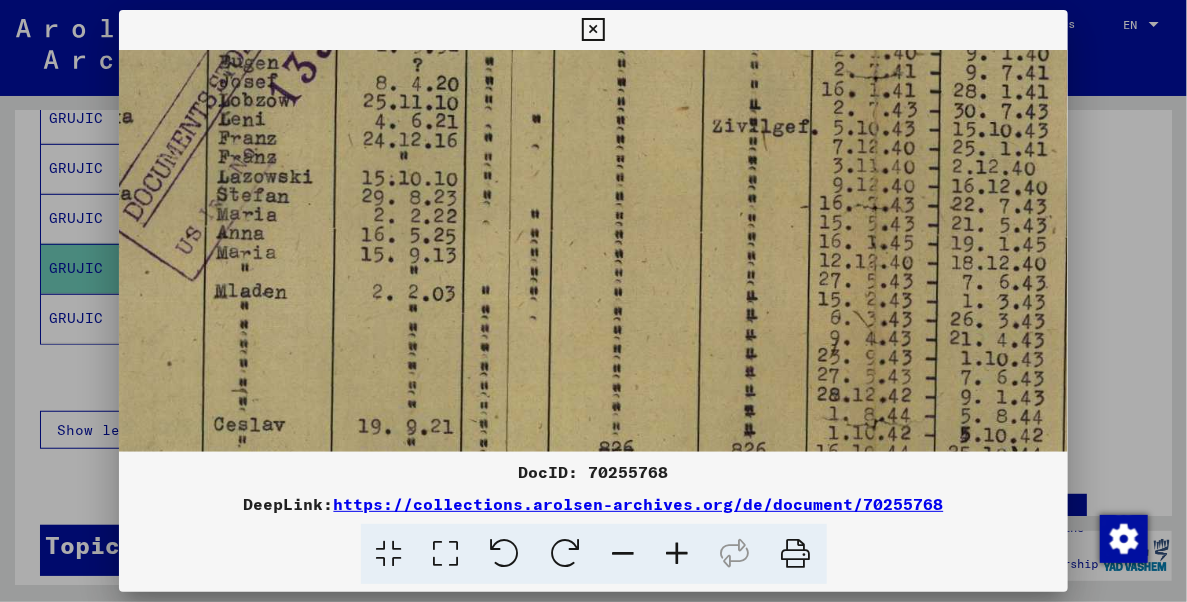 drag, startPoint x: 656, startPoint y: 308, endPoint x: 608, endPoint y: 307, distance: 48.010414 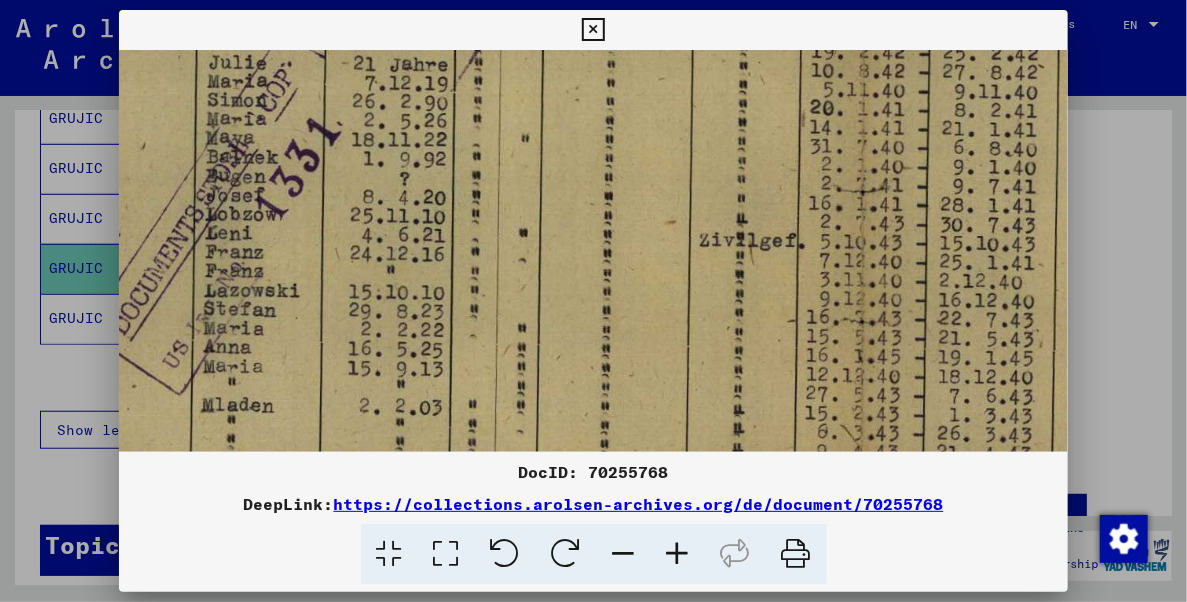 drag, startPoint x: 569, startPoint y: 292, endPoint x: 574, endPoint y: 433, distance: 141.08862 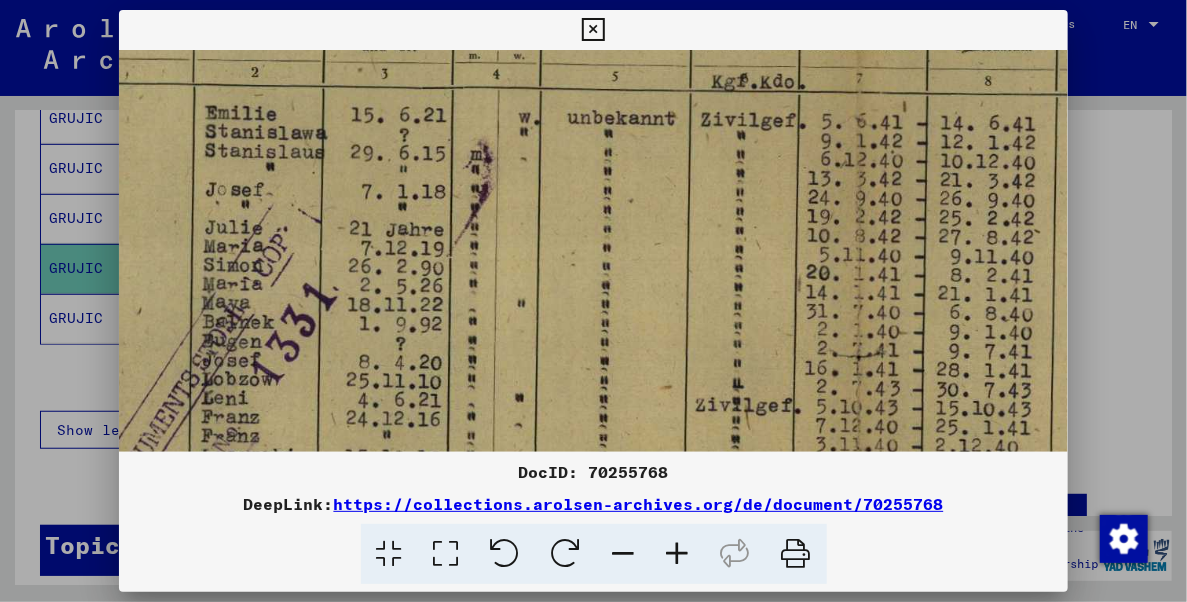 drag, startPoint x: 550, startPoint y: 330, endPoint x: 553, endPoint y: 416, distance: 86.05231 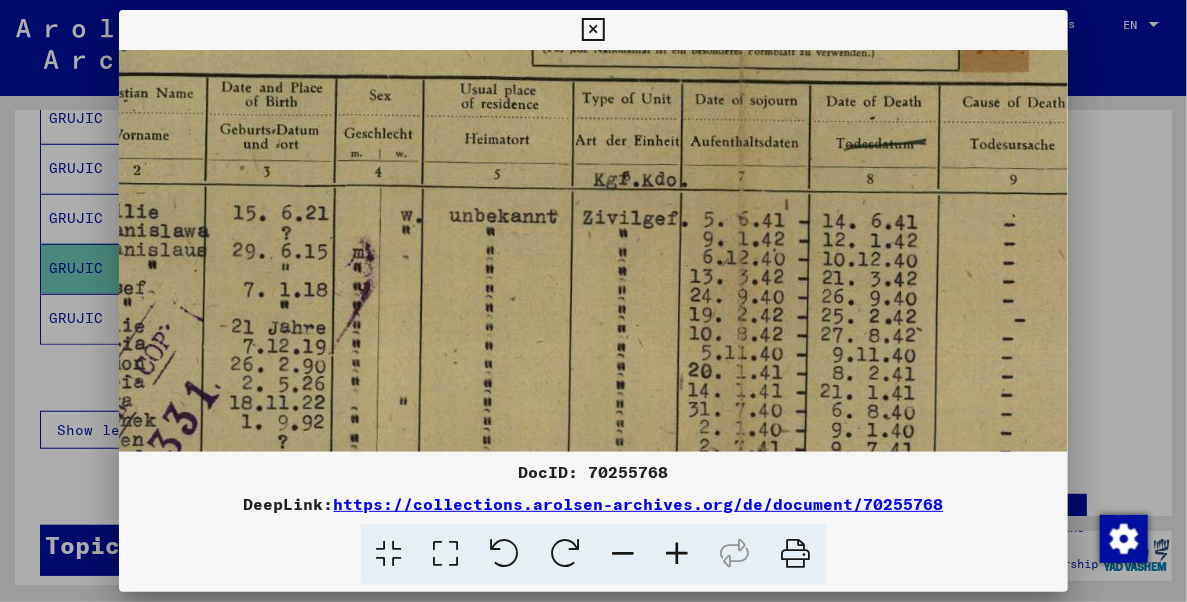 scroll, scrollTop: 240, scrollLeft: 346, axis: both 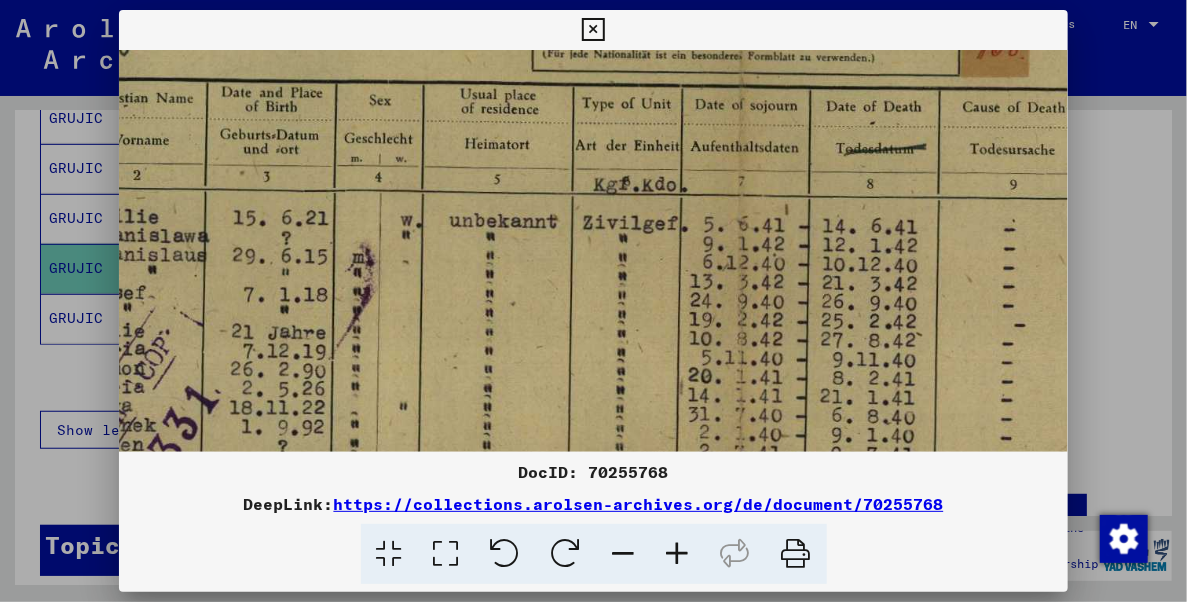 drag, startPoint x: 553, startPoint y: 314, endPoint x: 447, endPoint y: 370, distance: 119.88328 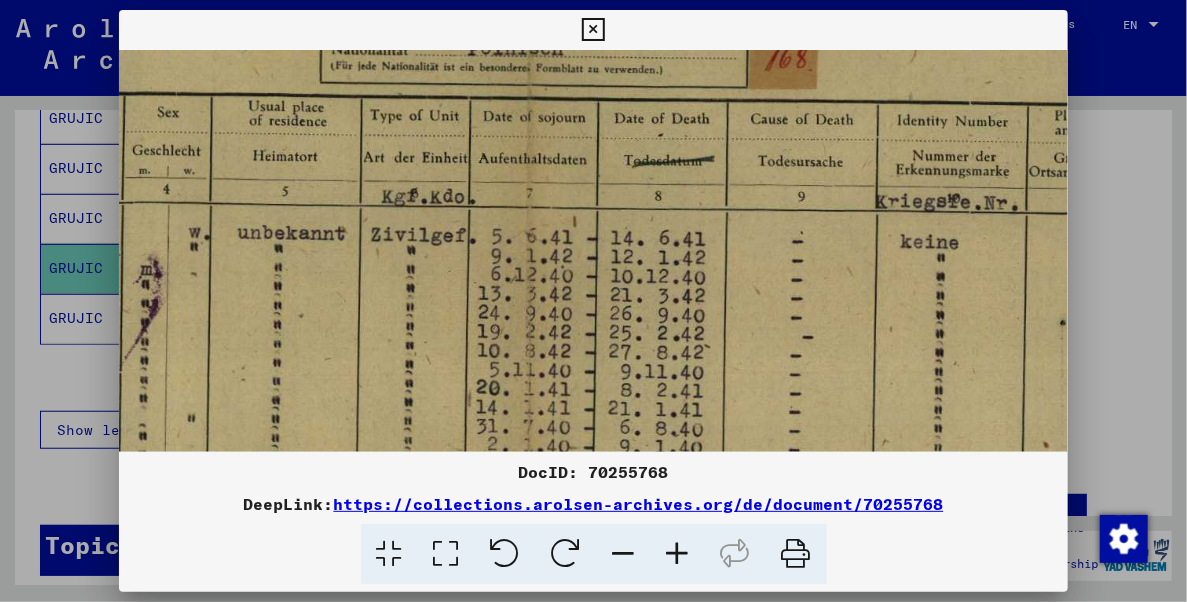 scroll, scrollTop: 231, scrollLeft: 558, axis: both 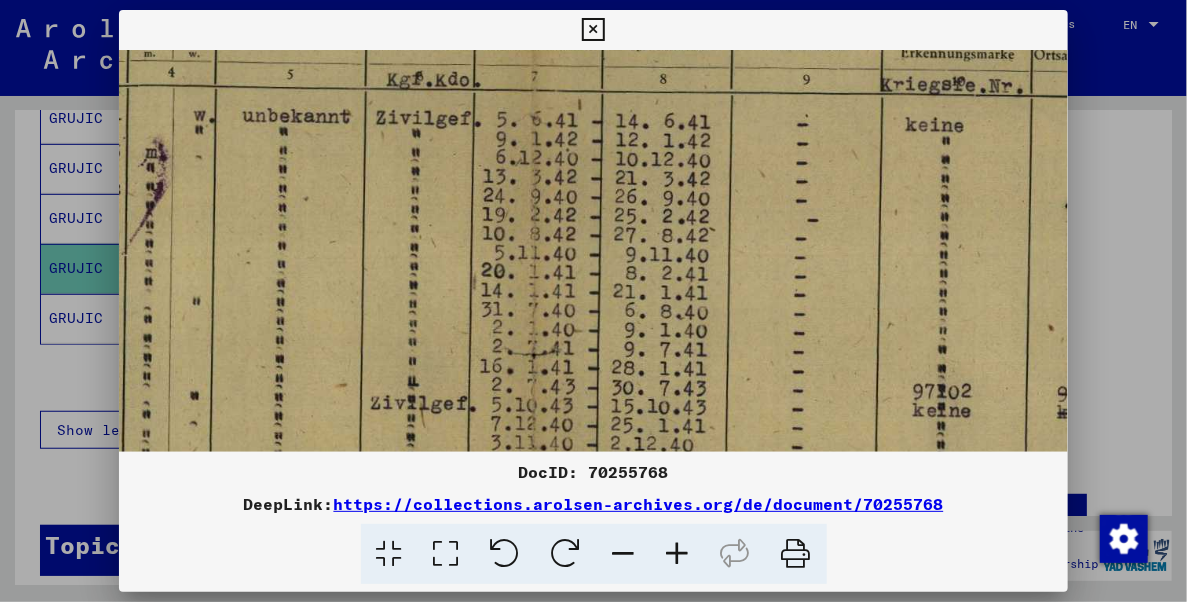 drag, startPoint x: 627, startPoint y: 347, endPoint x: 486, endPoint y: 221, distance: 189.09521 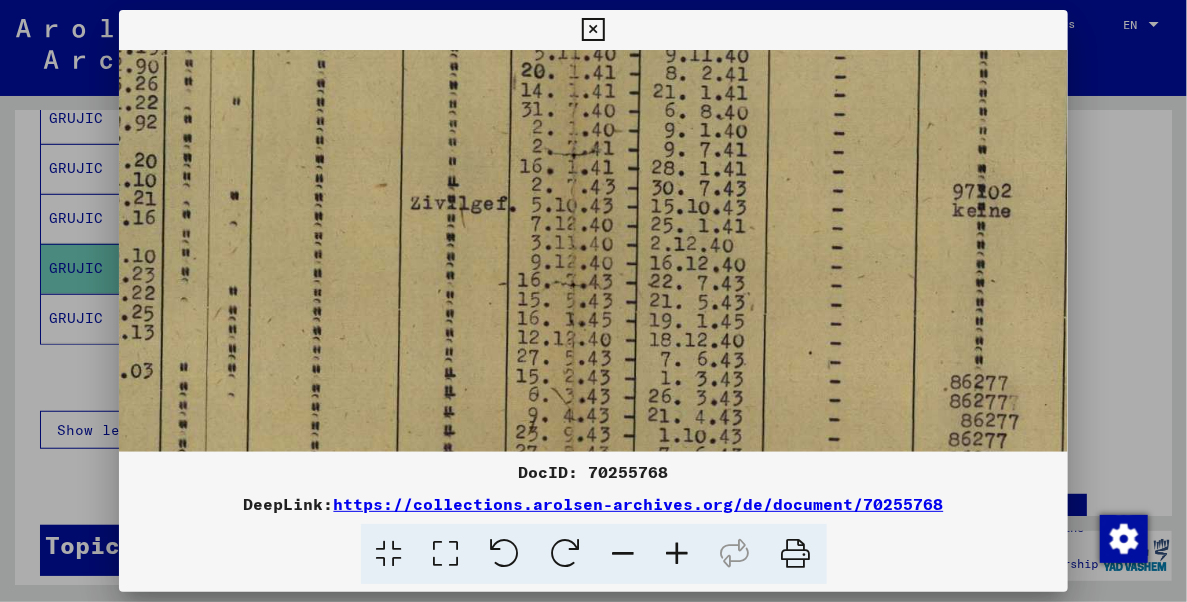 drag, startPoint x: 540, startPoint y: 303, endPoint x: 557, endPoint y: 172, distance: 132.09845 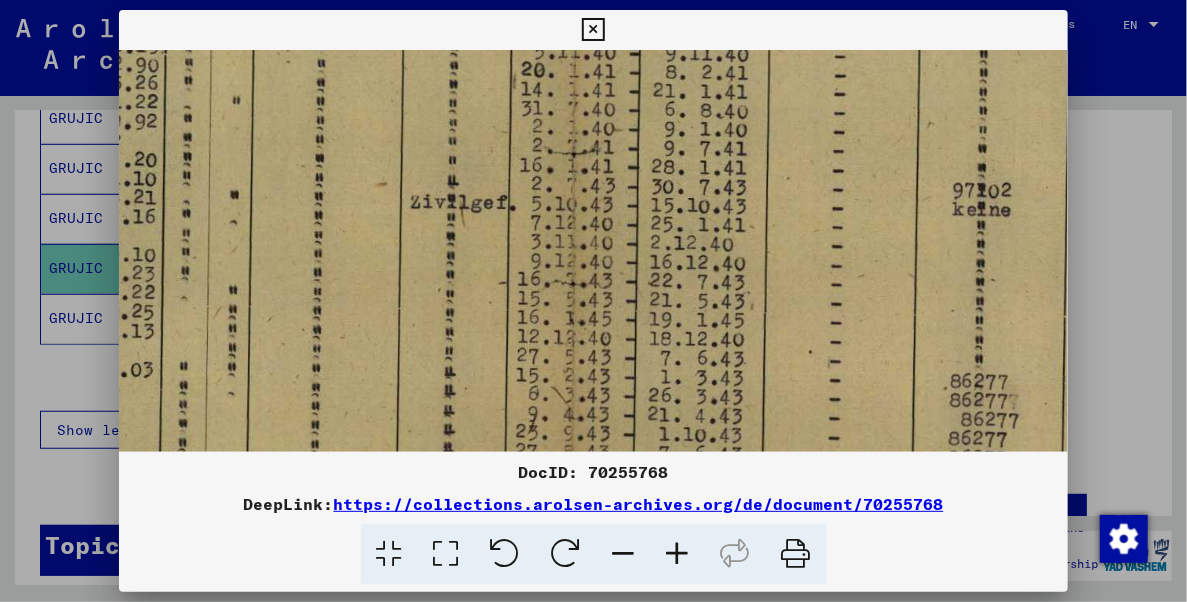 click at bounding box center [574, 205] 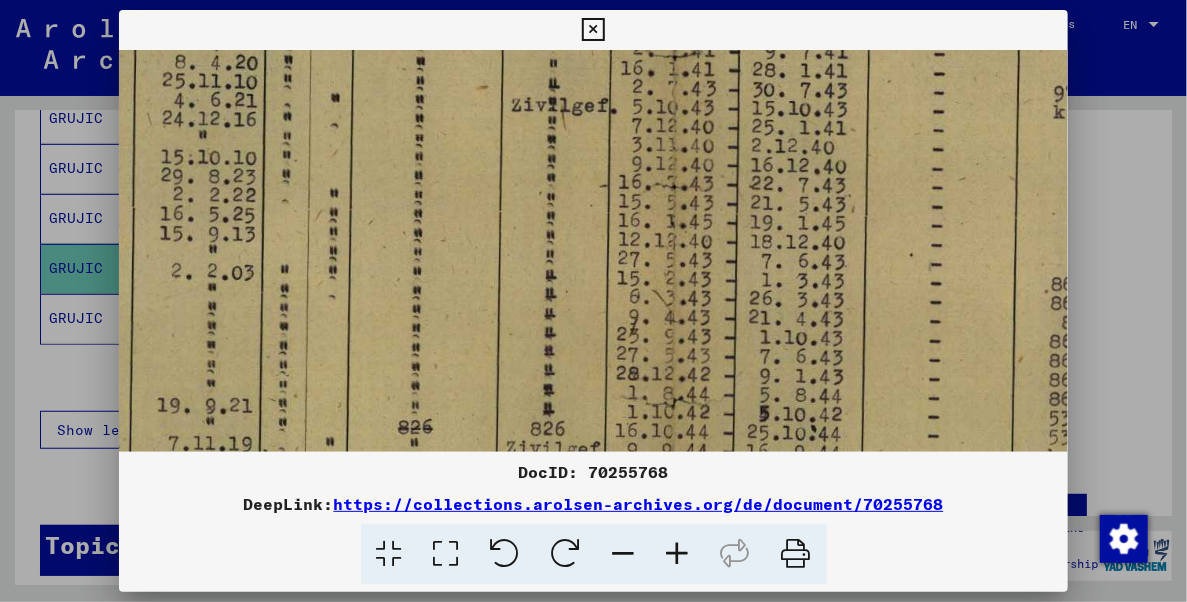 scroll, scrollTop: 643, scrollLeft: 432, axis: both 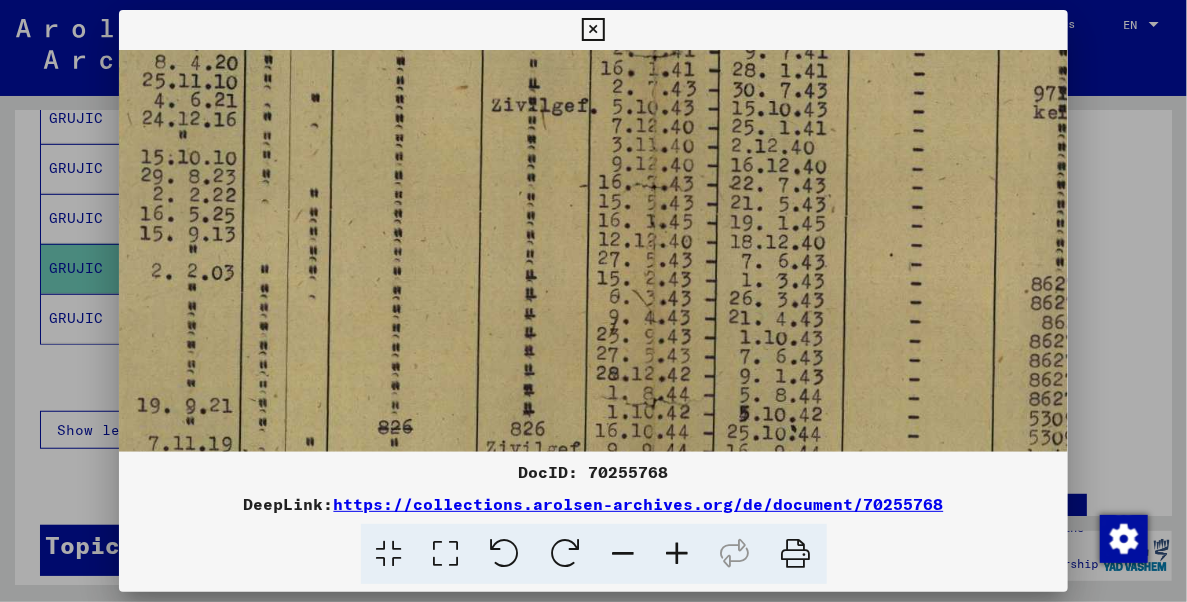 drag, startPoint x: 580, startPoint y: 281, endPoint x: 656, endPoint y: 211, distance: 103.32473 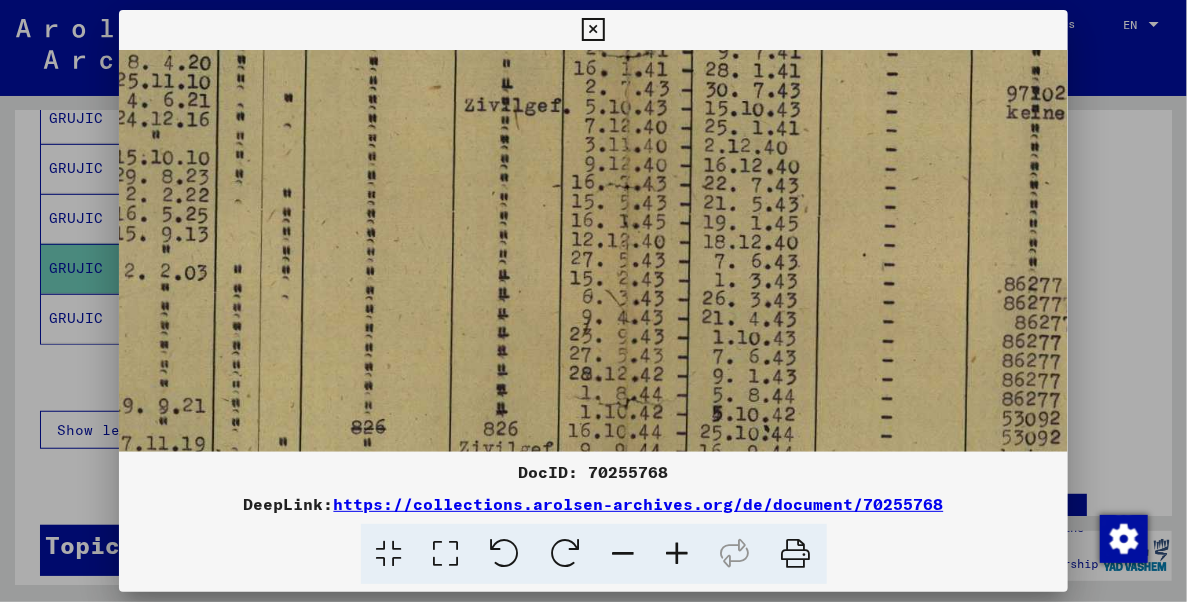 scroll, scrollTop: 645, scrollLeft: 463, axis: both 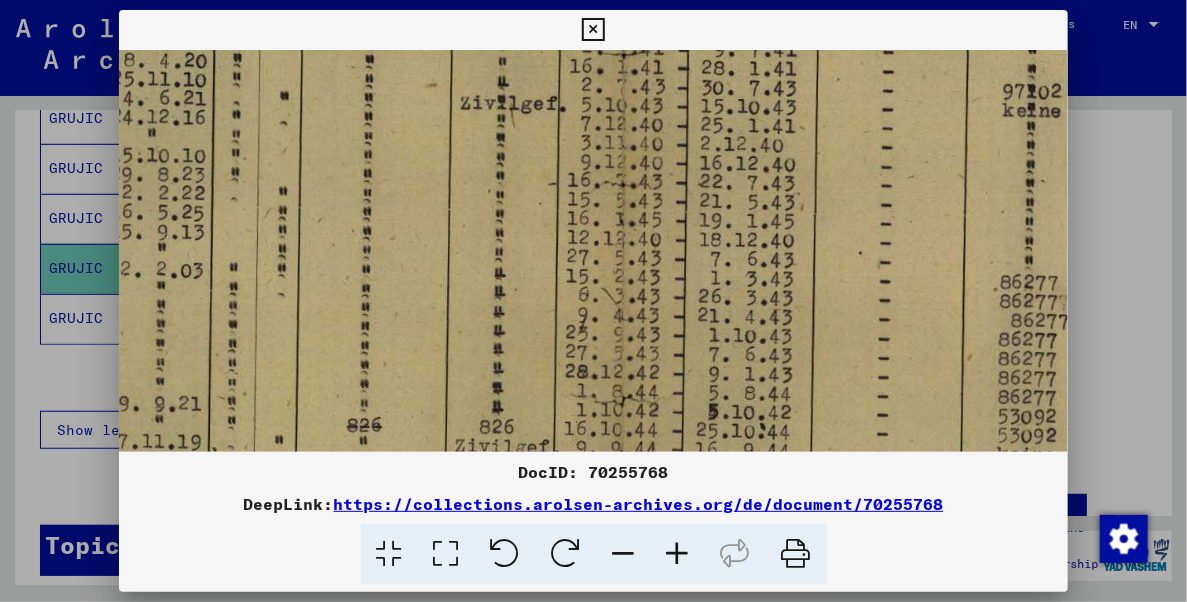 drag, startPoint x: 670, startPoint y: 269, endPoint x: 640, endPoint y: 268, distance: 30.016663 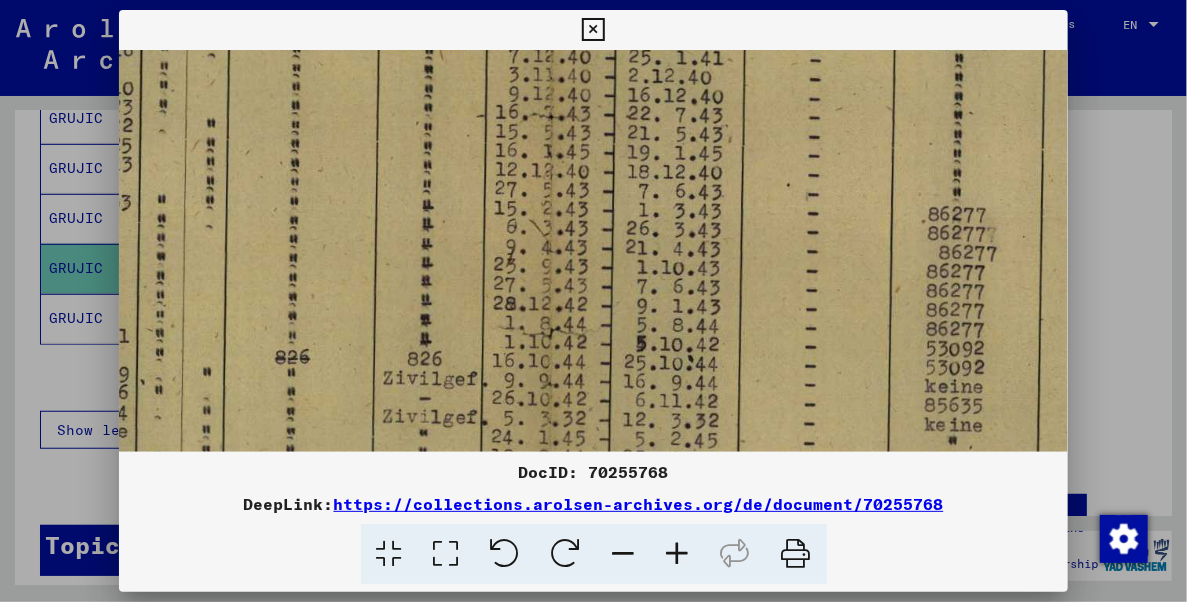drag, startPoint x: 745, startPoint y: 273, endPoint x: 688, endPoint y: 214, distance: 82.036575 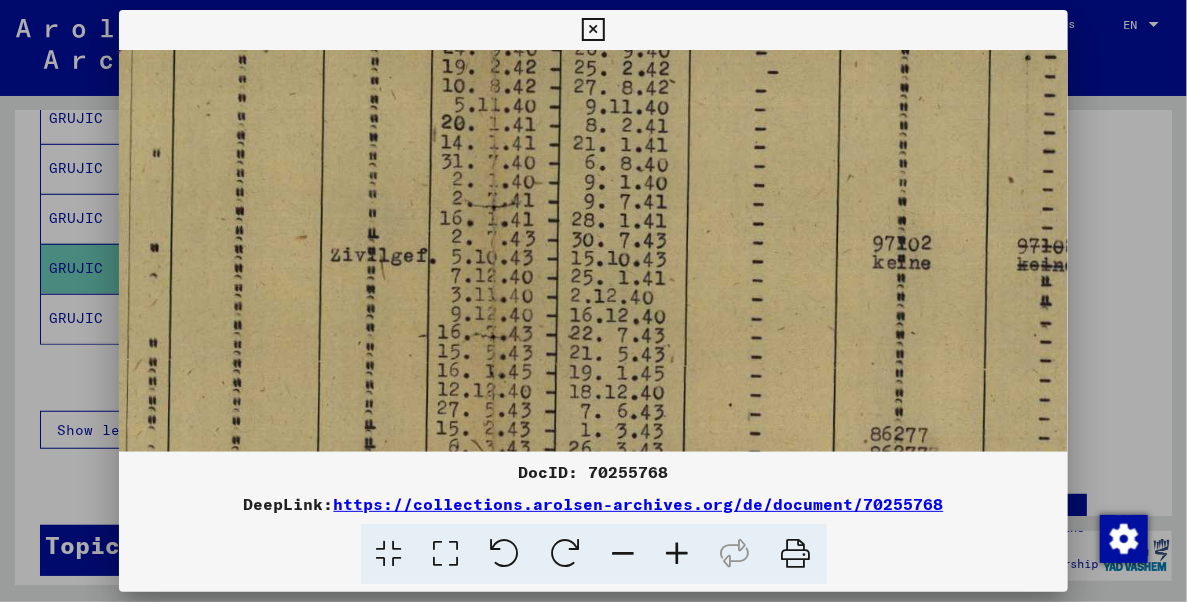 drag, startPoint x: 969, startPoint y: 188, endPoint x: 896, endPoint y: 399, distance: 223.27113 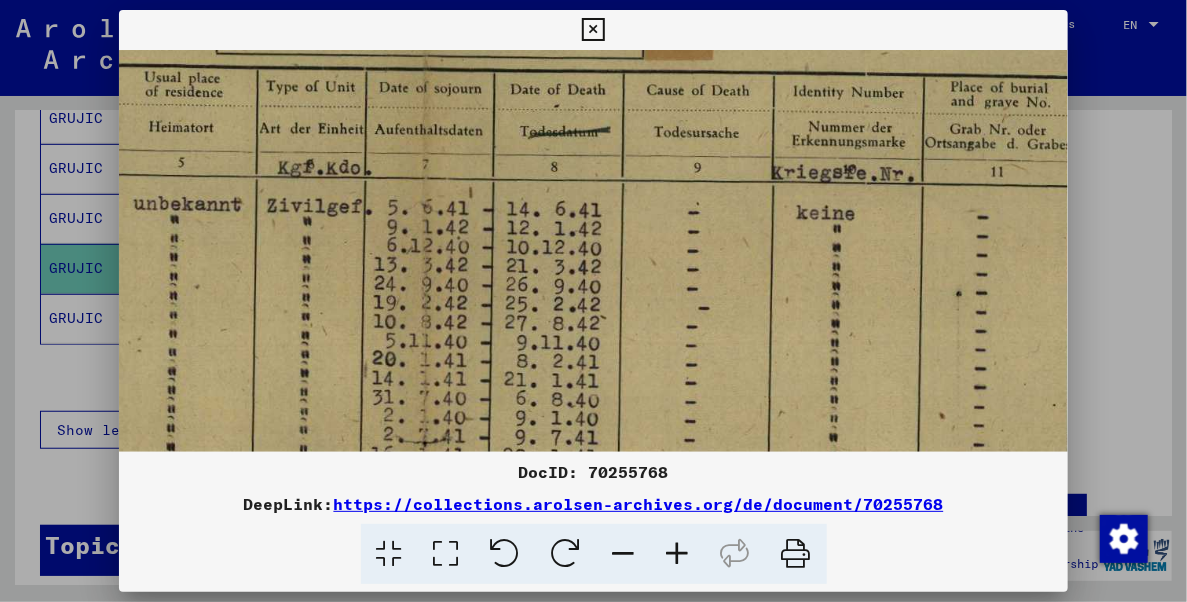 drag, startPoint x: 886, startPoint y: 249, endPoint x: 828, endPoint y: 430, distance: 190.06578 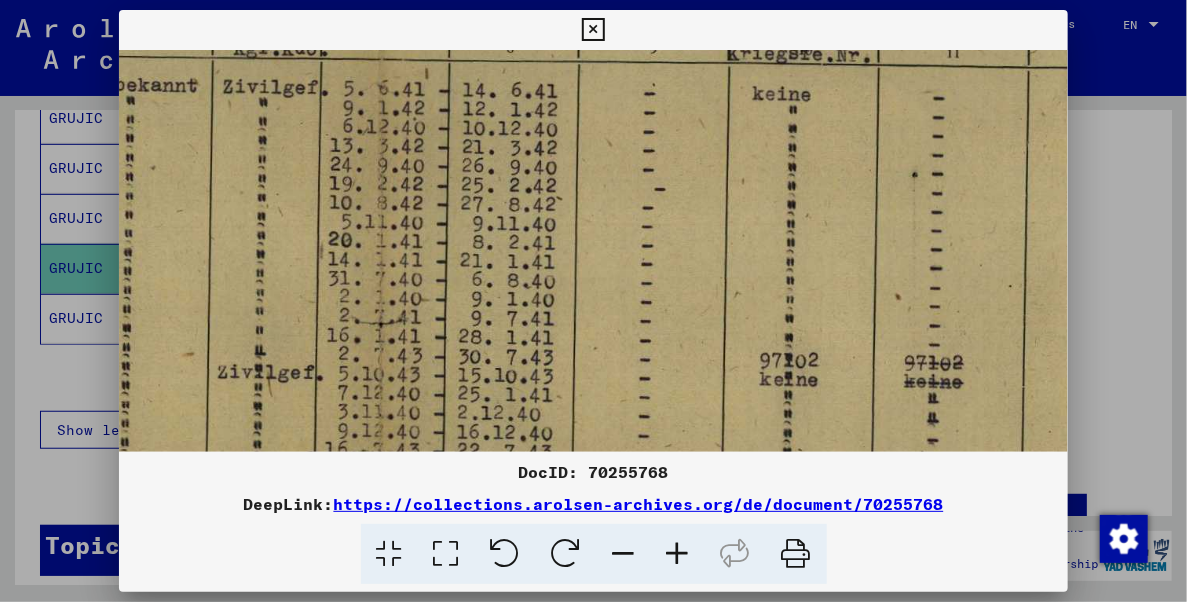 drag, startPoint x: 840, startPoint y: 315, endPoint x: 804, endPoint y: 180, distance: 139.71758 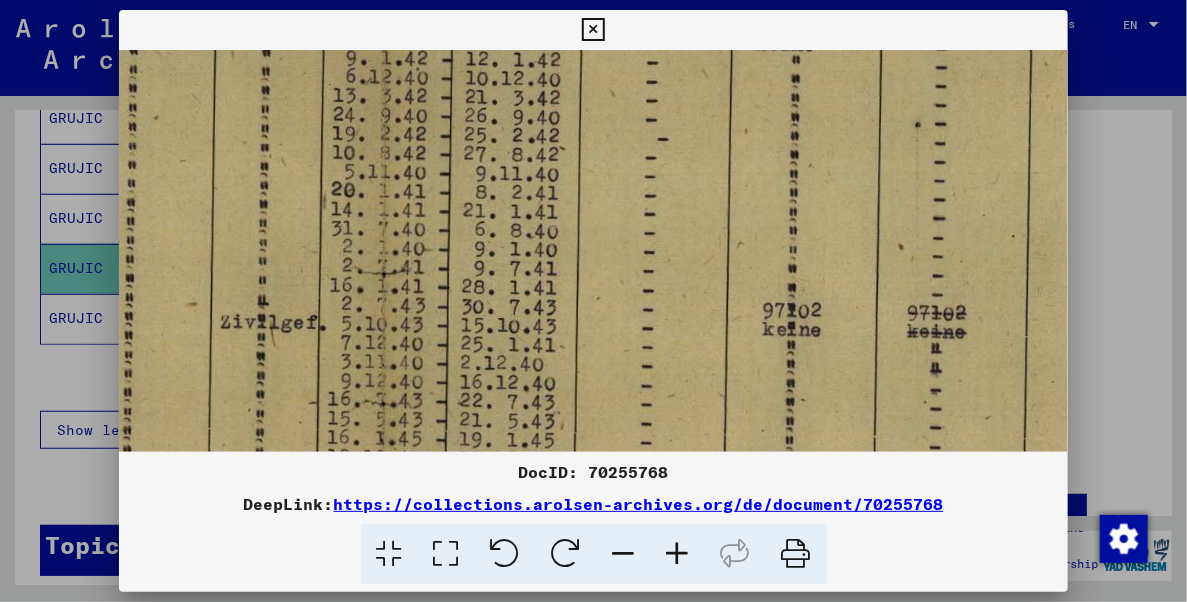 drag, startPoint x: 809, startPoint y: 289, endPoint x: 823, endPoint y: 155, distance: 134.72935 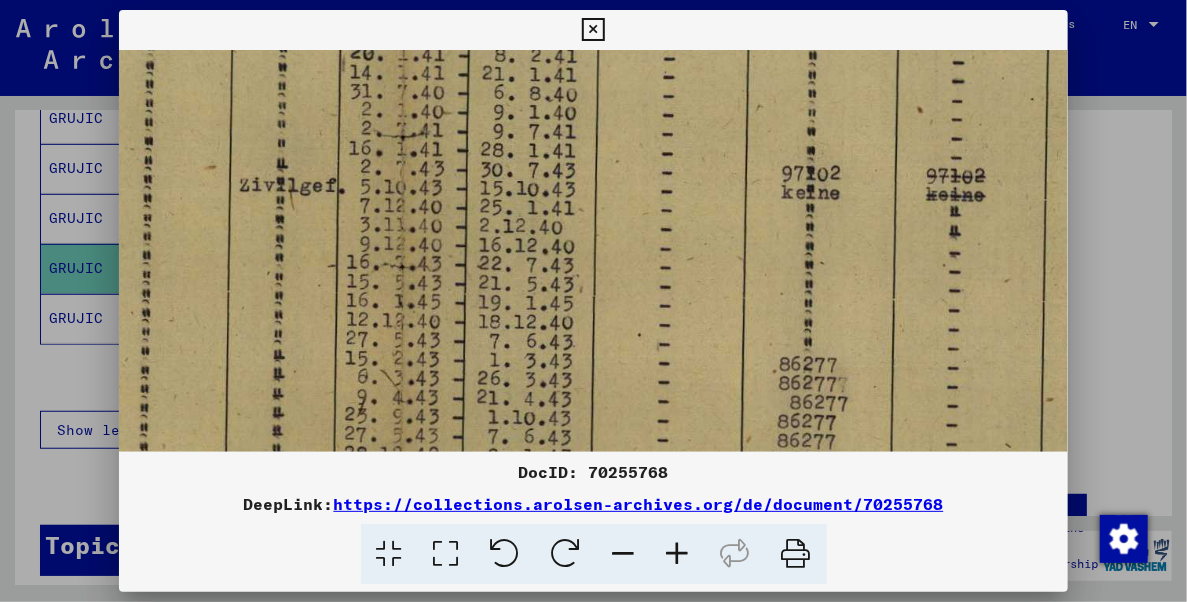 drag, startPoint x: 826, startPoint y: 259, endPoint x: 841, endPoint y: 203, distance: 57.974133 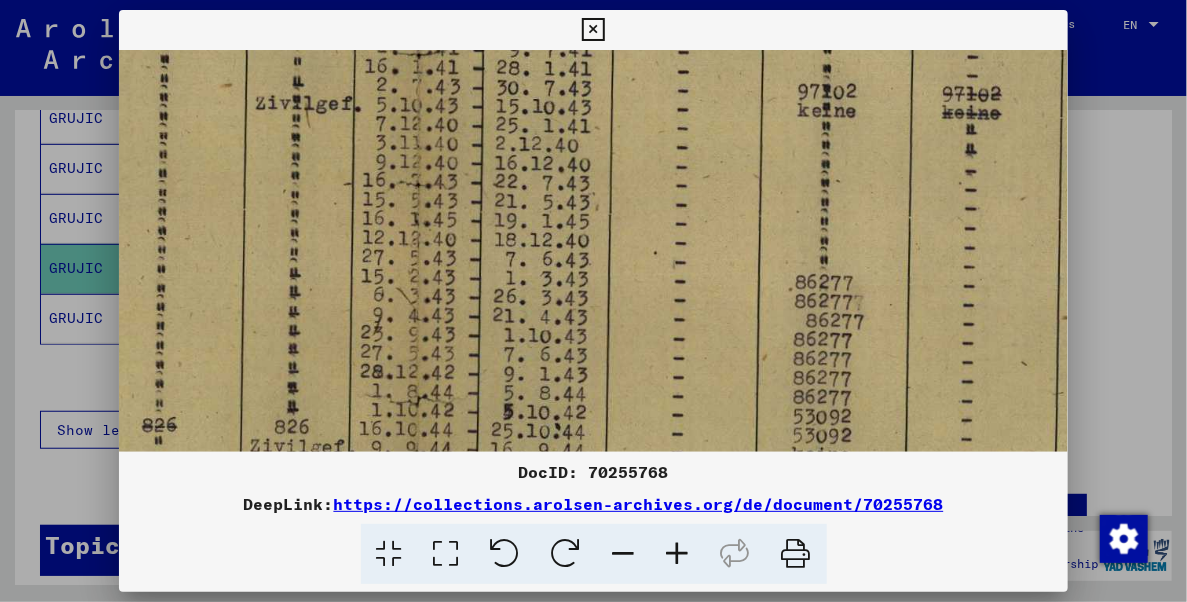 drag, startPoint x: 836, startPoint y: 246, endPoint x: 847, endPoint y: 220, distance: 28.231188 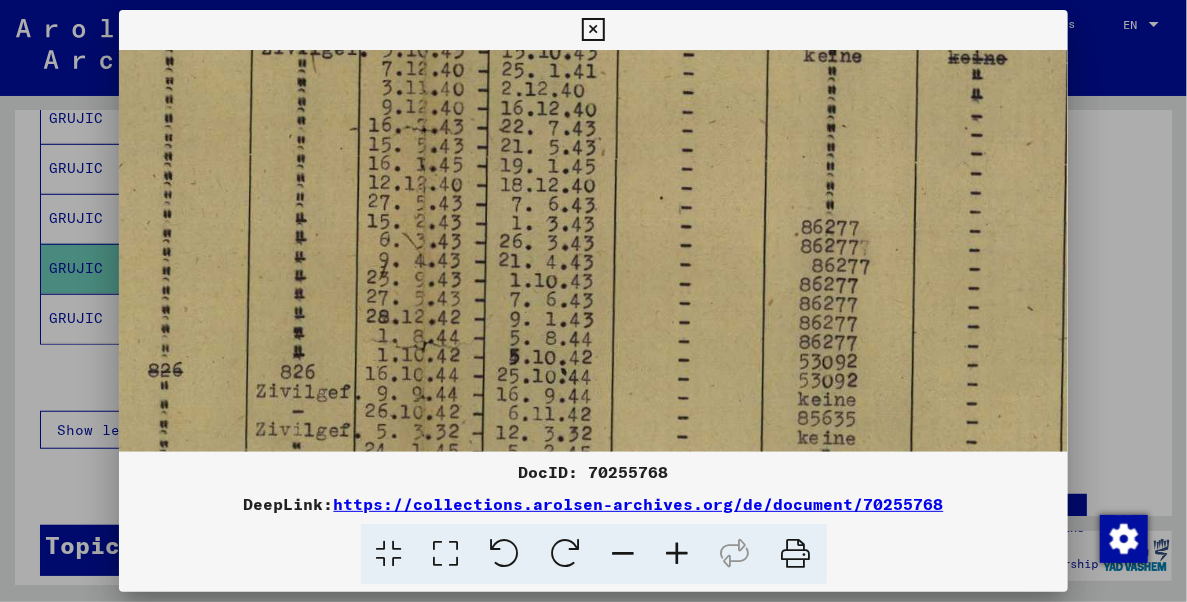 drag, startPoint x: 858, startPoint y: 260, endPoint x: 871, endPoint y: 199, distance: 62.369865 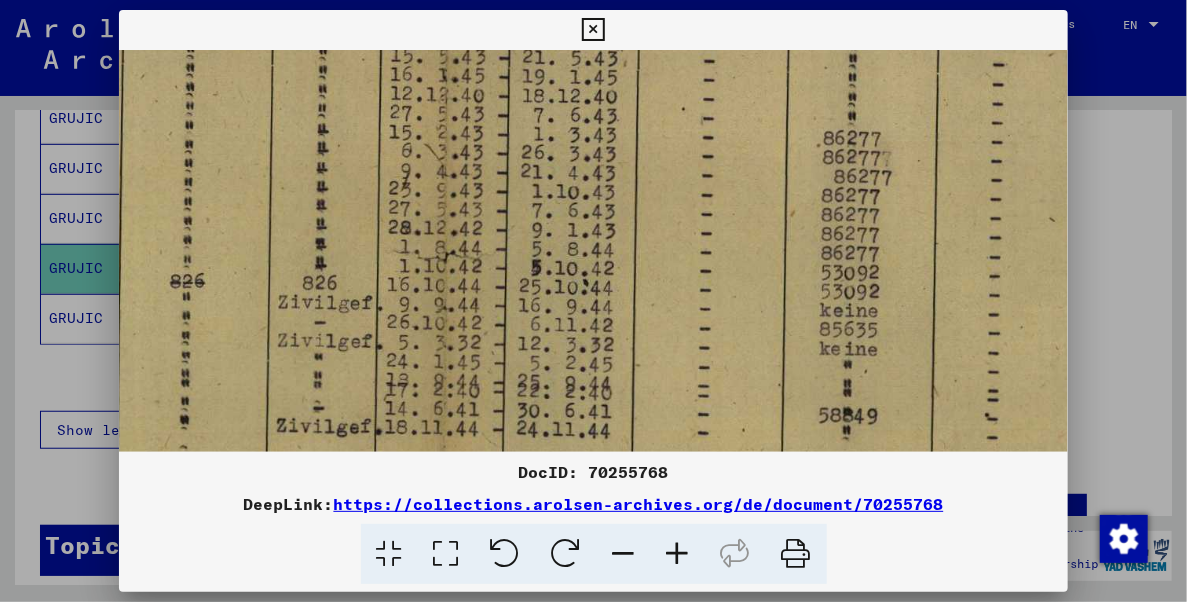 drag, startPoint x: 859, startPoint y: 268, endPoint x: 872, endPoint y: 234, distance: 36.40055 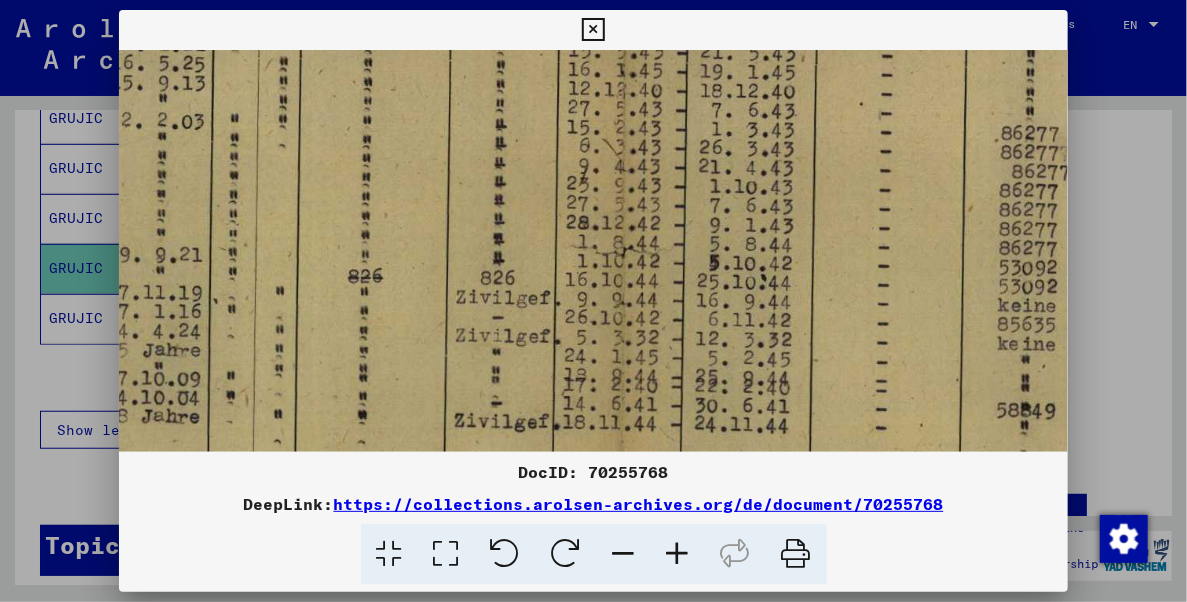 drag, startPoint x: 869, startPoint y: 288, endPoint x: 1033, endPoint y: 304, distance: 164.77864 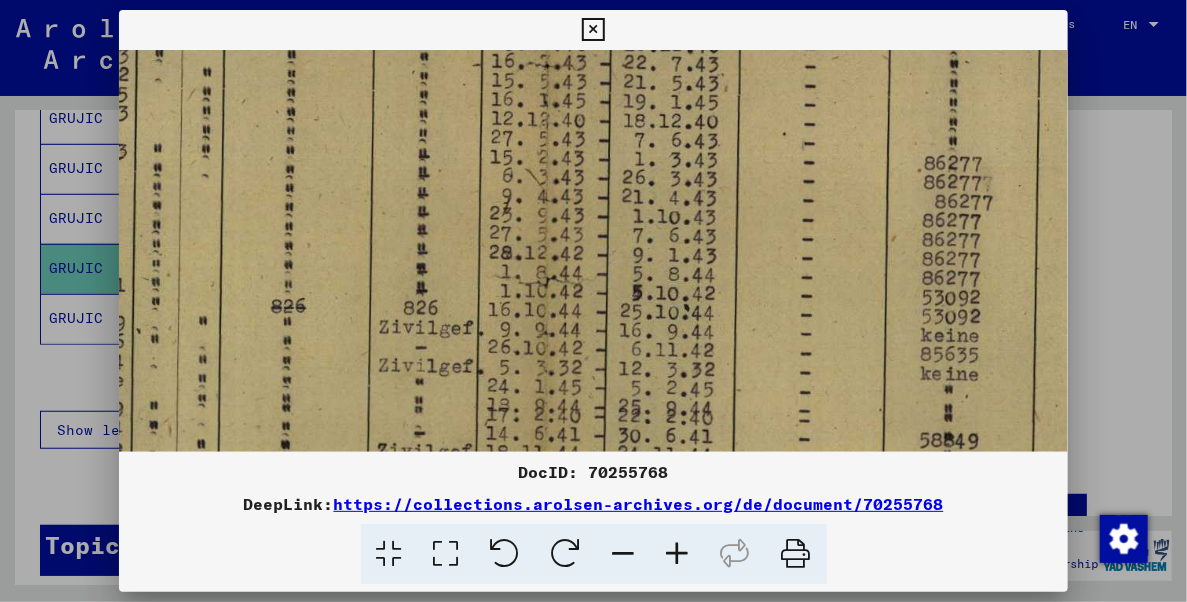 drag, startPoint x: 736, startPoint y: 240, endPoint x: 661, endPoint y: 272, distance: 81.5414 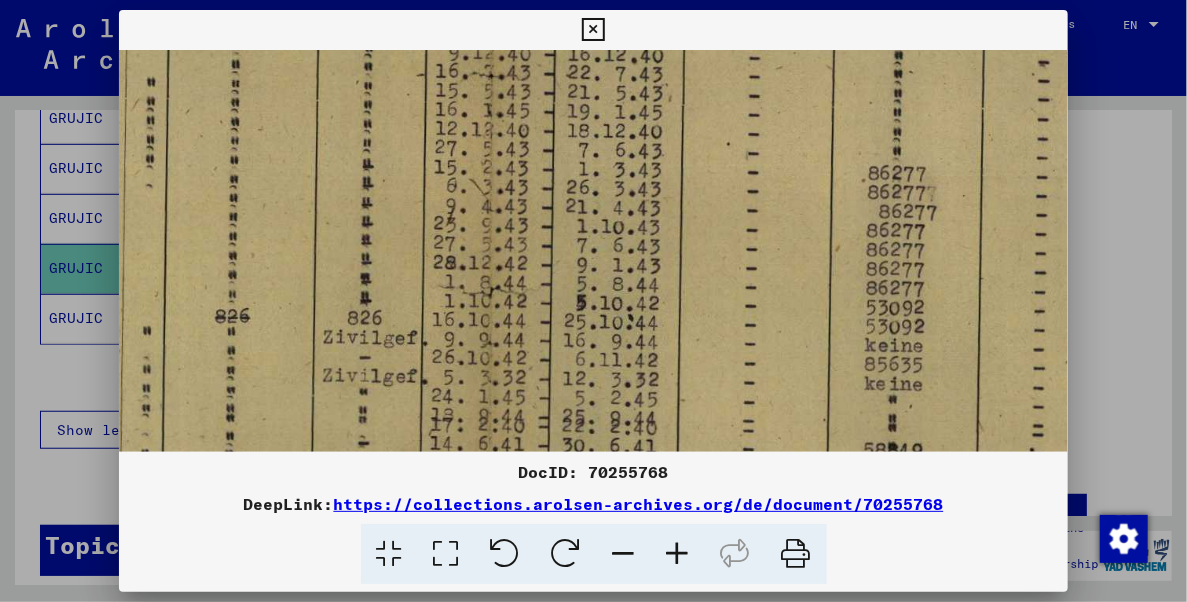scroll, scrollTop: 754, scrollLeft: 598, axis: both 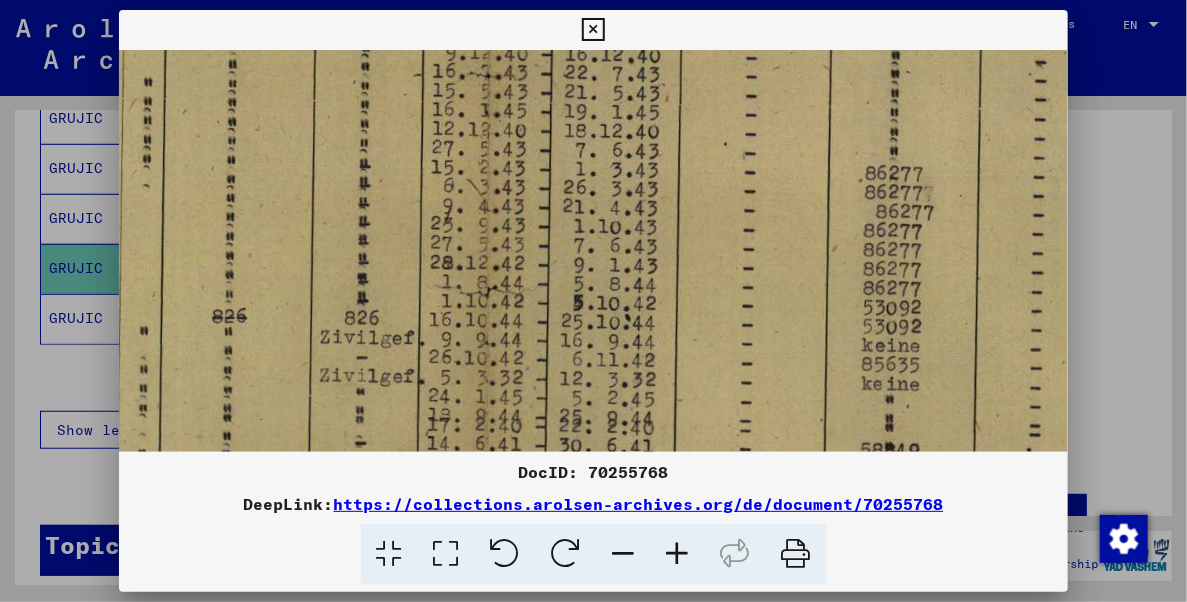 drag, startPoint x: 794, startPoint y: 201, endPoint x: 736, endPoint y: 209, distance: 58.549126 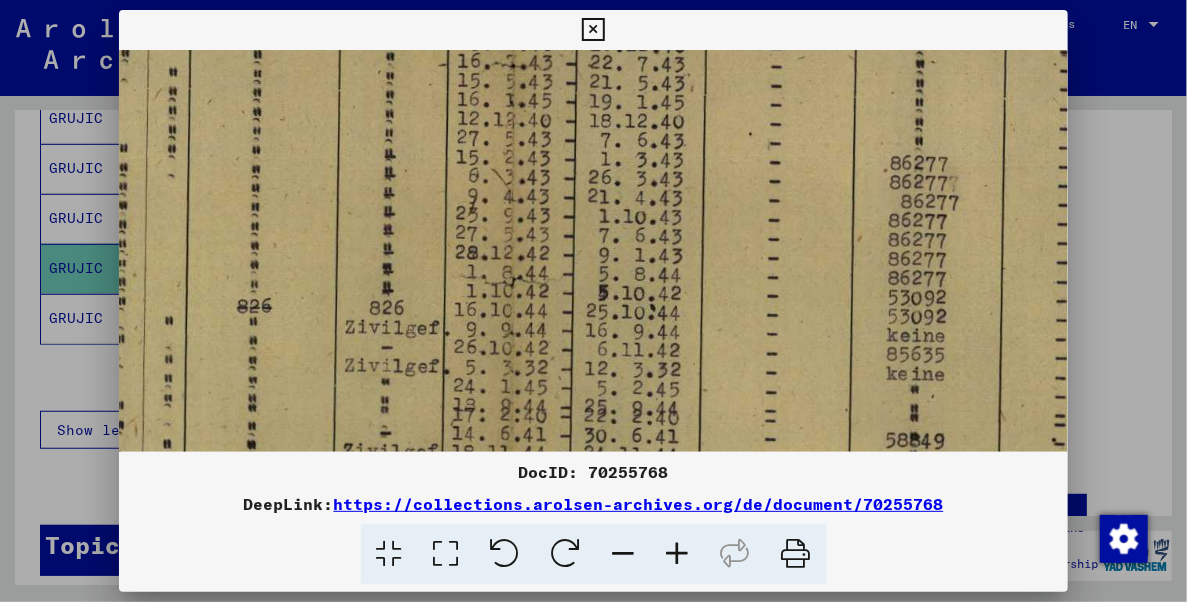 drag, startPoint x: 844, startPoint y: 196, endPoint x: 876, endPoint y: 187, distance: 33.24154 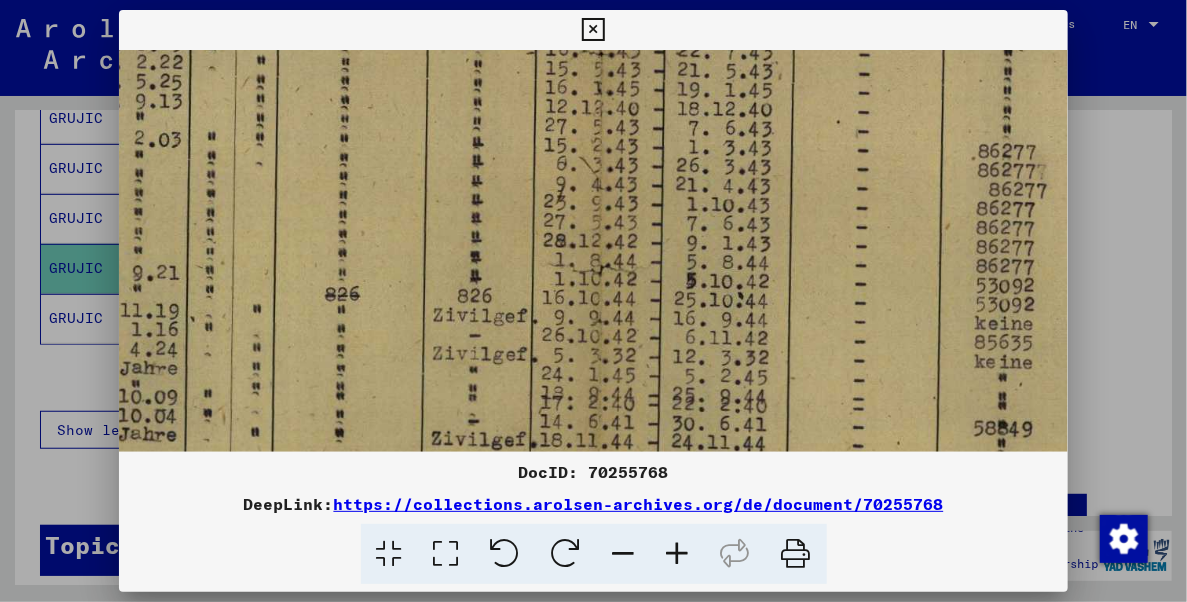 drag, startPoint x: 704, startPoint y: 198, endPoint x: 804, endPoint y: 190, distance: 100.31949 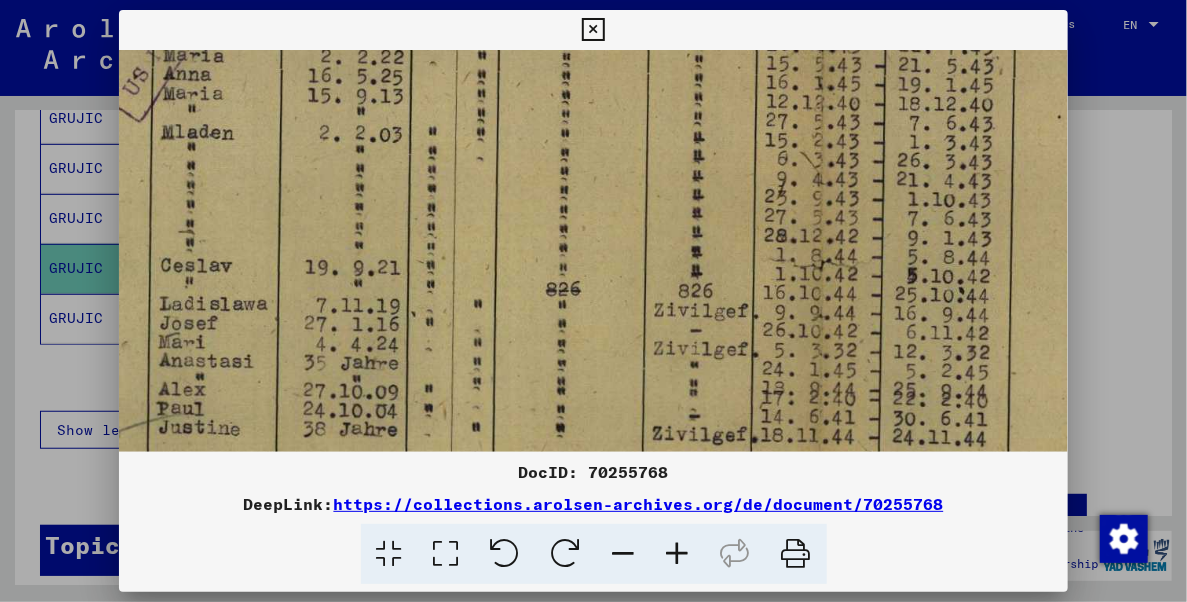 drag, startPoint x: 673, startPoint y: 195, endPoint x: 823, endPoint y: 200, distance: 150.08331 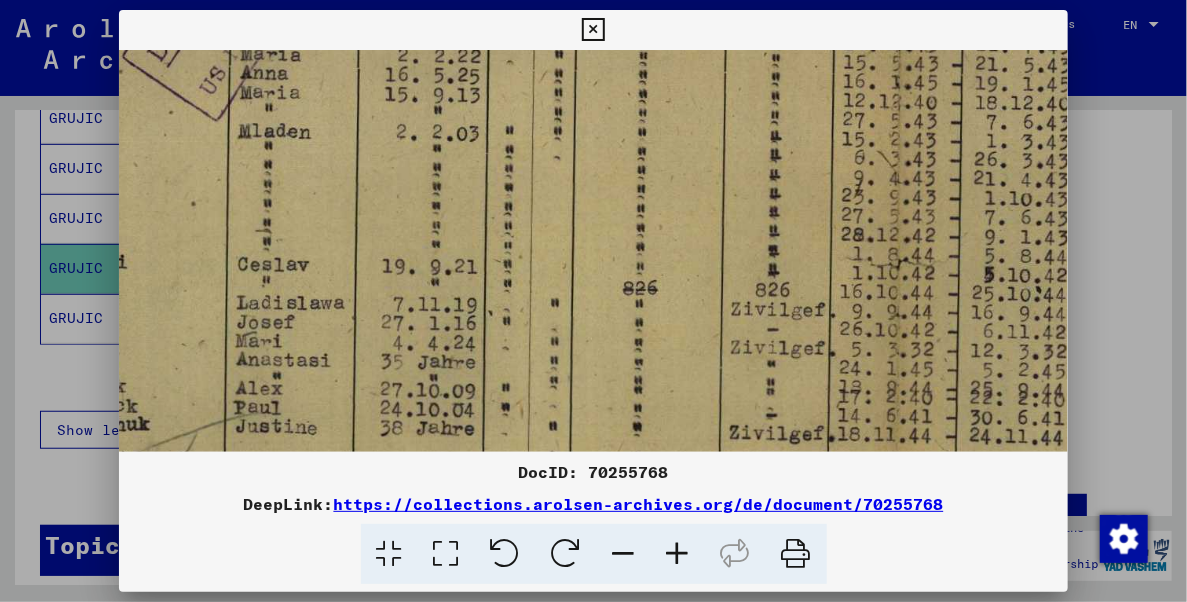 drag, startPoint x: 673, startPoint y: 202, endPoint x: 748, endPoint y: 201, distance: 75.00667 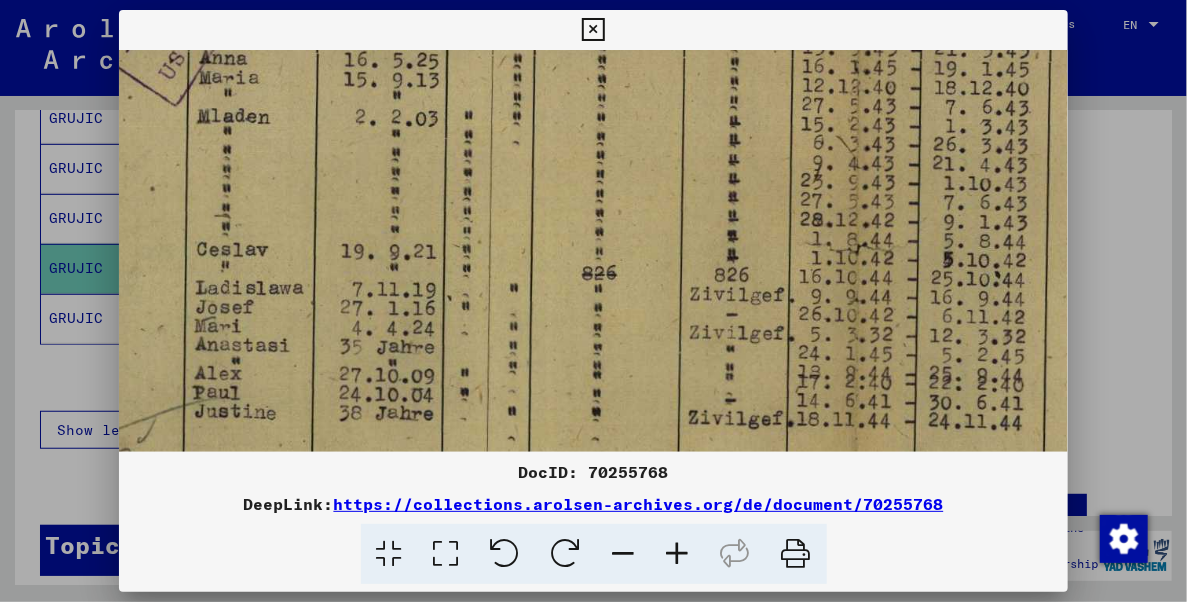 drag, startPoint x: 752, startPoint y: 233, endPoint x: 726, endPoint y: 224, distance: 27.513634 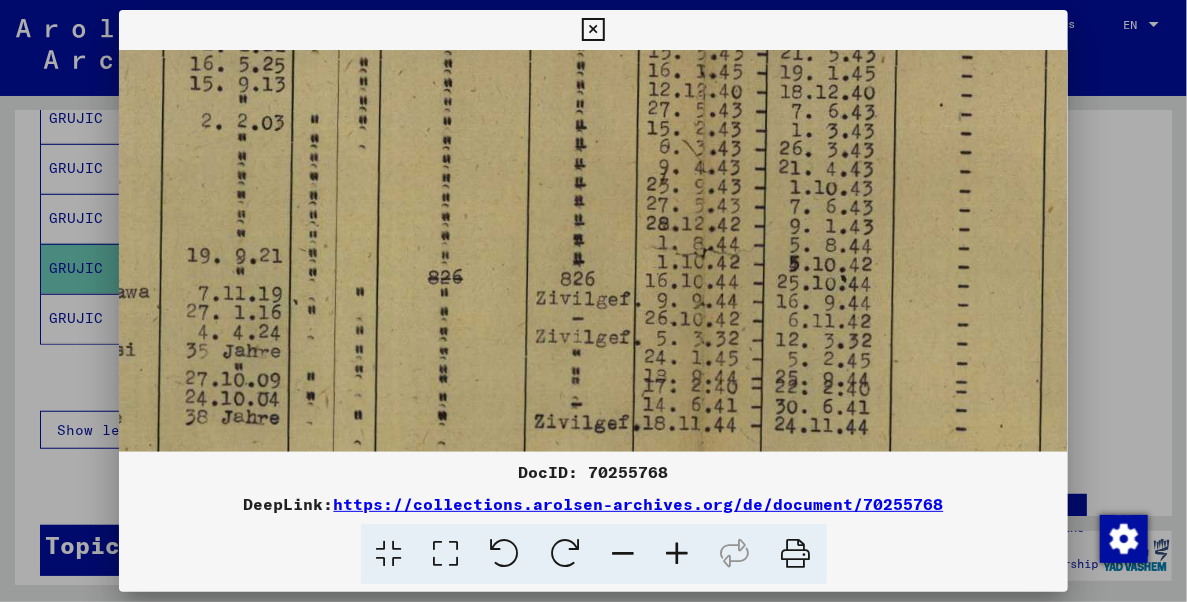 drag, startPoint x: 818, startPoint y: 238, endPoint x: 664, endPoint y: 241, distance: 154.02922 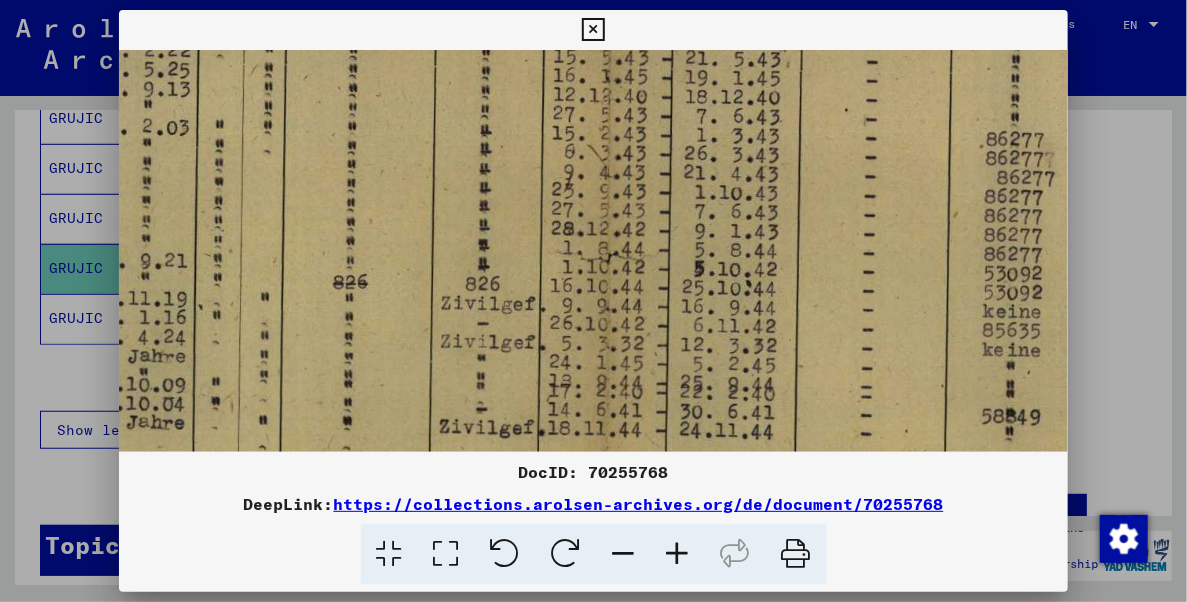 drag, startPoint x: 825, startPoint y: 228, endPoint x: 722, endPoint y: 234, distance: 103.17461 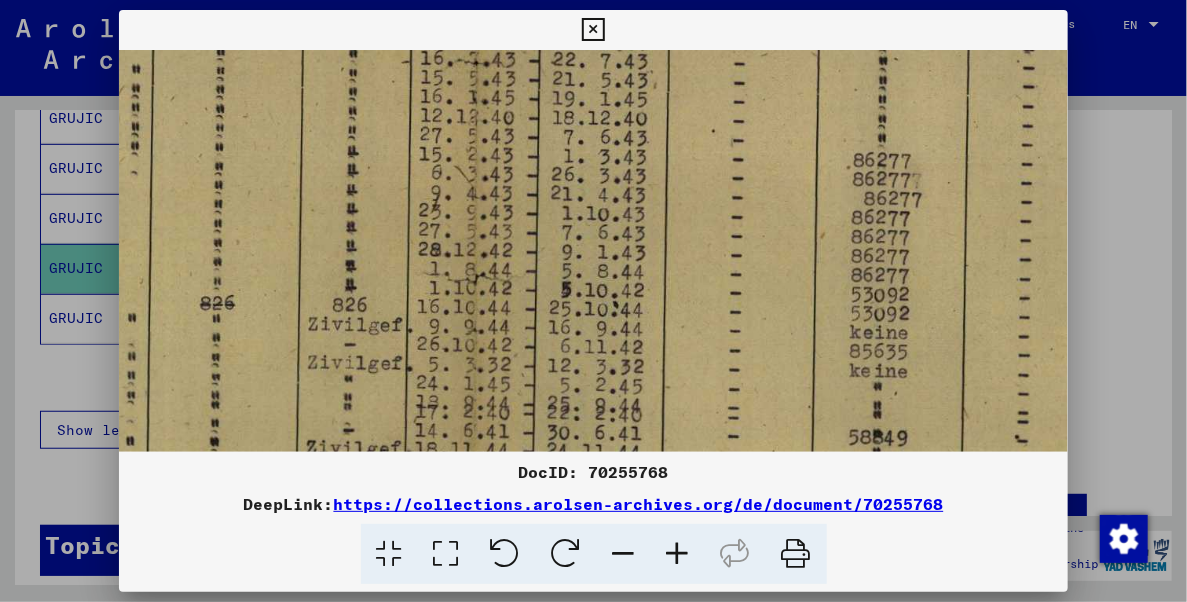 drag, startPoint x: 852, startPoint y: 224, endPoint x: 755, endPoint y: 237, distance: 97.867256 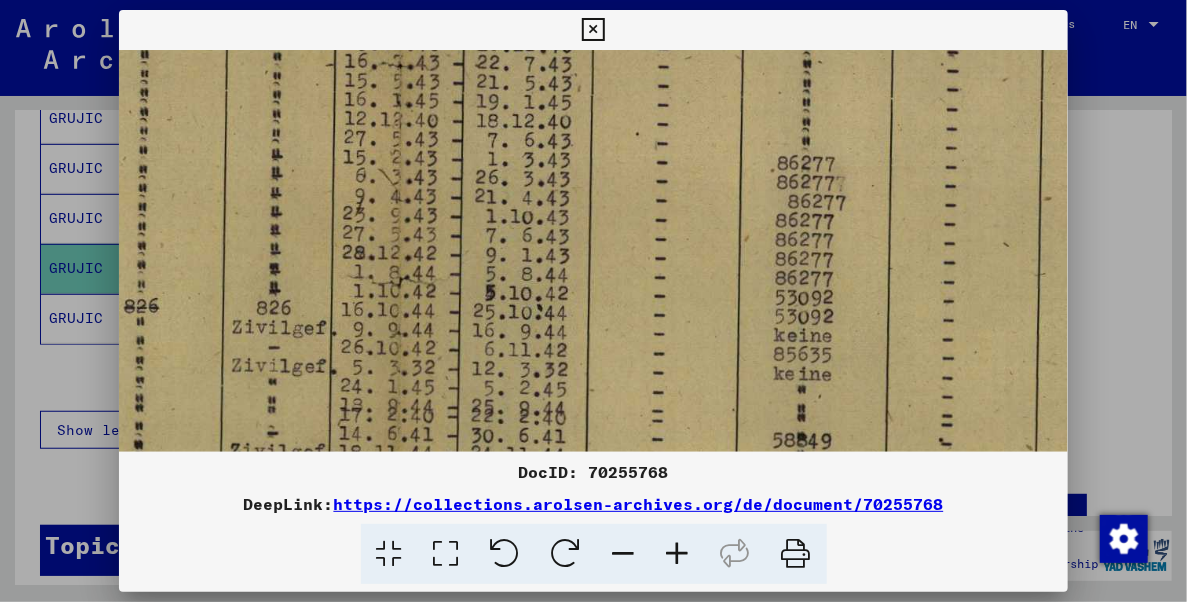 drag, startPoint x: 794, startPoint y: 228, endPoint x: 743, endPoint y: 229, distance: 51.009804 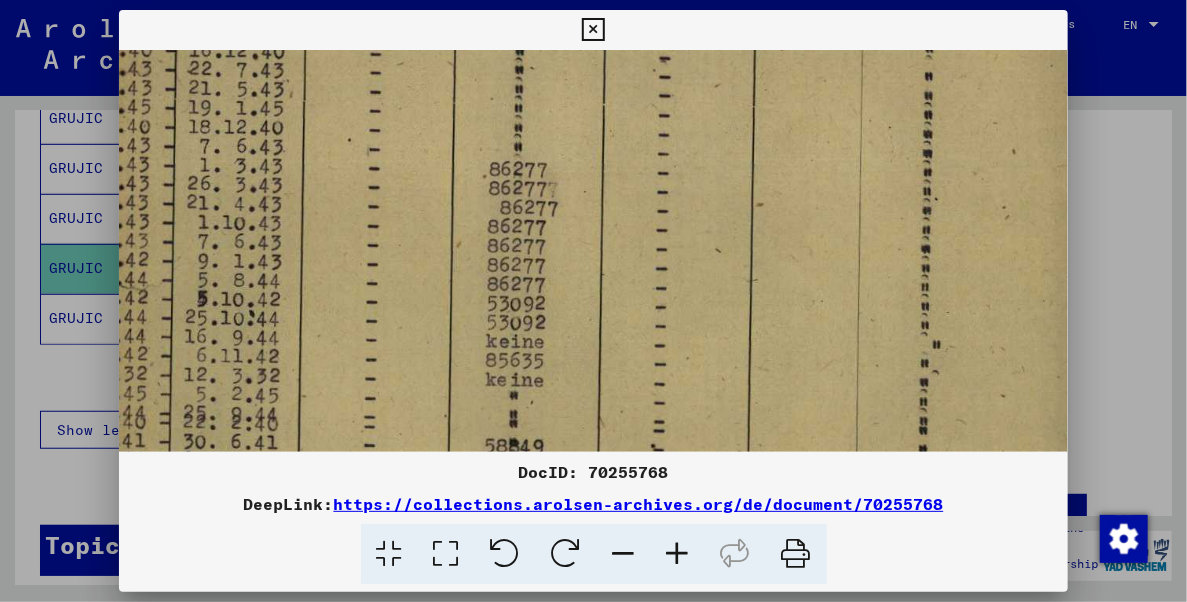 drag, startPoint x: 810, startPoint y: 222, endPoint x: 528, endPoint y: 227, distance: 282.0443 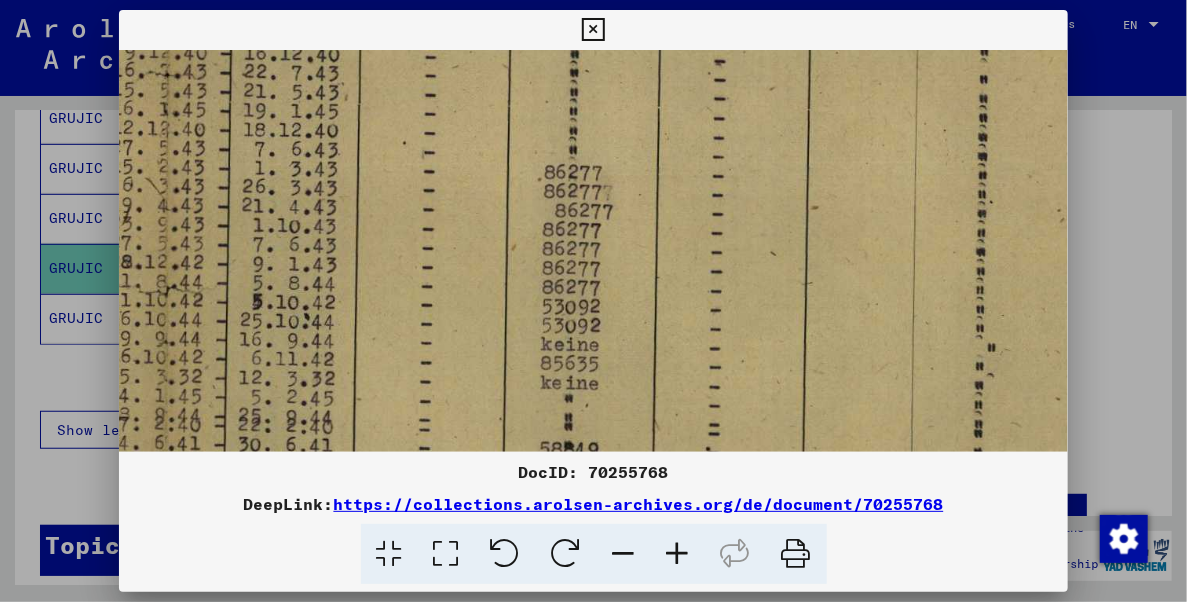 drag, startPoint x: 652, startPoint y: 223, endPoint x: 705, endPoint y: 221, distance: 53.037724 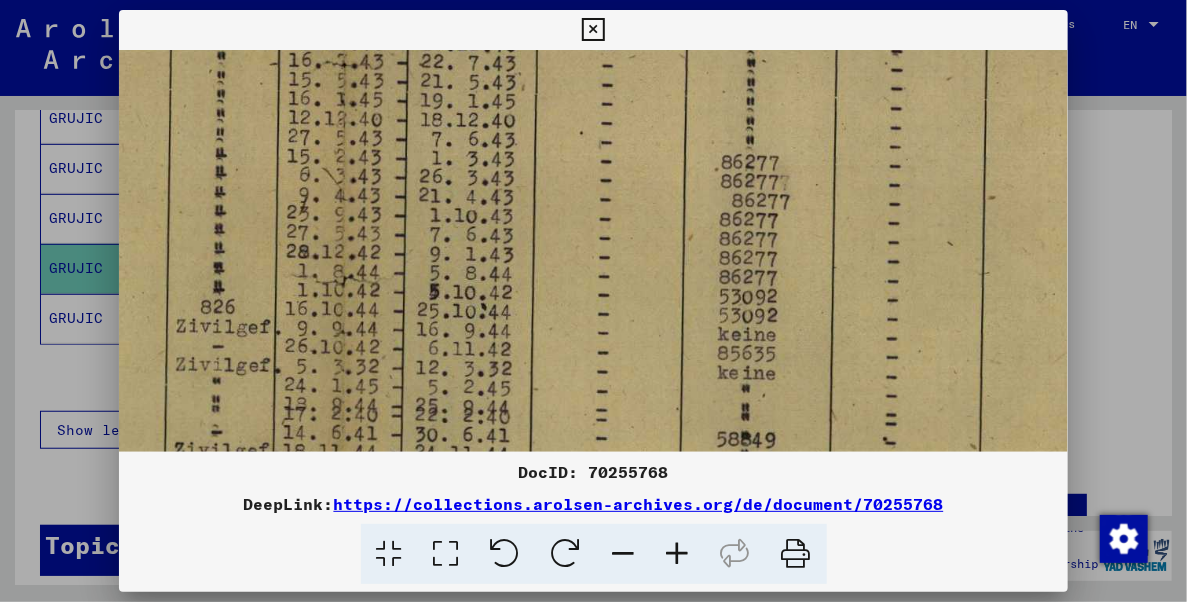 drag, startPoint x: 577, startPoint y: 222, endPoint x: 772, endPoint y: 217, distance: 195.06409 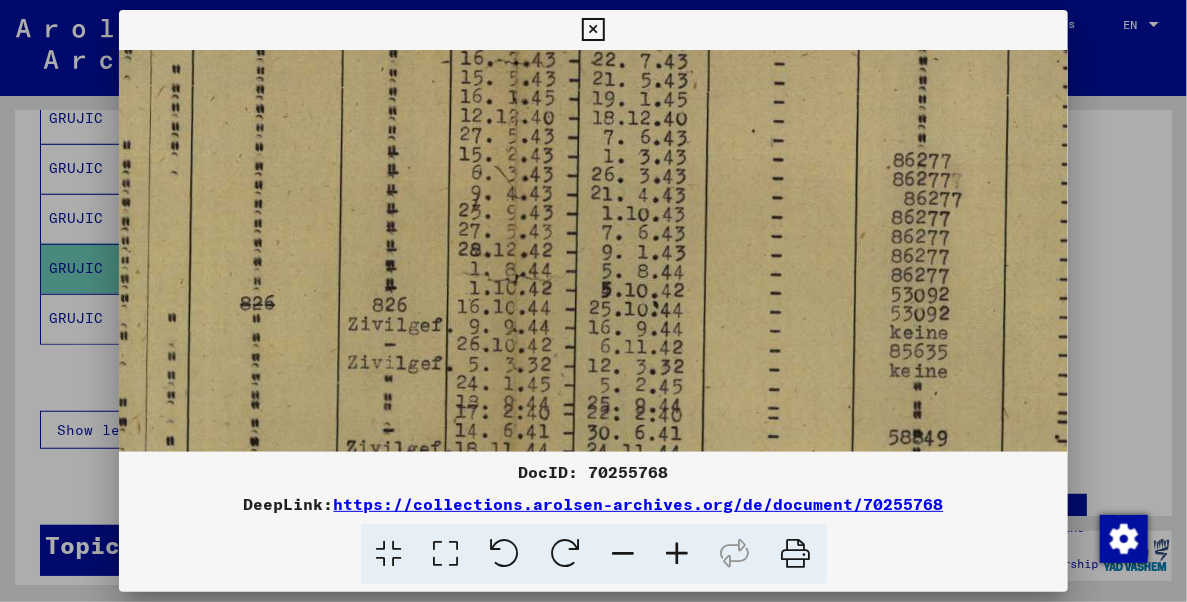 drag, startPoint x: 596, startPoint y: 227, endPoint x: 748, endPoint y: 230, distance: 152.0296 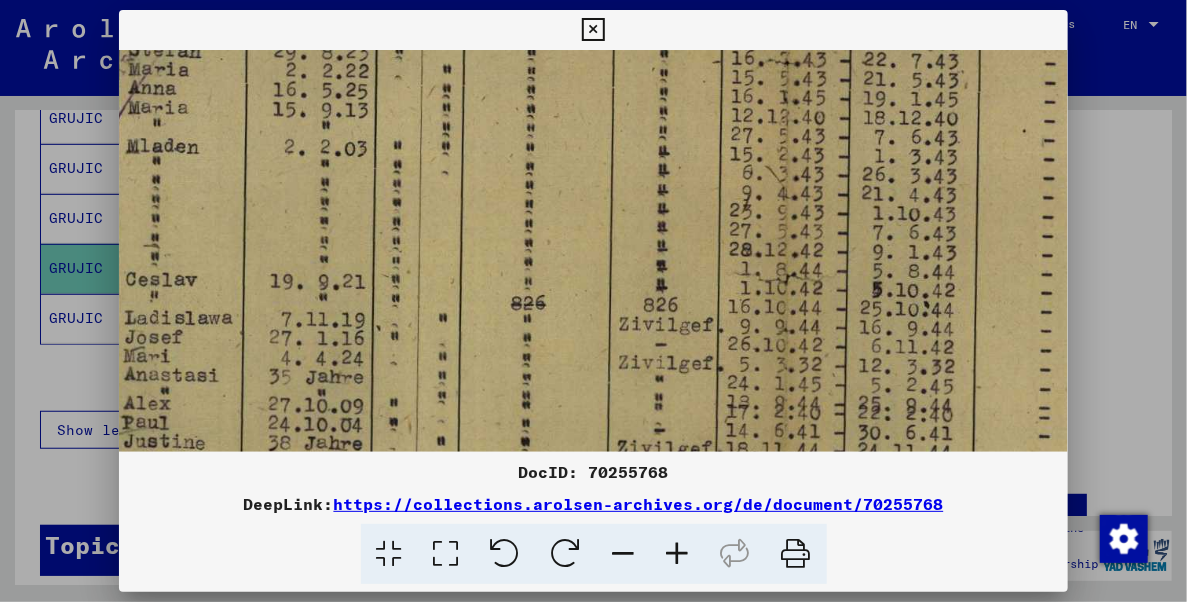 drag, startPoint x: 638, startPoint y: 210, endPoint x: 780, endPoint y: 211, distance: 142.00352 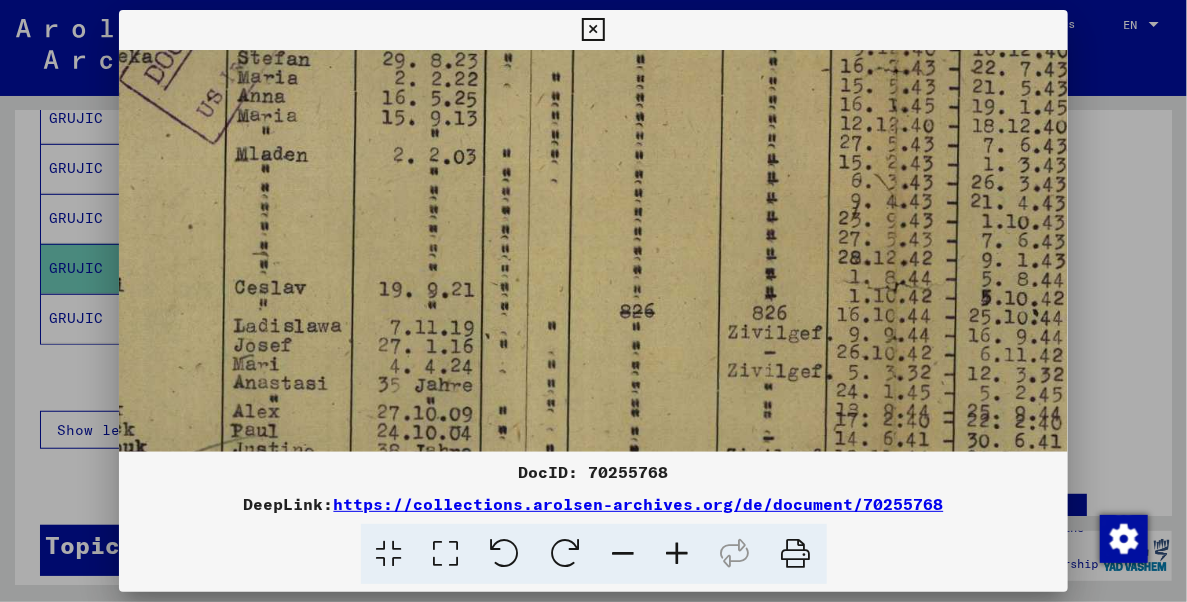 drag, startPoint x: 633, startPoint y: 206, endPoint x: 741, endPoint y: 214, distance: 108.29589 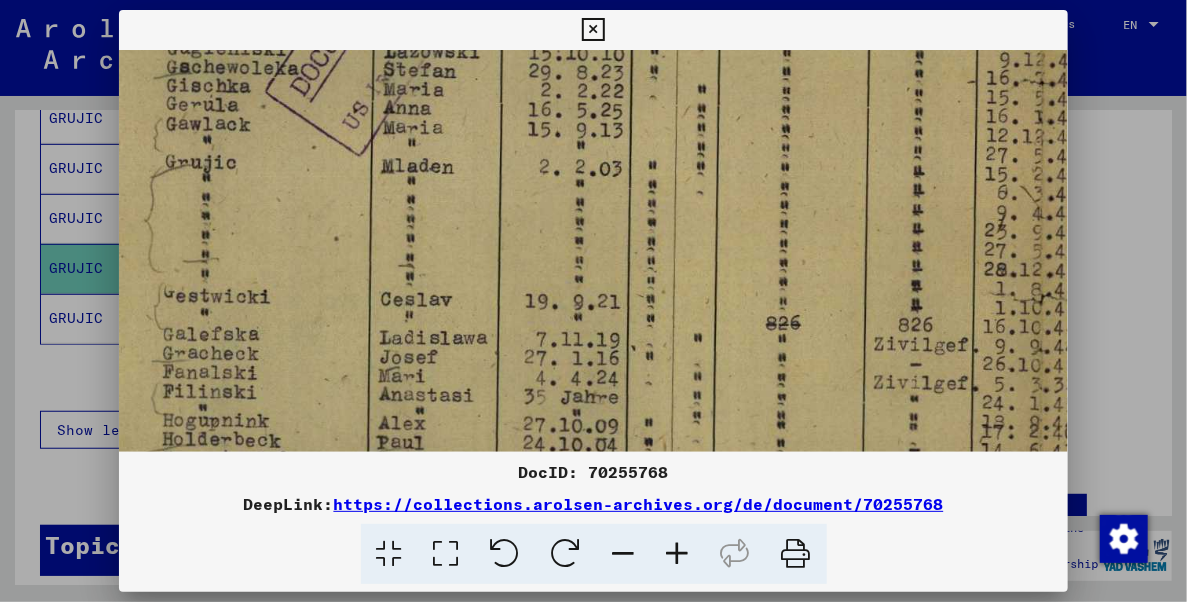 scroll, scrollTop: 752, scrollLeft: 47, axis: both 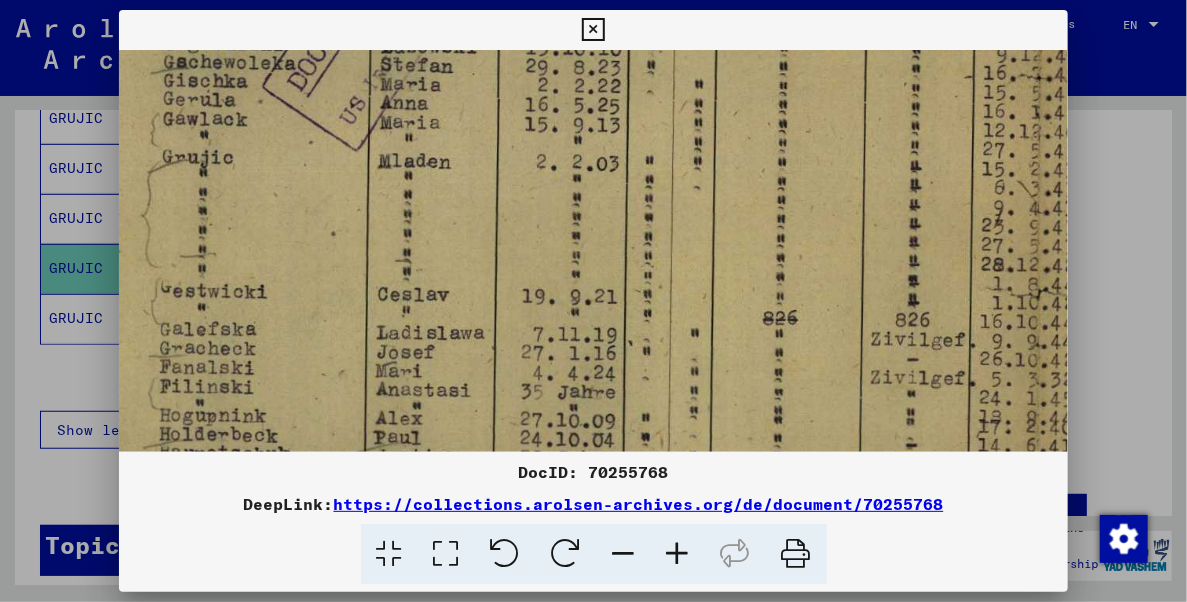 drag, startPoint x: 719, startPoint y: 226, endPoint x: 865, endPoint y: 231, distance: 146.08559 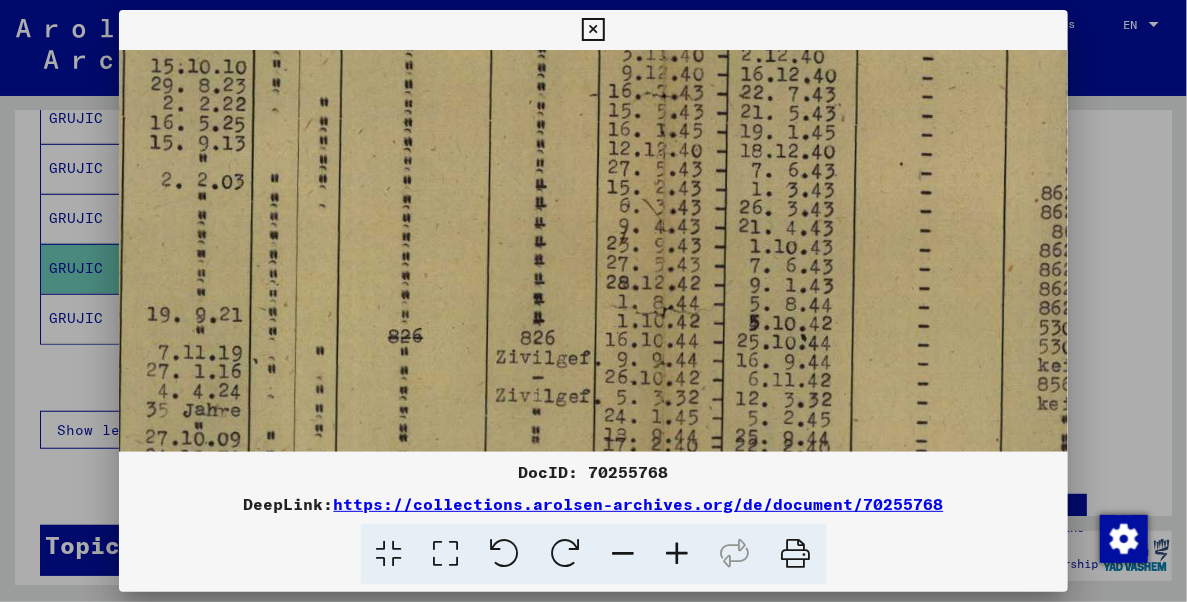 scroll, scrollTop: 734, scrollLeft: 427, axis: both 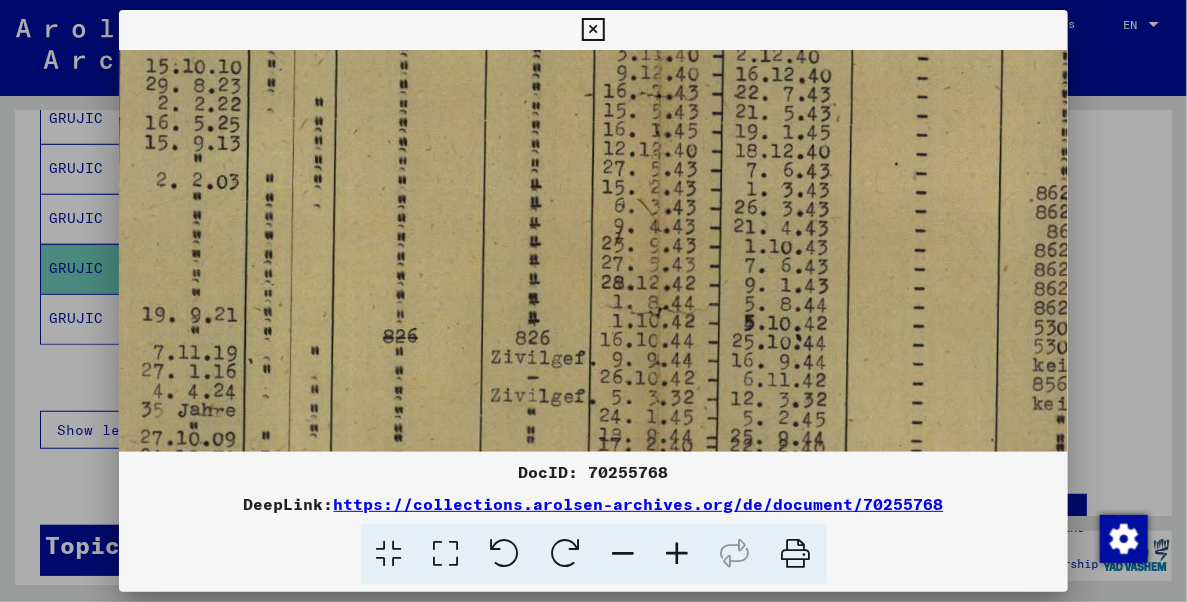 drag, startPoint x: 888, startPoint y: 222, endPoint x: 509, endPoint y: 238, distance: 379.3376 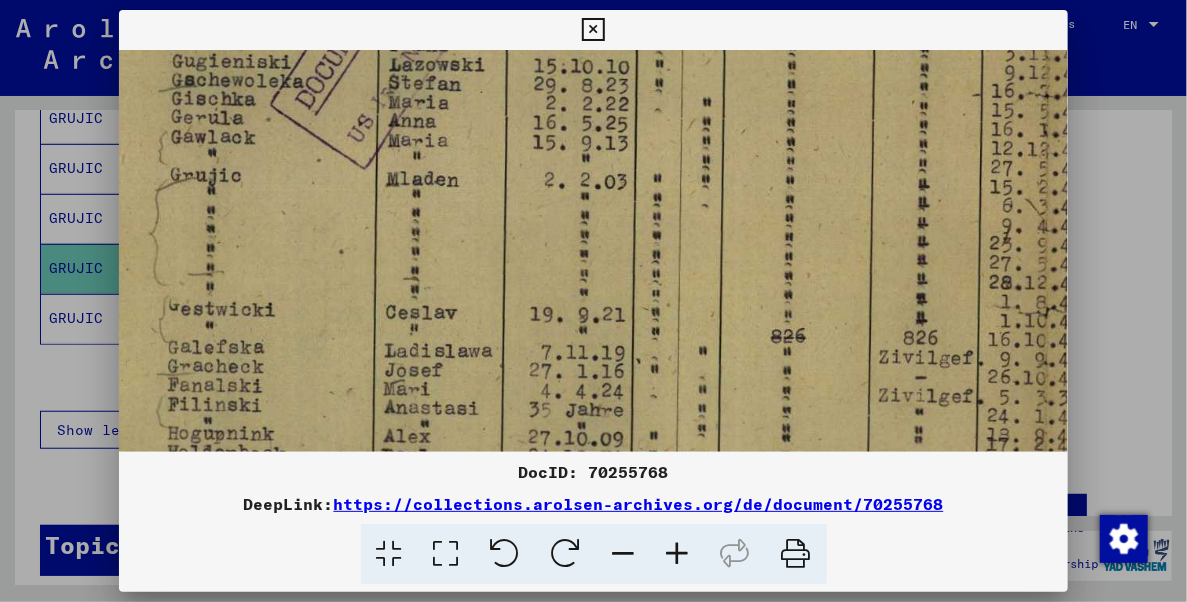 scroll, scrollTop: 731, scrollLeft: 13, axis: both 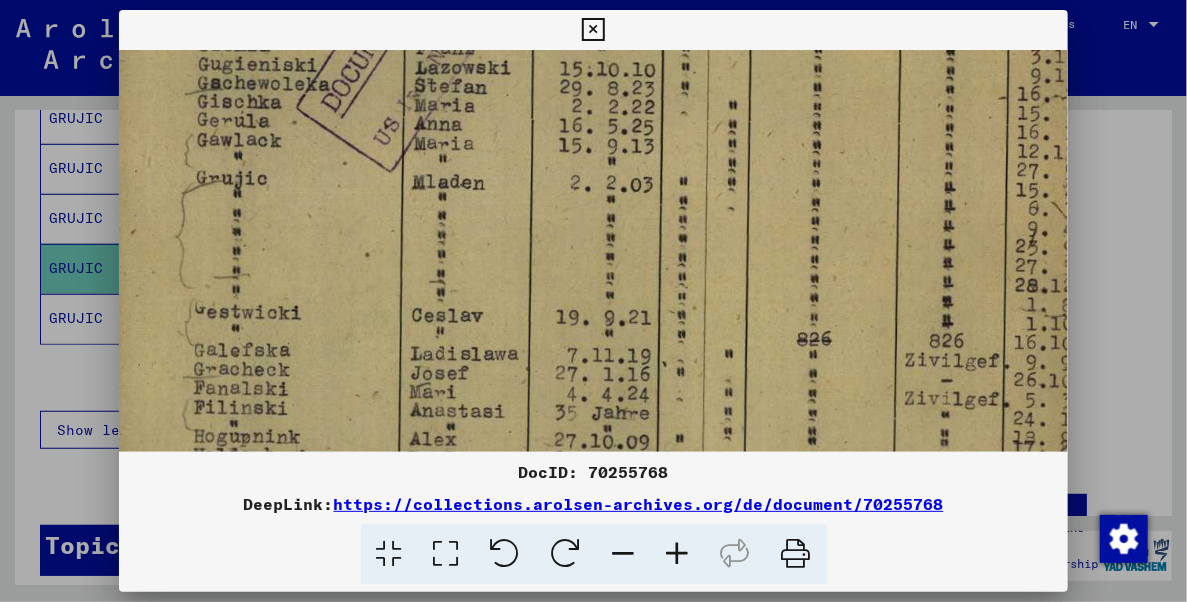 drag, startPoint x: 494, startPoint y: 273, endPoint x: 895, endPoint y: 273, distance: 401 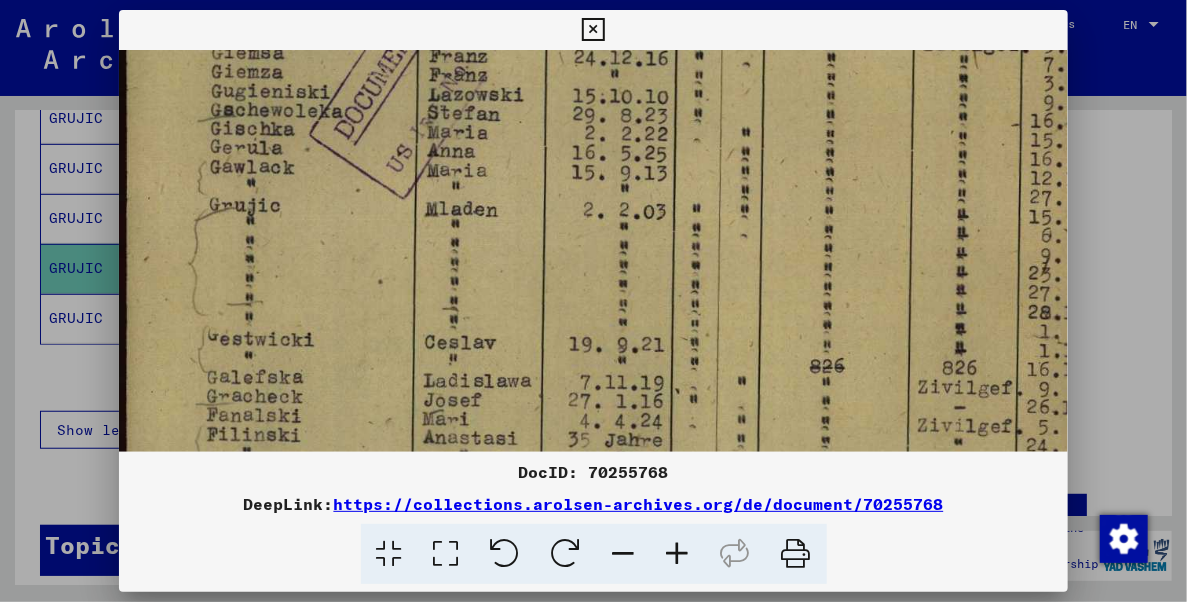 scroll, scrollTop: 680, scrollLeft: 0, axis: vertical 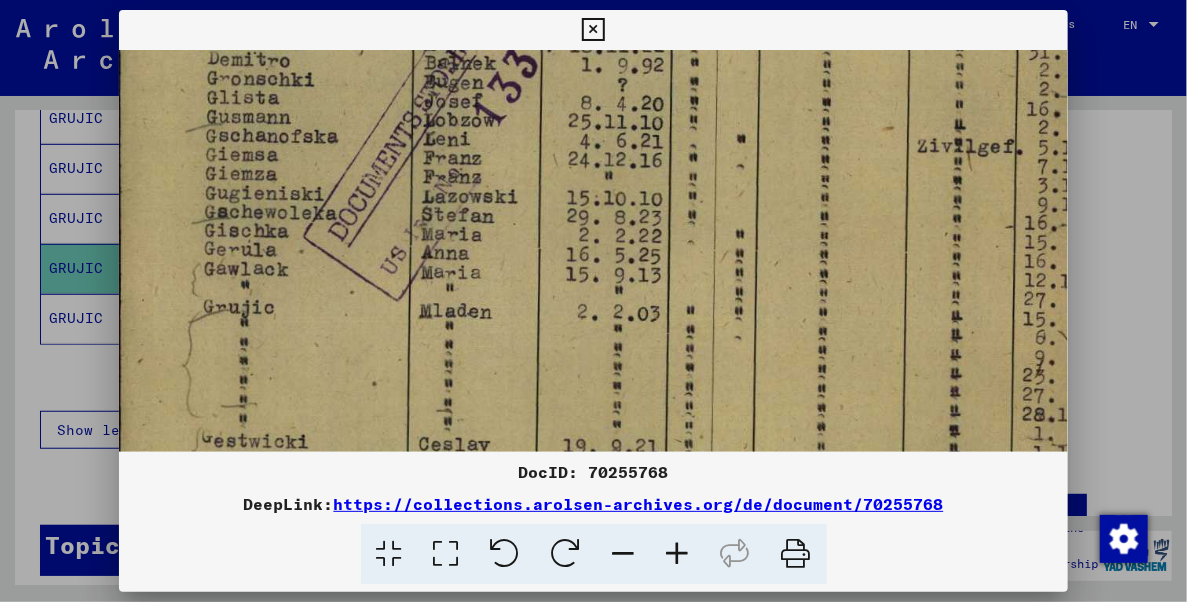 drag, startPoint x: 535, startPoint y: 228, endPoint x: 593, endPoint y: 353, distance: 137.80058 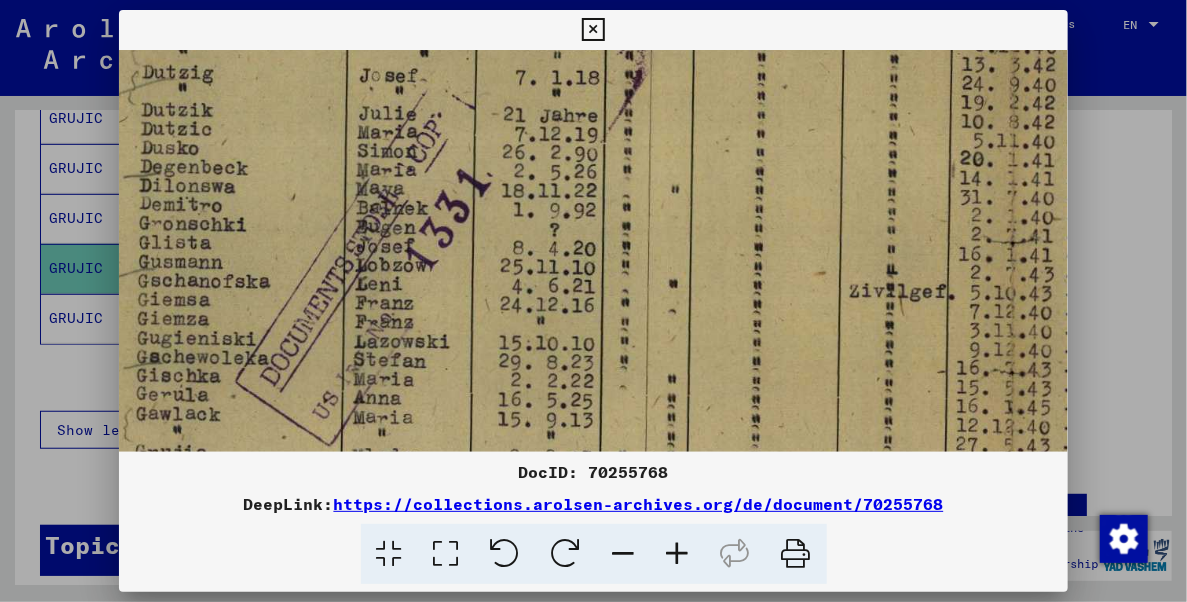 drag, startPoint x: 600, startPoint y: 281, endPoint x: 566, endPoint y: 352, distance: 78.72102 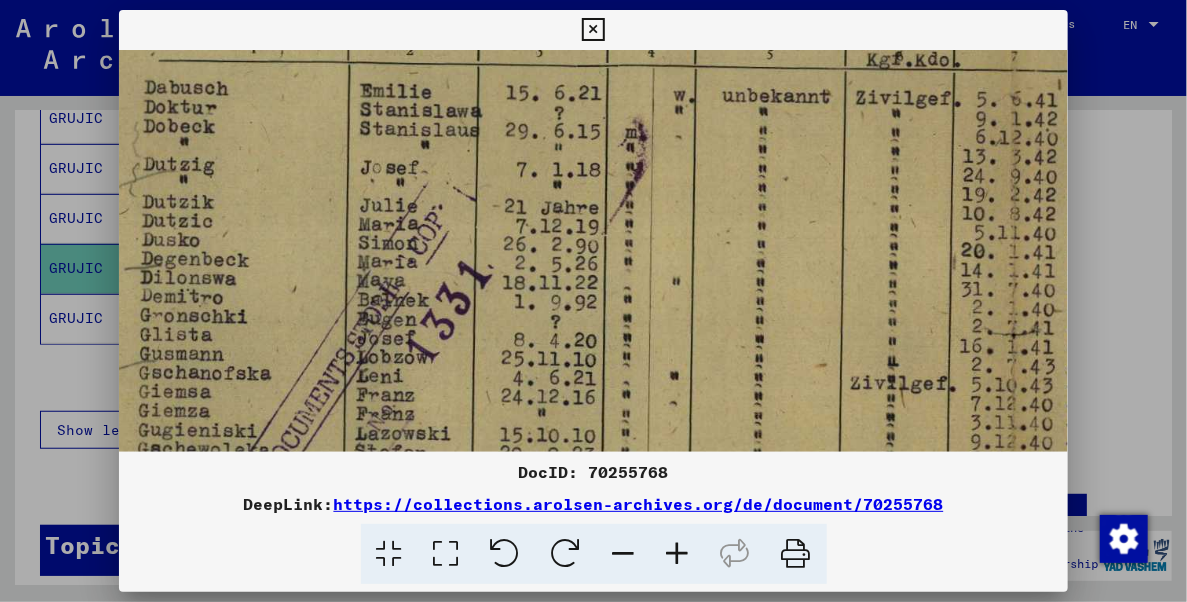 drag, startPoint x: 603, startPoint y: 261, endPoint x: 625, endPoint y: 310, distance: 53.712196 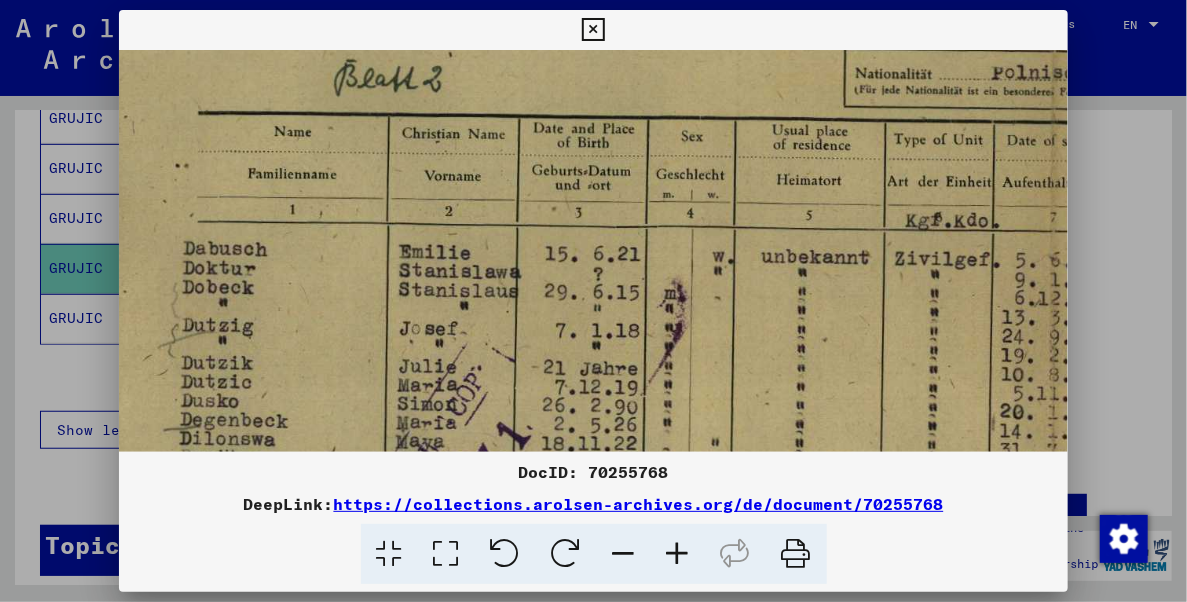 drag, startPoint x: 590, startPoint y: 239, endPoint x: 601, endPoint y: 377, distance: 138.43771 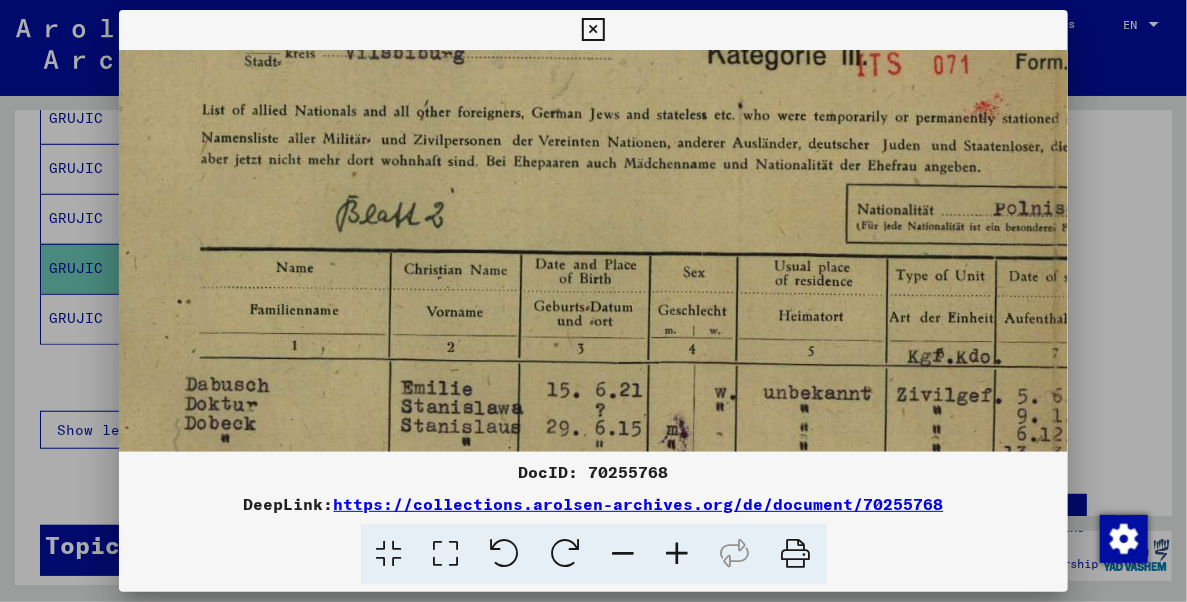drag, startPoint x: 569, startPoint y: 290, endPoint x: 568, endPoint y: 365, distance: 75.00667 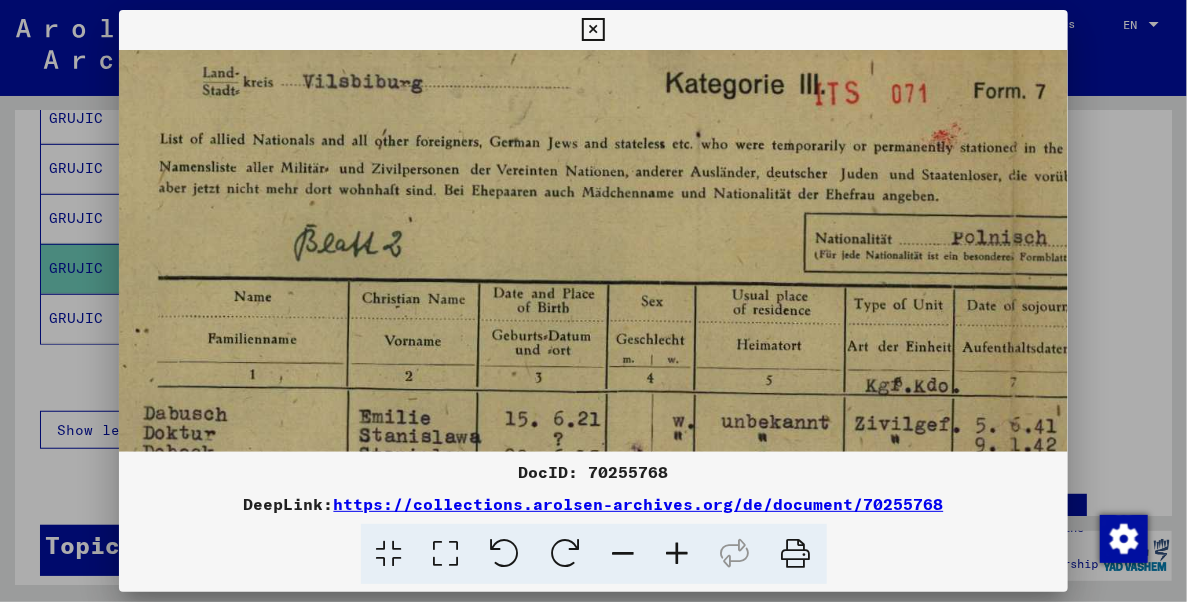 scroll, scrollTop: 39, scrollLeft: 76, axis: both 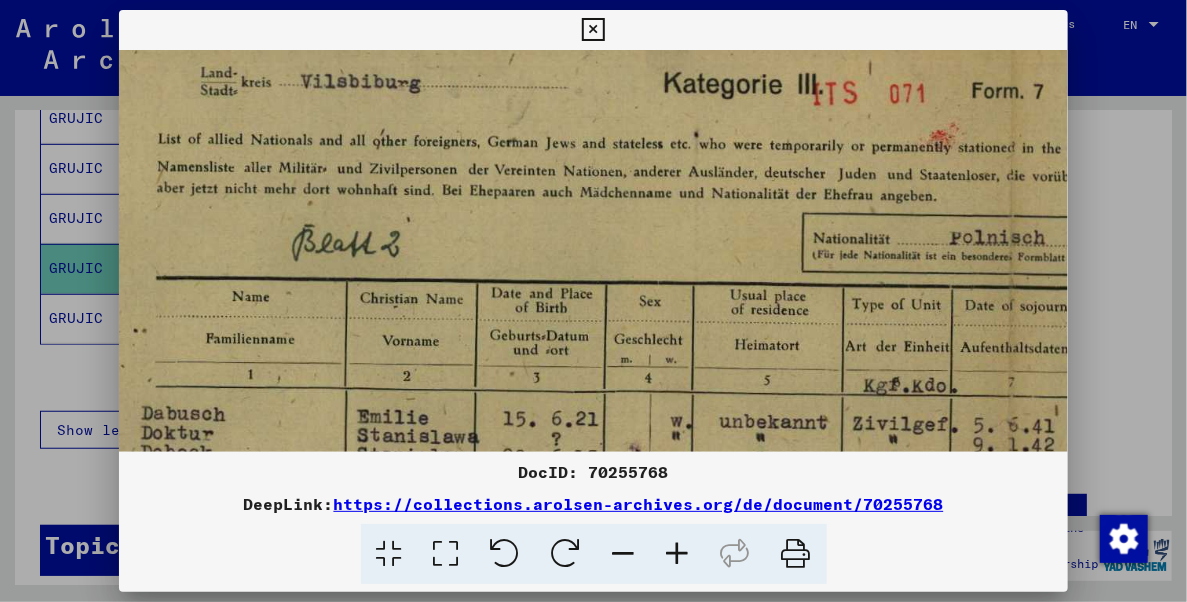 drag, startPoint x: 552, startPoint y: 317, endPoint x: 510, endPoint y: 380, distance: 75.716576 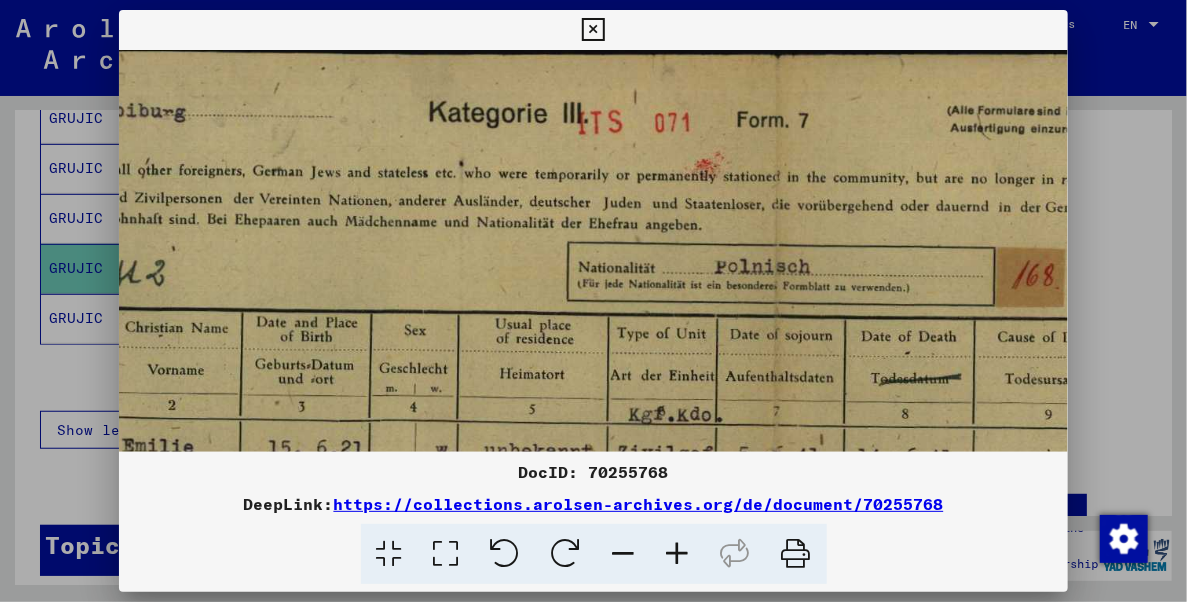 scroll, scrollTop: 10, scrollLeft: 313, axis: both 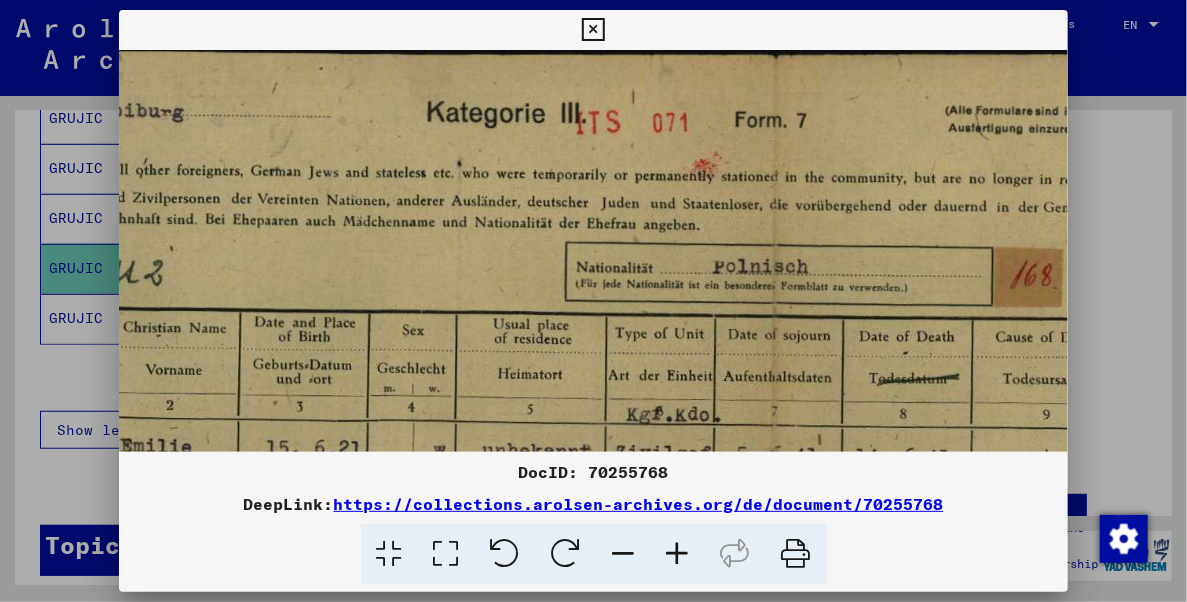 drag, startPoint x: 523, startPoint y: 285, endPoint x: 313, endPoint y: 306, distance: 211.0474 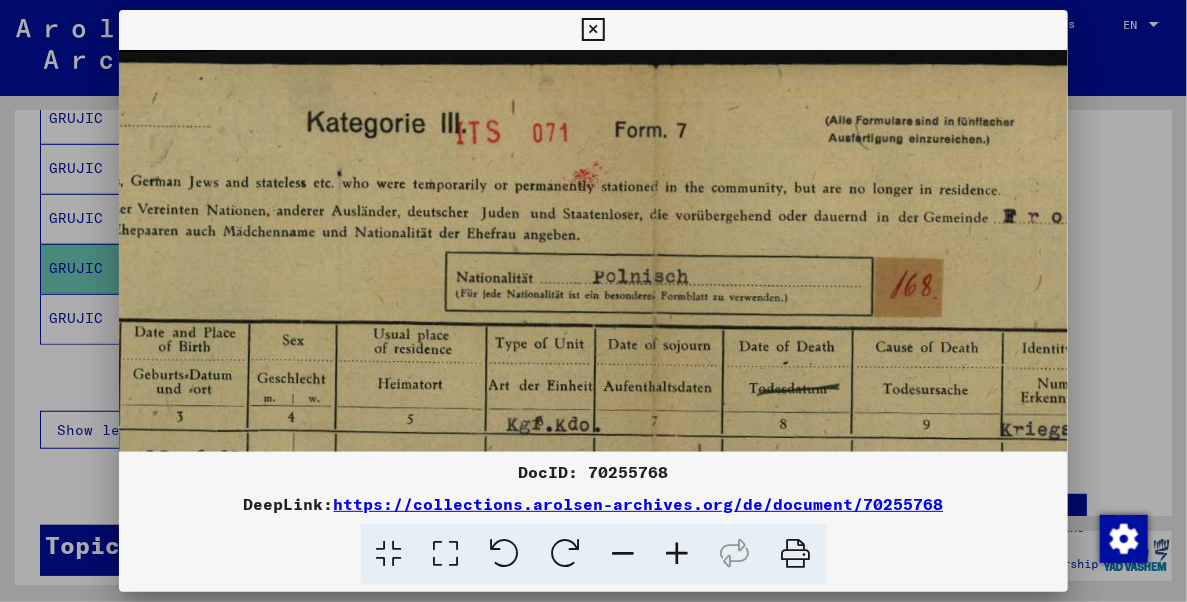 drag, startPoint x: 478, startPoint y: 241, endPoint x: 367, endPoint y: 281, distance: 117.98729 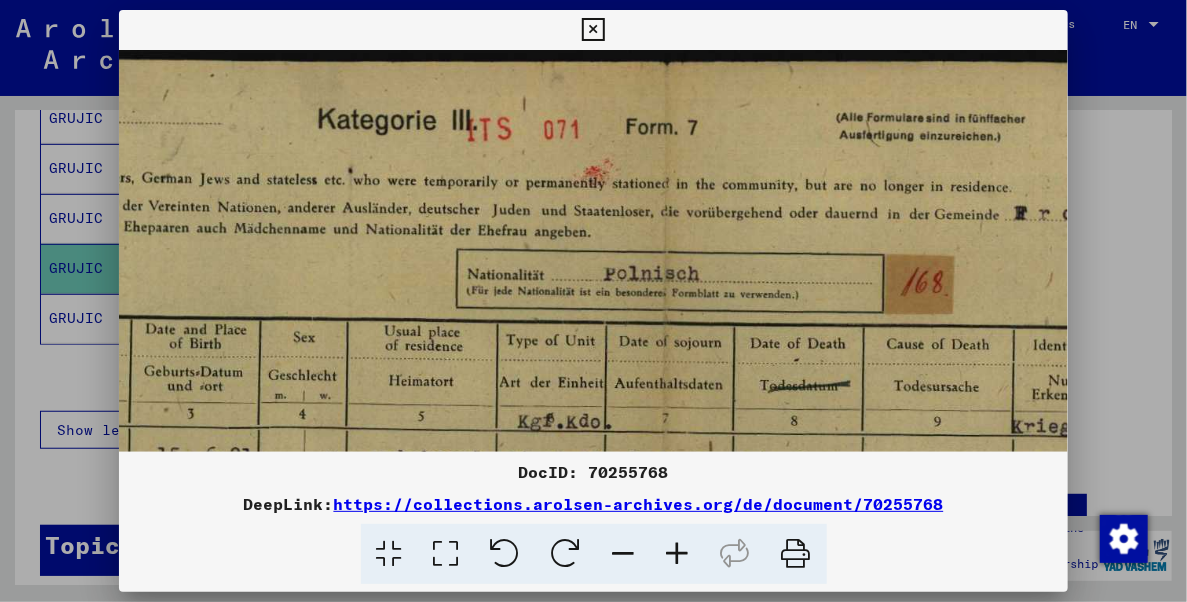 scroll, scrollTop: 3, scrollLeft: 420, axis: both 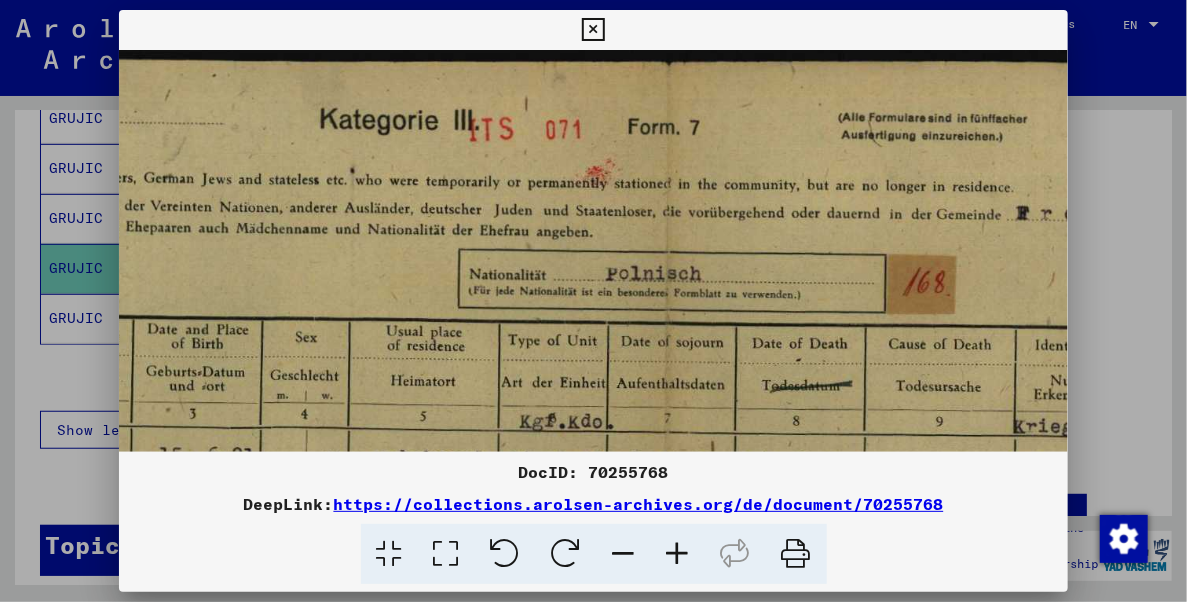 click at bounding box center [667, 748] 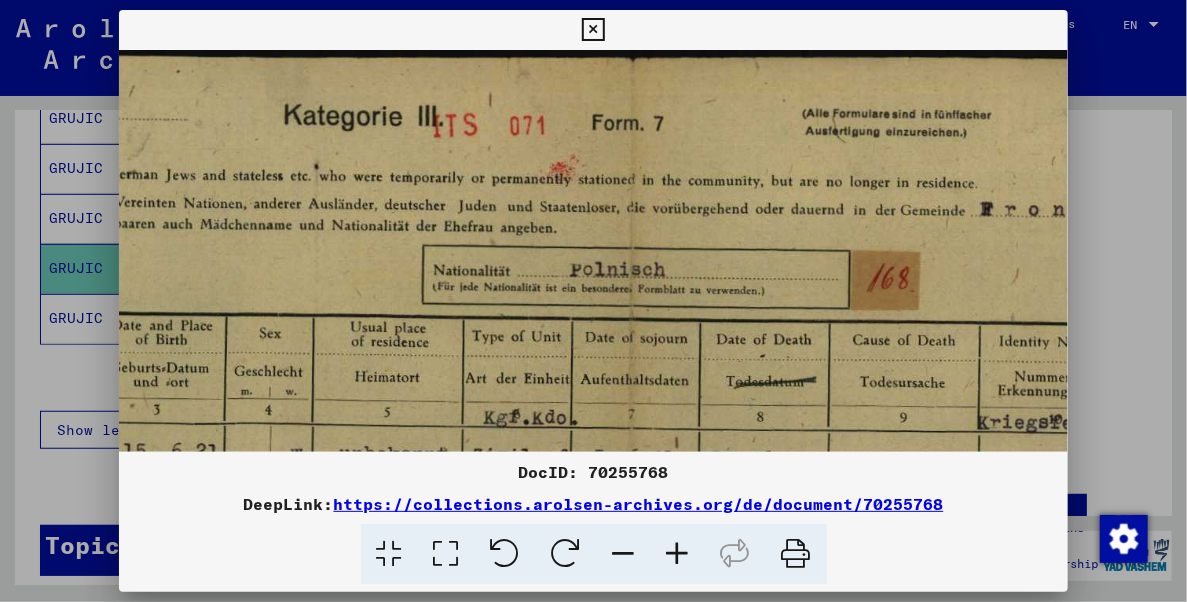 drag, startPoint x: 648, startPoint y: 197, endPoint x: 618, endPoint y: 194, distance: 30.149628 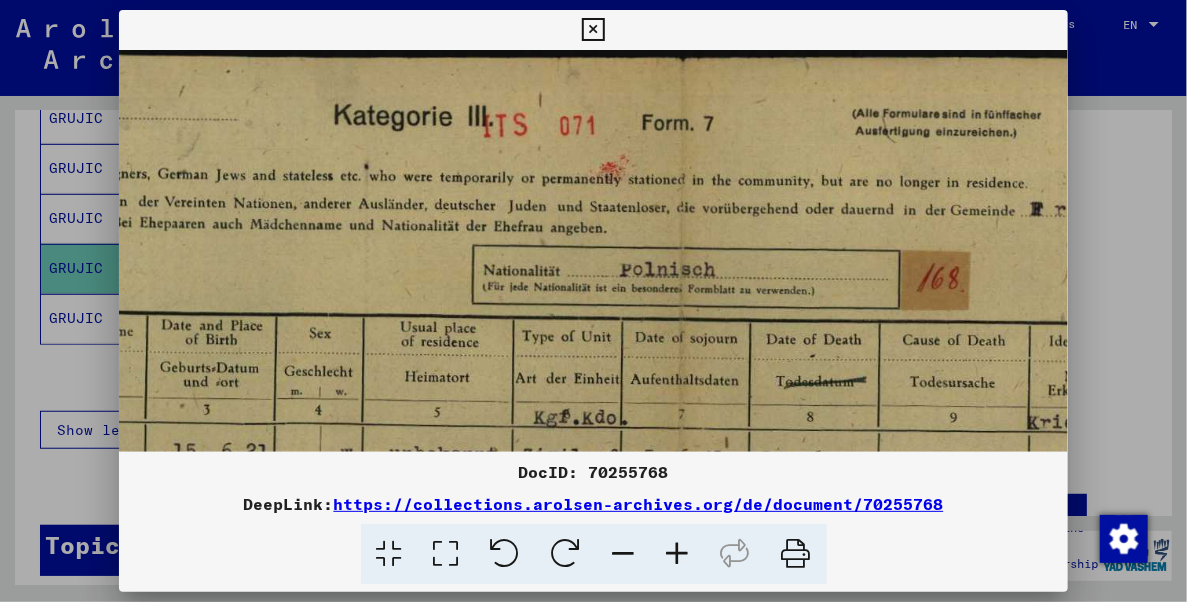 scroll, scrollTop: 5, scrollLeft: 365, axis: both 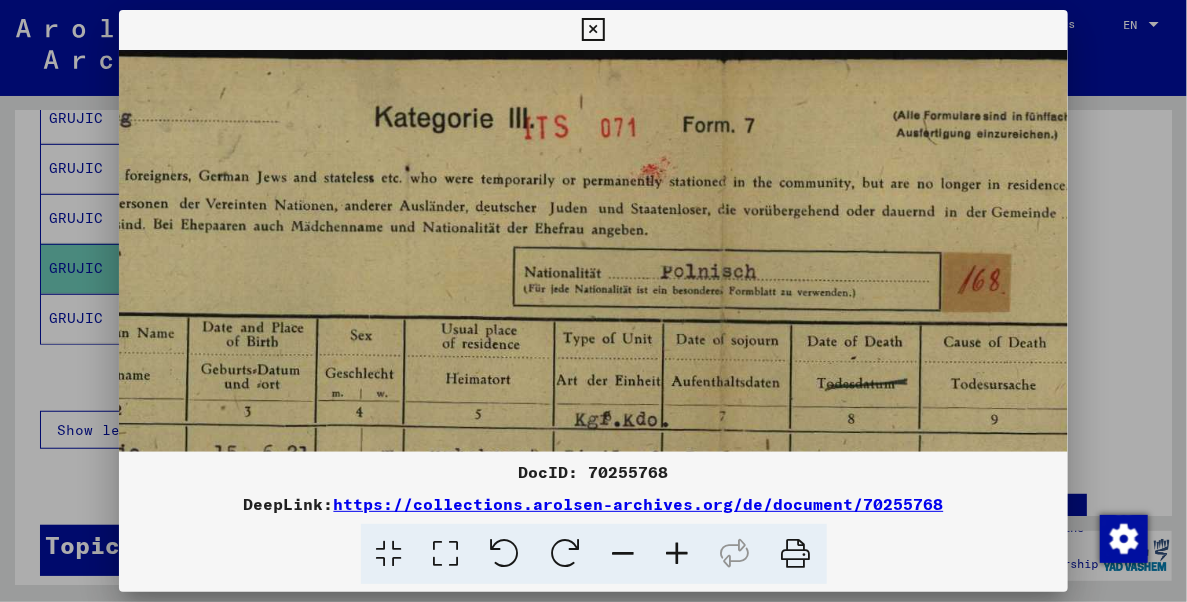 drag, startPoint x: 671, startPoint y: 196, endPoint x: 759, endPoint y: 198, distance: 88.02273 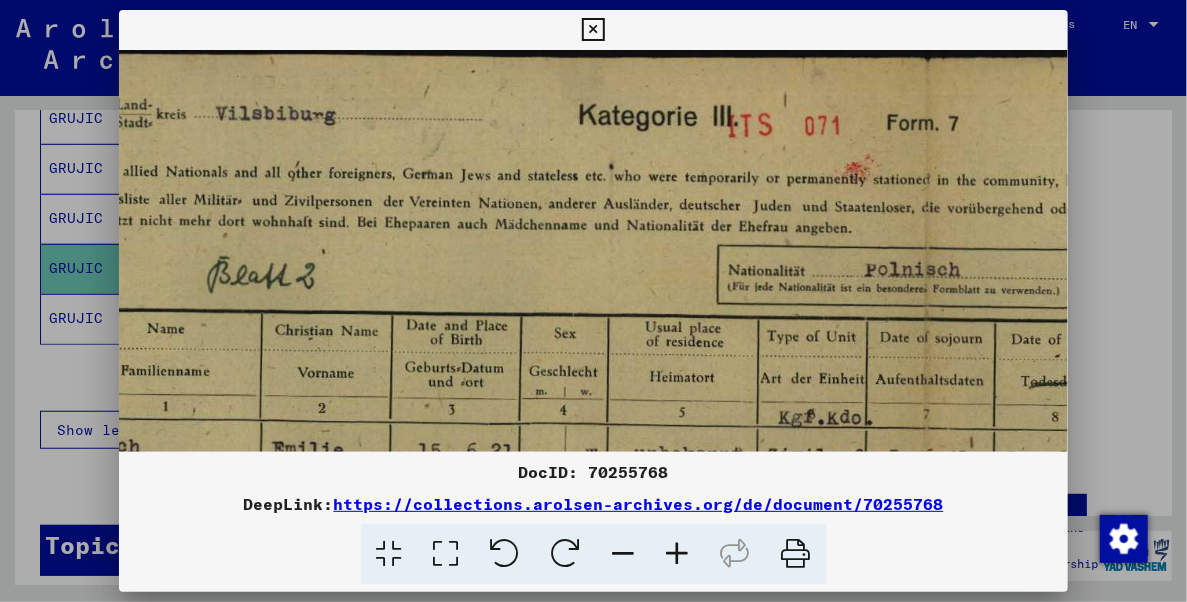drag, startPoint x: 409, startPoint y: 210, endPoint x: 614, endPoint y: 208, distance: 205.00975 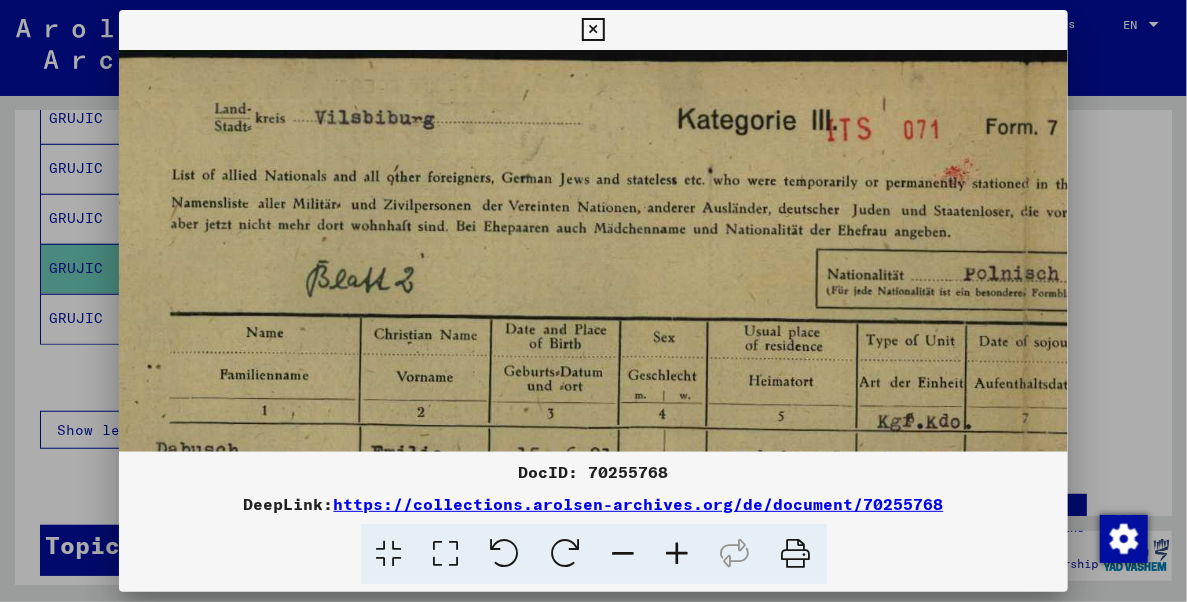 scroll, scrollTop: 3, scrollLeft: 49, axis: both 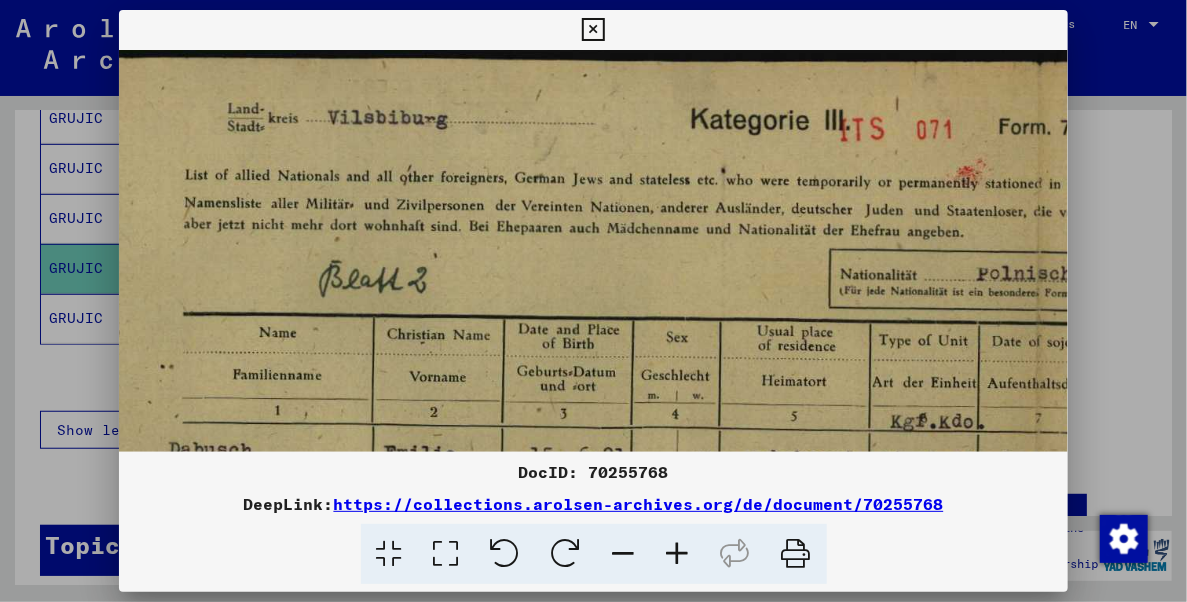 drag, startPoint x: 378, startPoint y: 213, endPoint x: 486, endPoint y: 216, distance: 108.04166 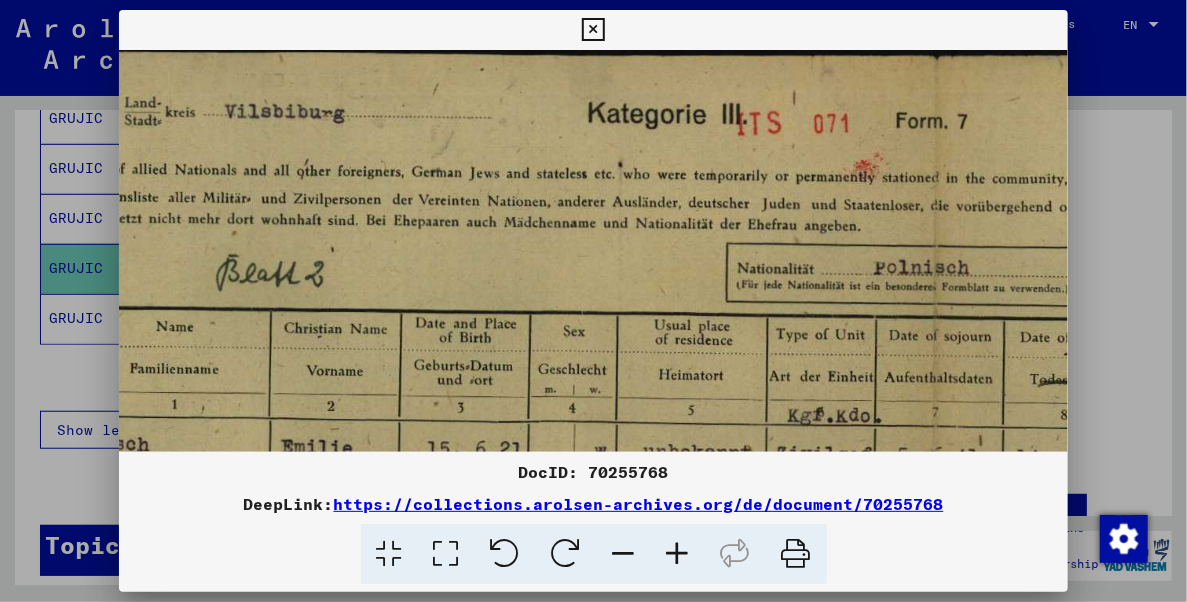 scroll, scrollTop: 1, scrollLeft: 225, axis: both 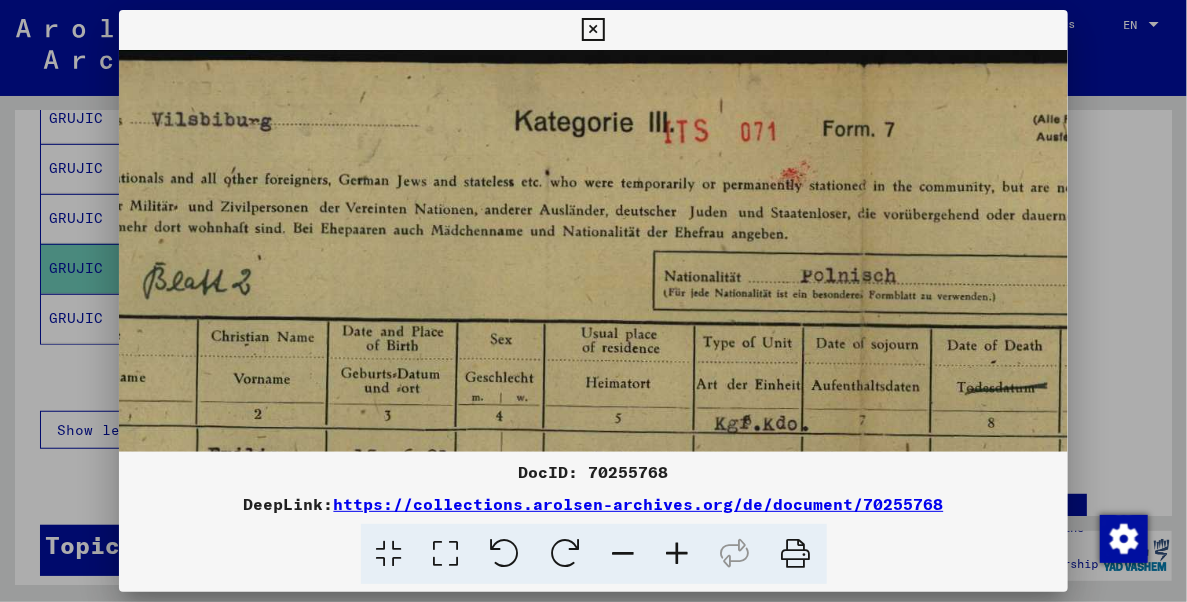 drag, startPoint x: 537, startPoint y: 250, endPoint x: 363, endPoint y: 261, distance: 174.34735 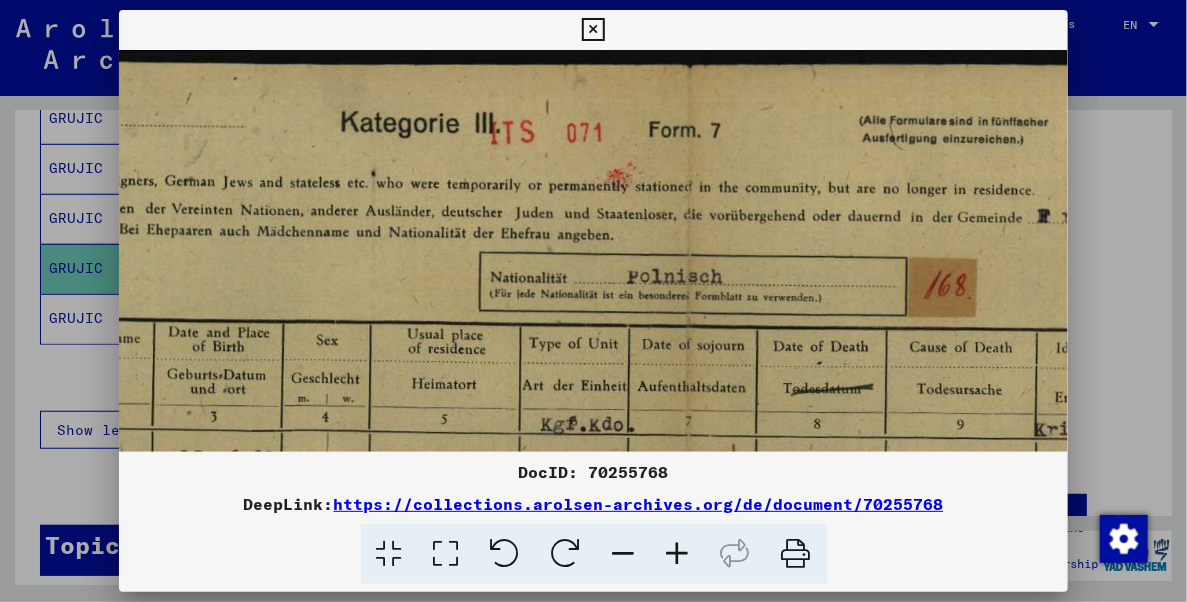 drag, startPoint x: 539, startPoint y: 244, endPoint x: 380, endPoint y: 273, distance: 161.62302 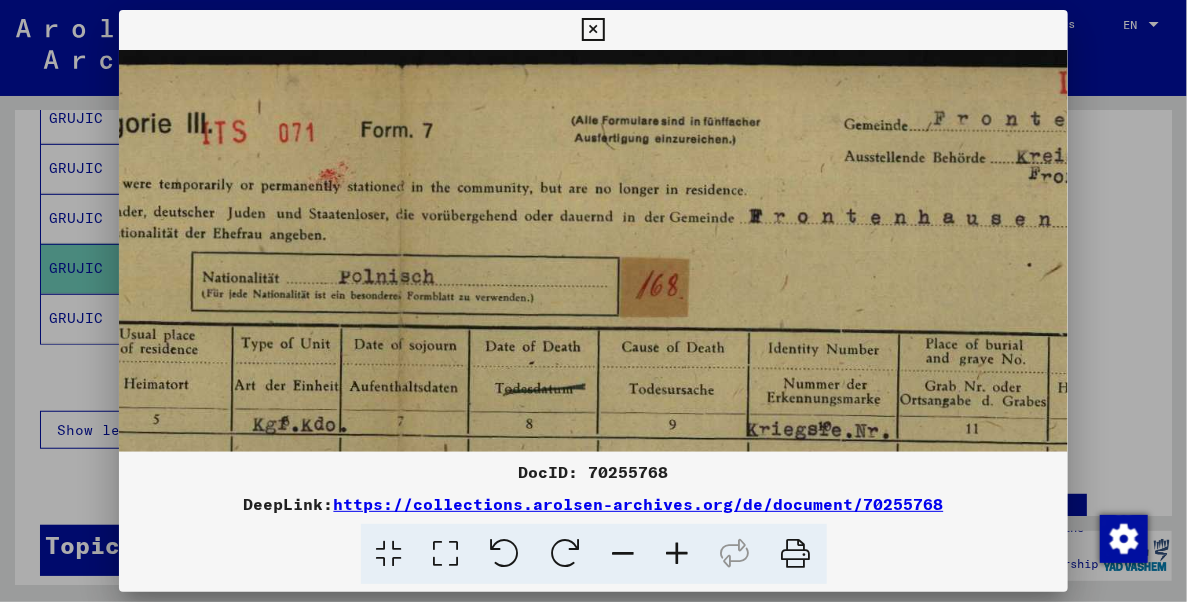 drag, startPoint x: 637, startPoint y: 201, endPoint x: 375, endPoint y: 238, distance: 264.5997 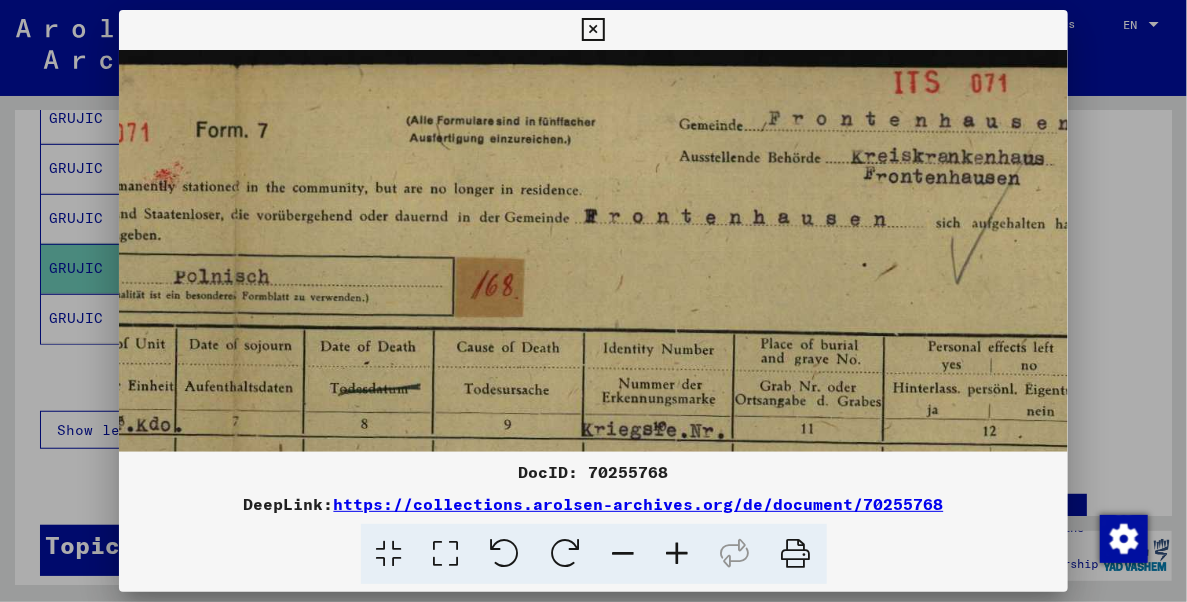 drag, startPoint x: 571, startPoint y: 199, endPoint x: 418, endPoint y: 234, distance: 156.95222 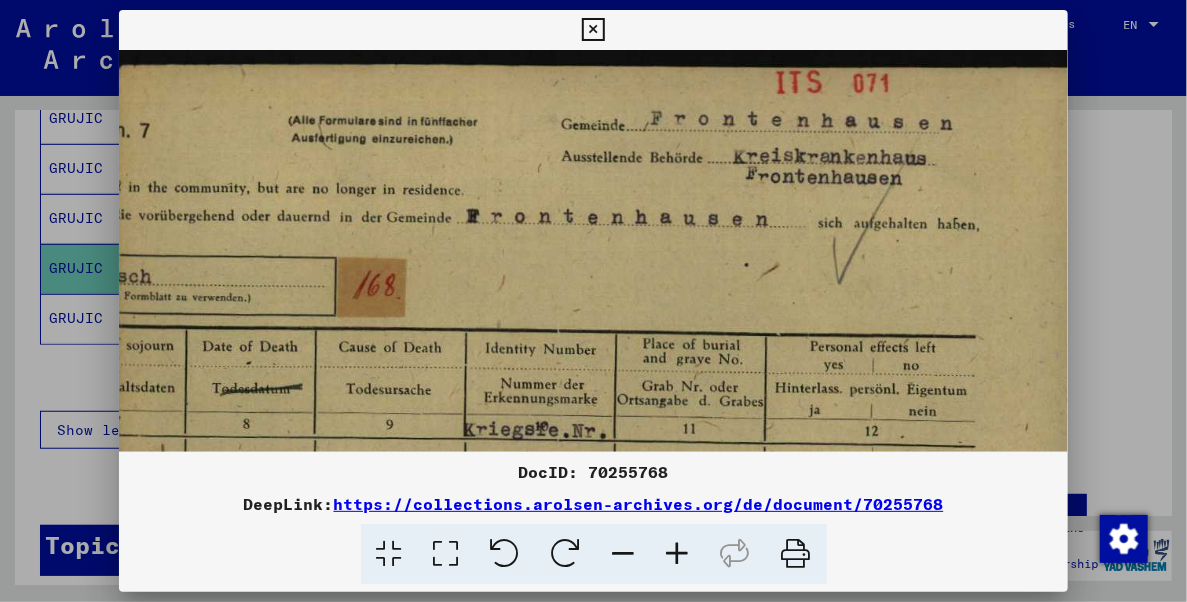 scroll, scrollTop: 0, scrollLeft: 974, axis: horizontal 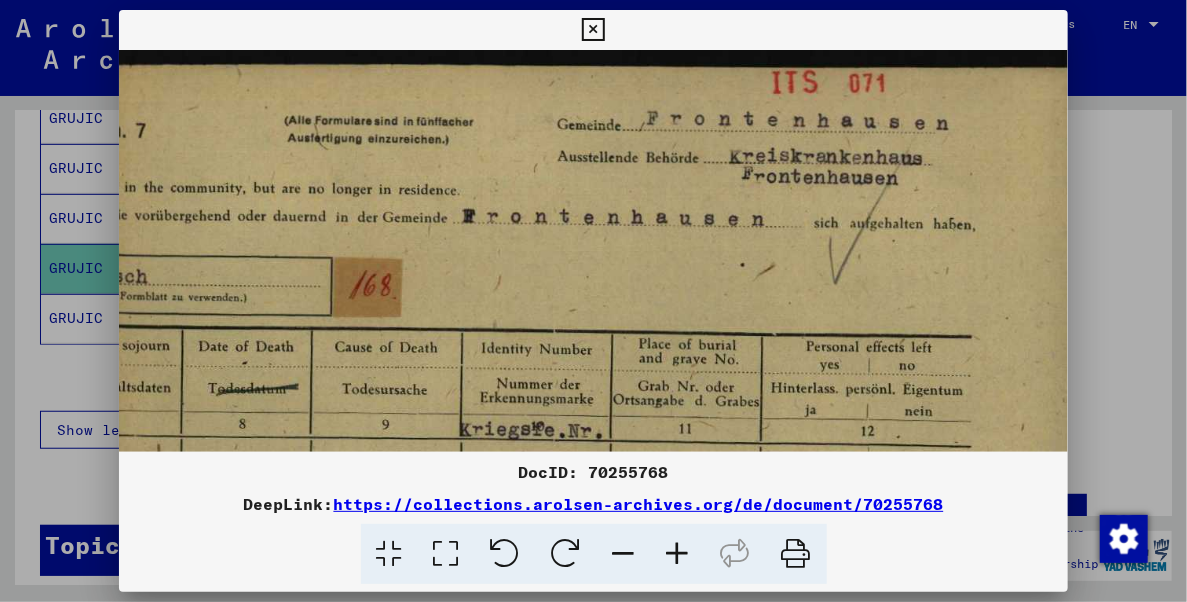 drag, startPoint x: 624, startPoint y: 184, endPoint x: 470, endPoint y: 209, distance: 156.01602 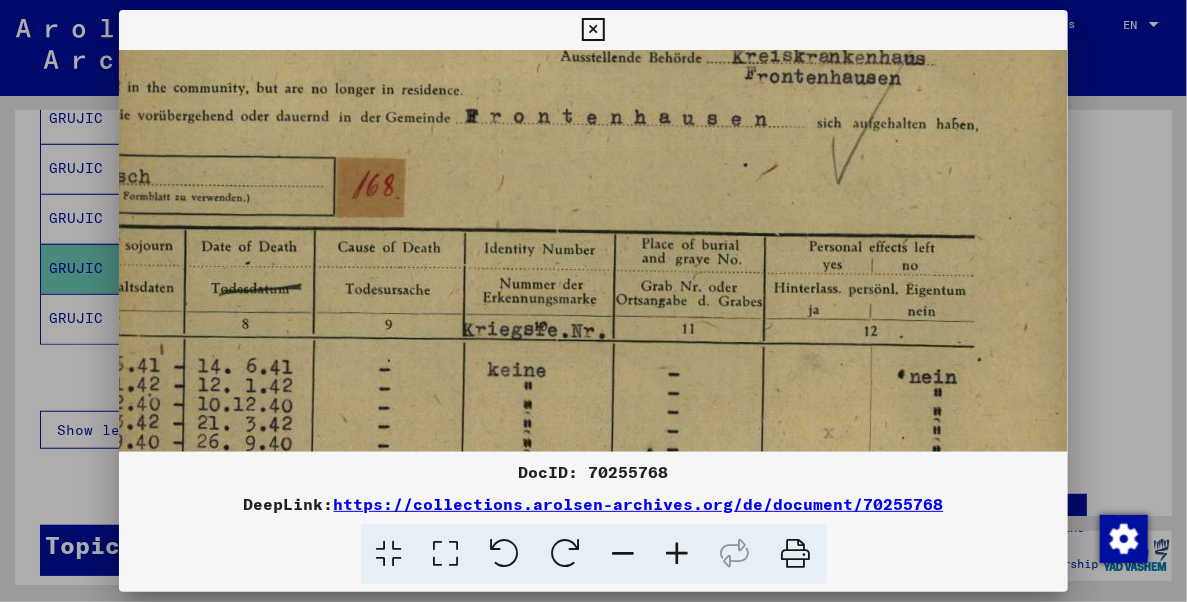 drag, startPoint x: 623, startPoint y: 351, endPoint x: 629, endPoint y: 237, distance: 114.15778 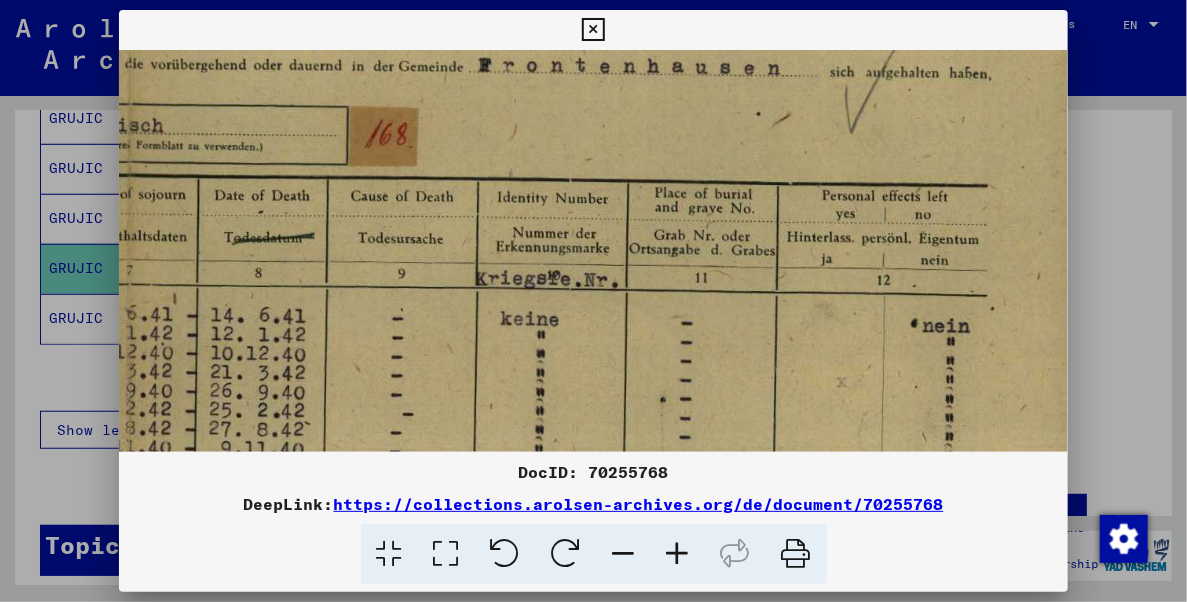 drag, startPoint x: 628, startPoint y: 286, endPoint x: 644, endPoint y: 235, distance: 53.450912 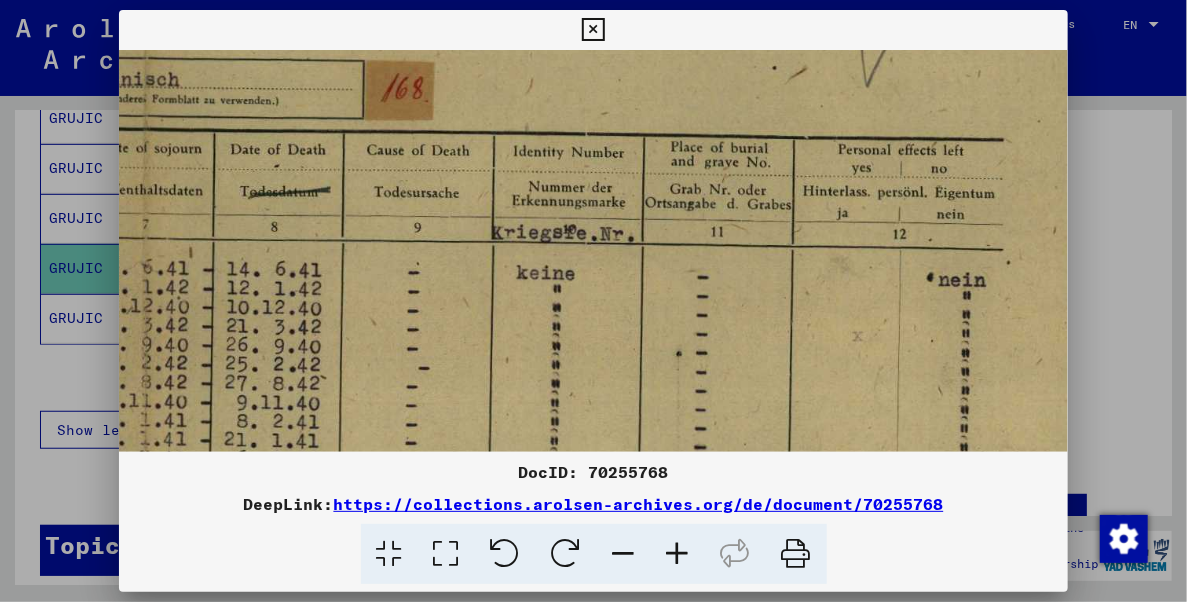 drag, startPoint x: 630, startPoint y: 287, endPoint x: 637, endPoint y: 264, distance: 24.04163 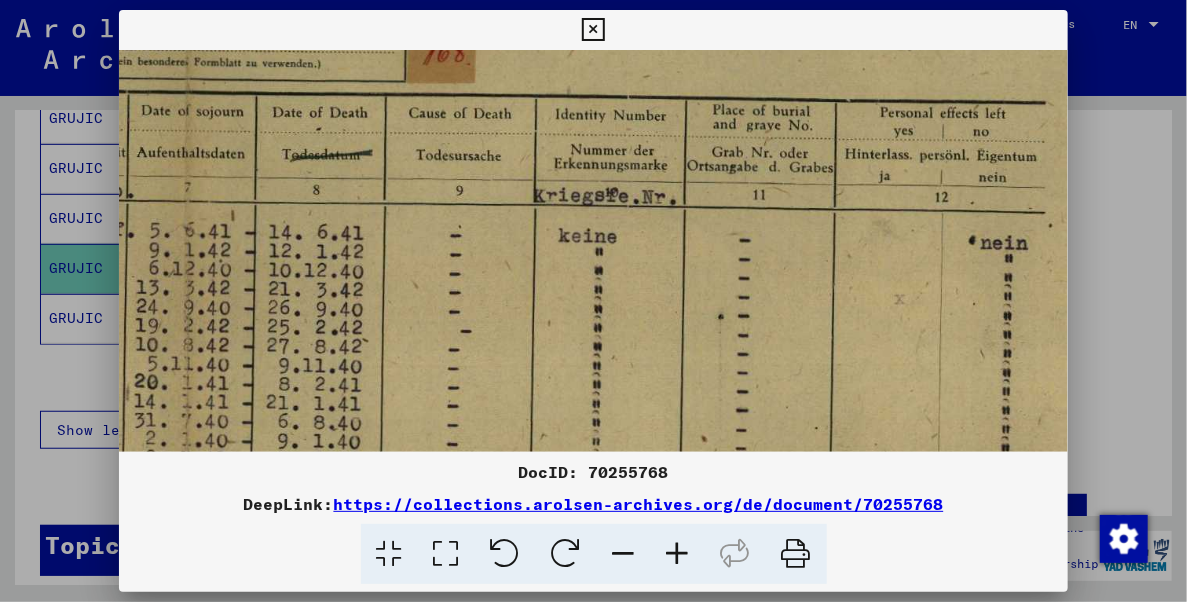 drag, startPoint x: 590, startPoint y: 273, endPoint x: 628, endPoint y: 240, distance: 50.32892 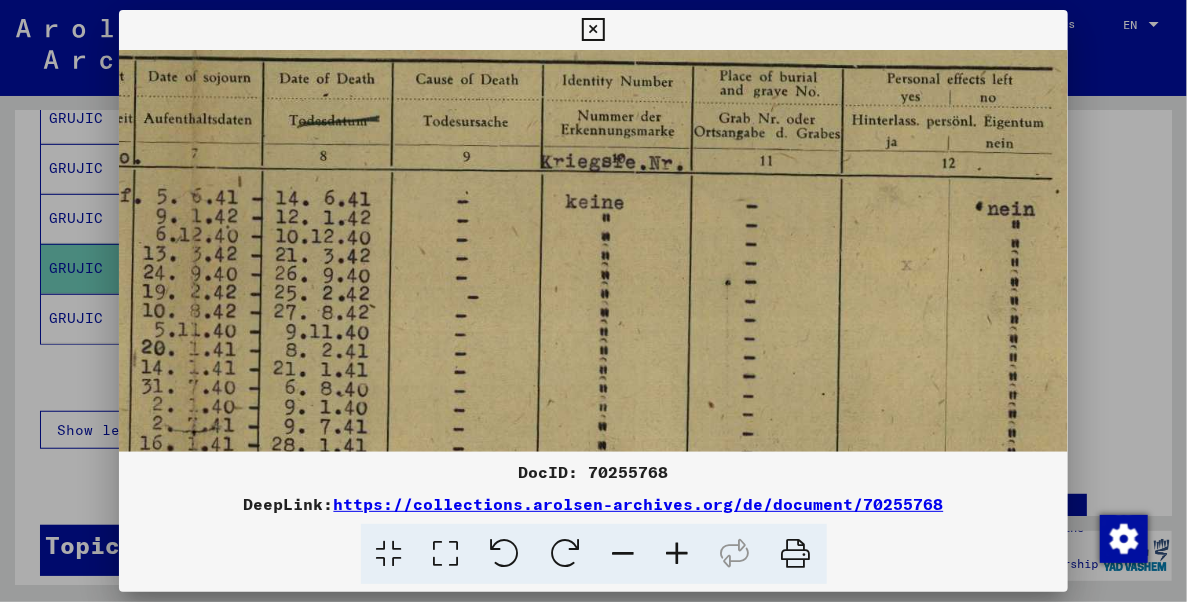 drag, startPoint x: 618, startPoint y: 282, endPoint x: 644, endPoint y: 223, distance: 64.4748 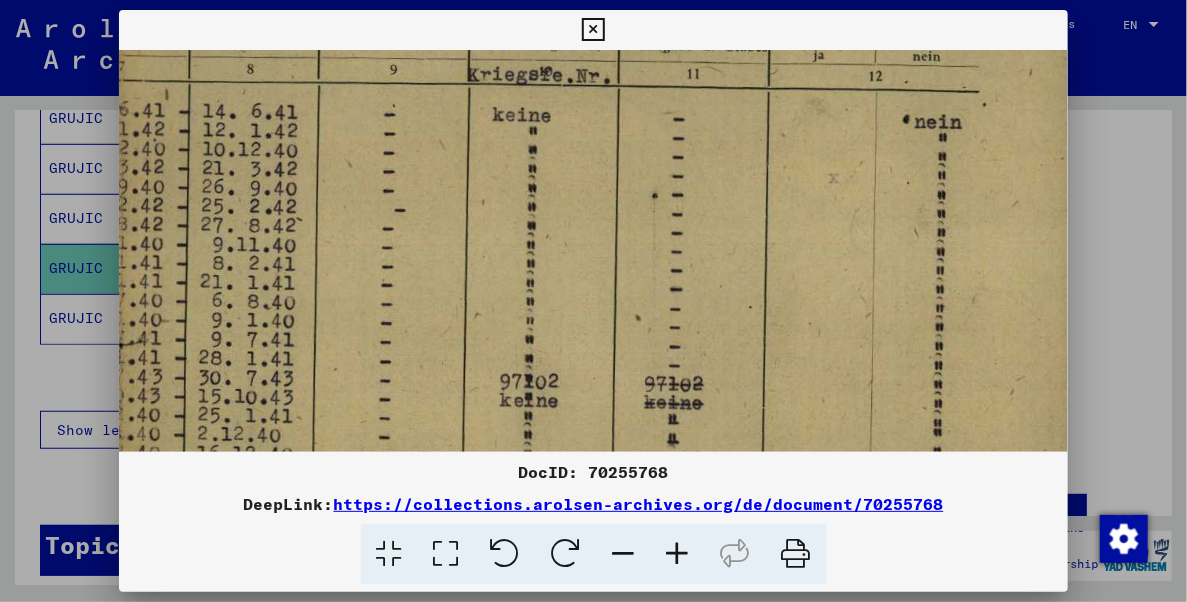 drag, startPoint x: 643, startPoint y: 274, endPoint x: 549, endPoint y: 208, distance: 114.85643 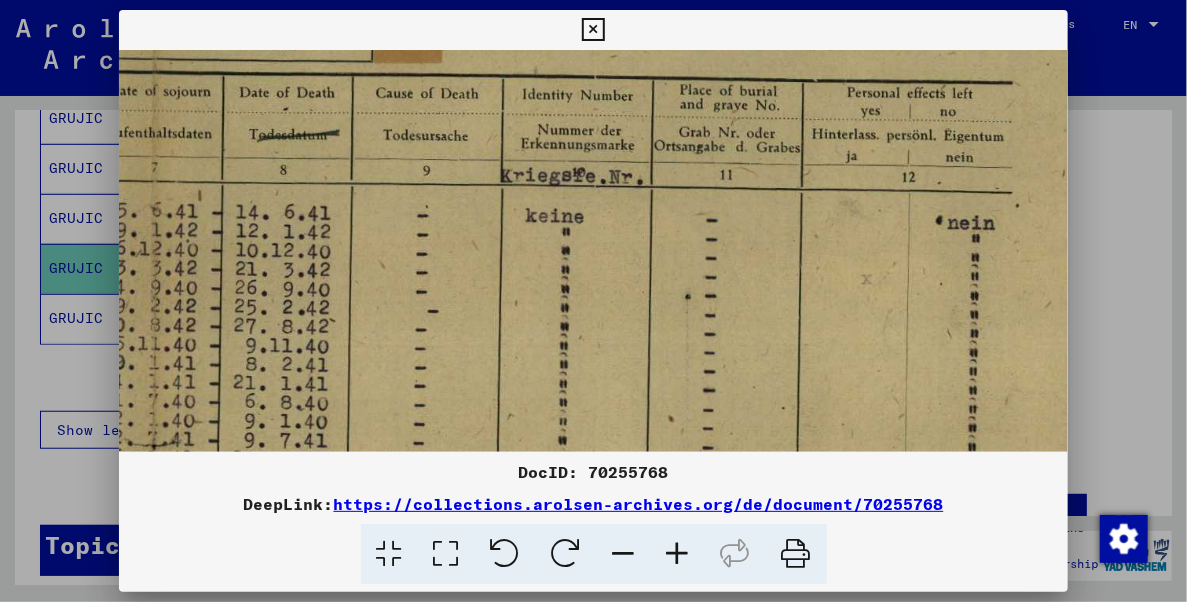 drag, startPoint x: 620, startPoint y: 280, endPoint x: 642, endPoint y: 385, distance: 107.28001 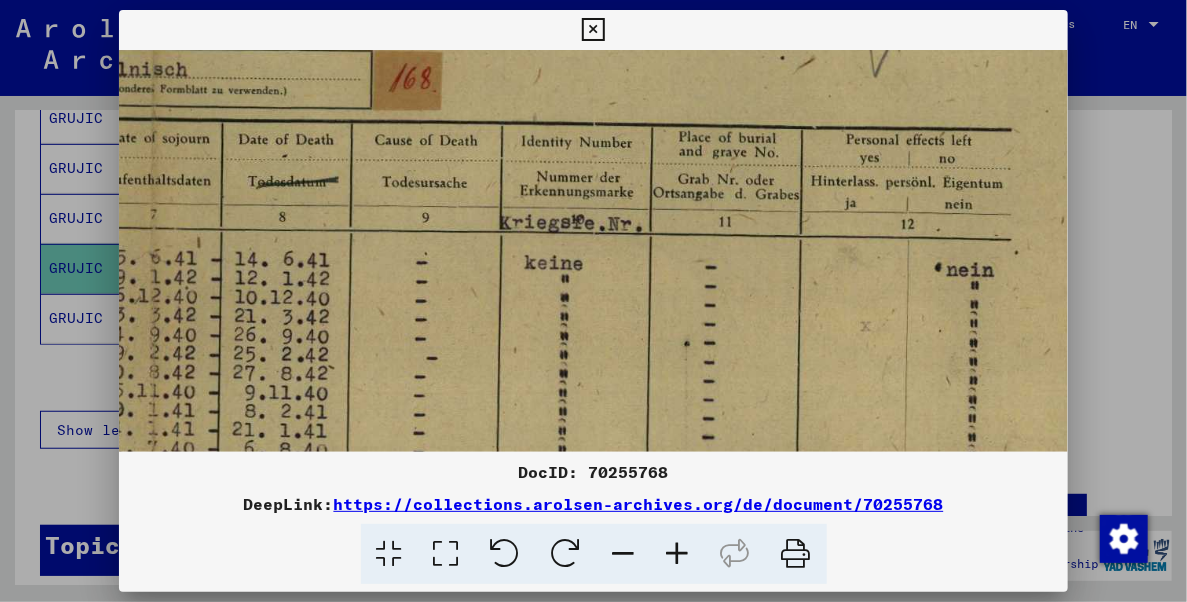 scroll, scrollTop: 202, scrollLeft: 934, axis: both 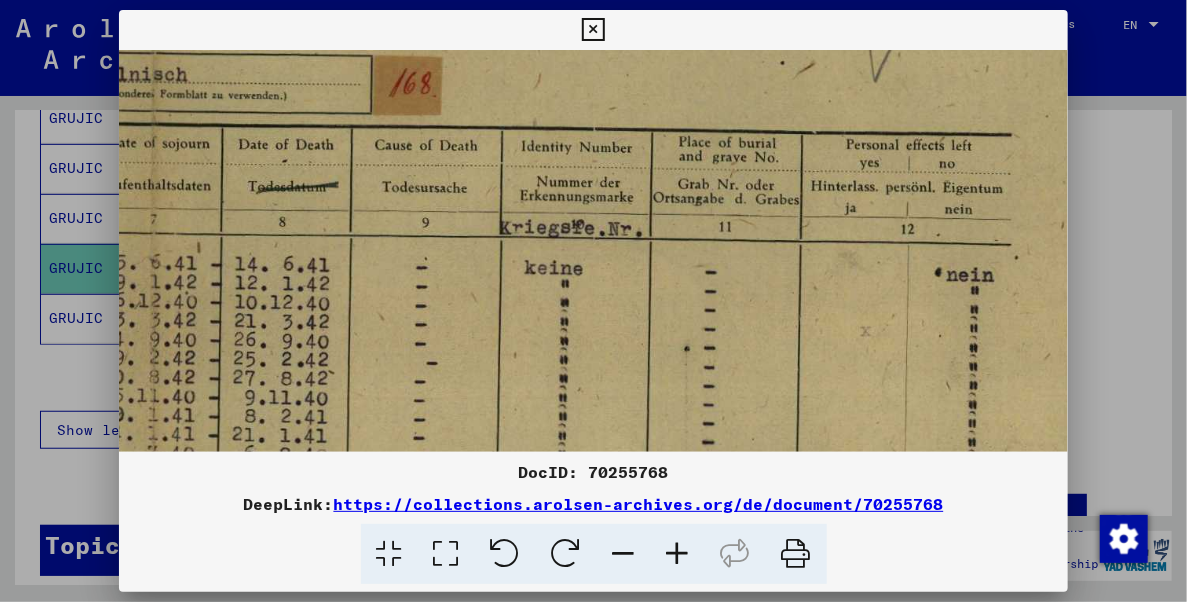 drag, startPoint x: 601, startPoint y: 278, endPoint x: 600, endPoint y: 330, distance: 52.009613 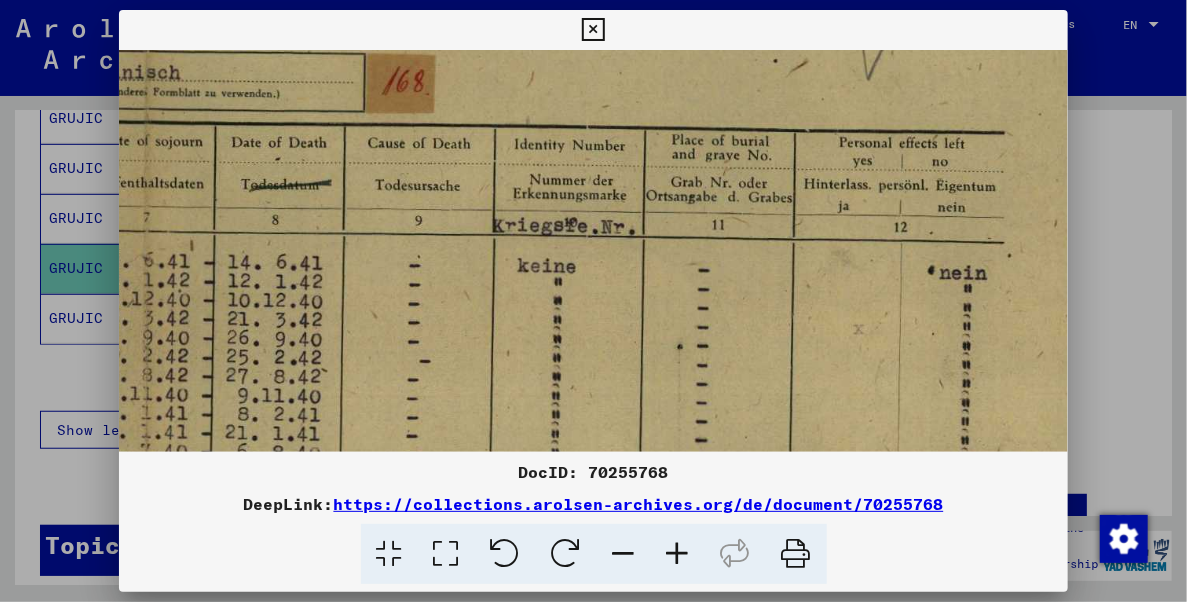 scroll, scrollTop: 207, scrollLeft: 947, axis: both 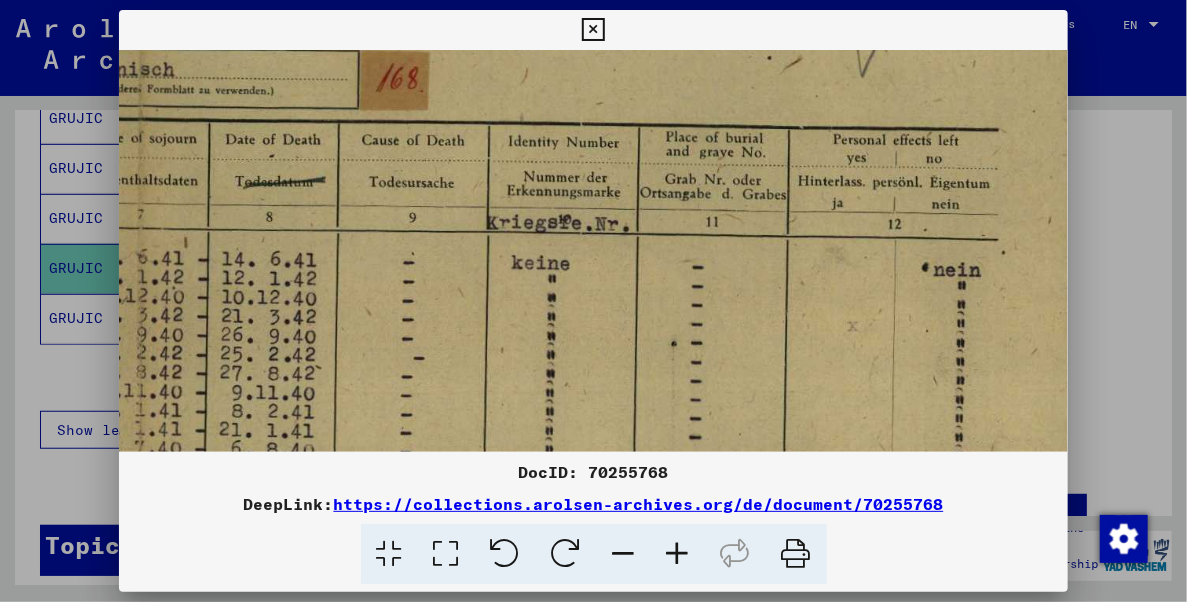 click at bounding box center [140, 544] 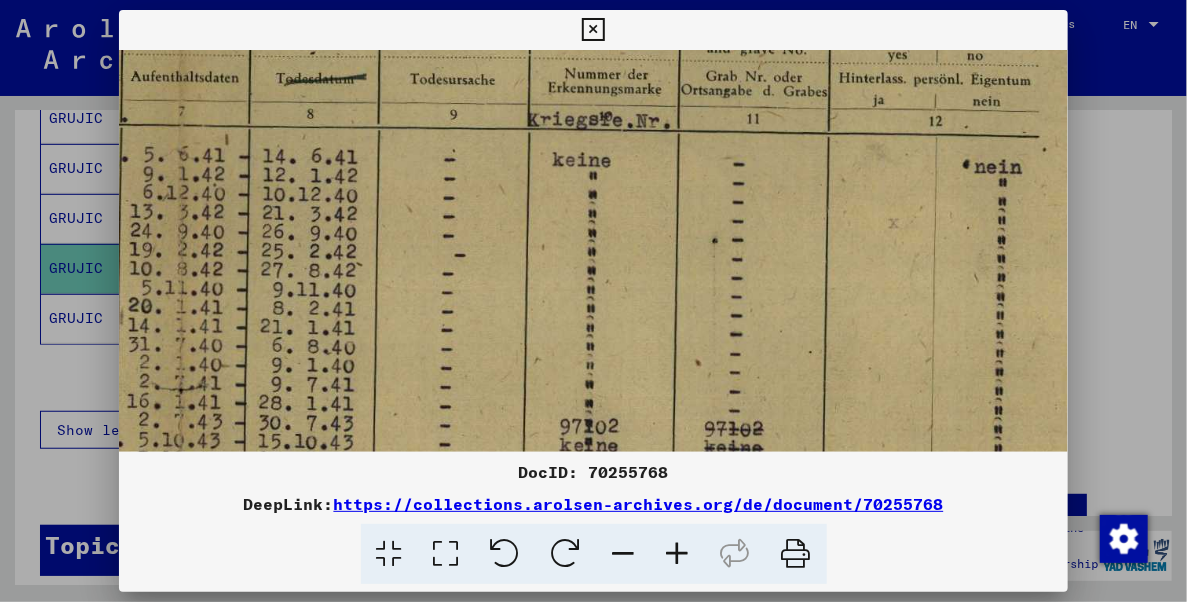 drag, startPoint x: 590, startPoint y: 283, endPoint x: 642, endPoint y: 161, distance: 132.61975 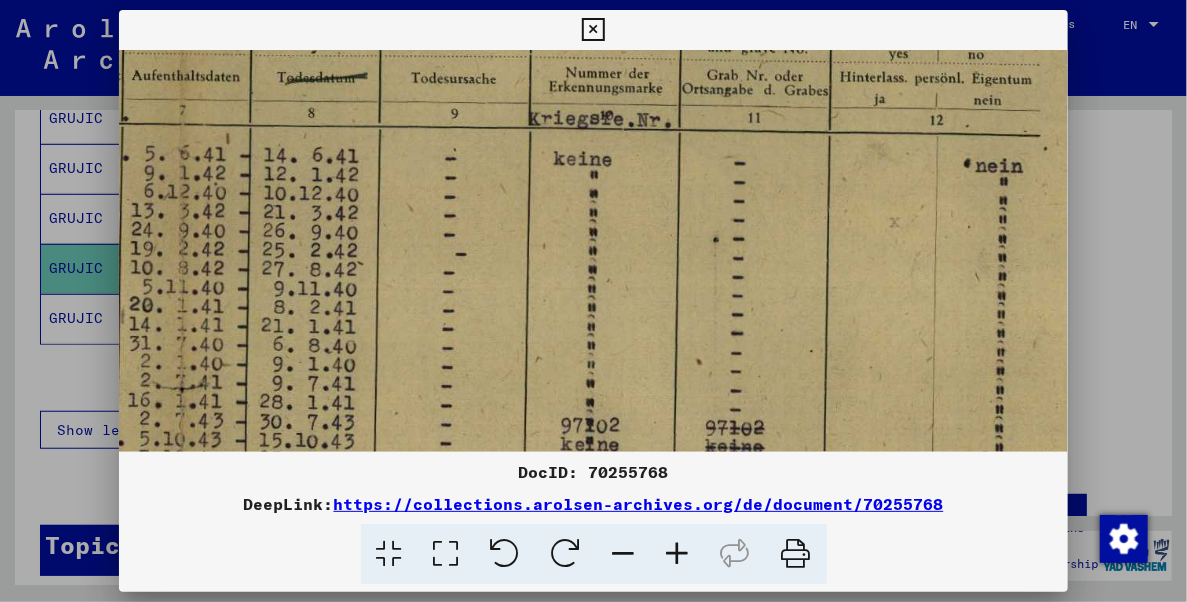 click at bounding box center [182, 440] 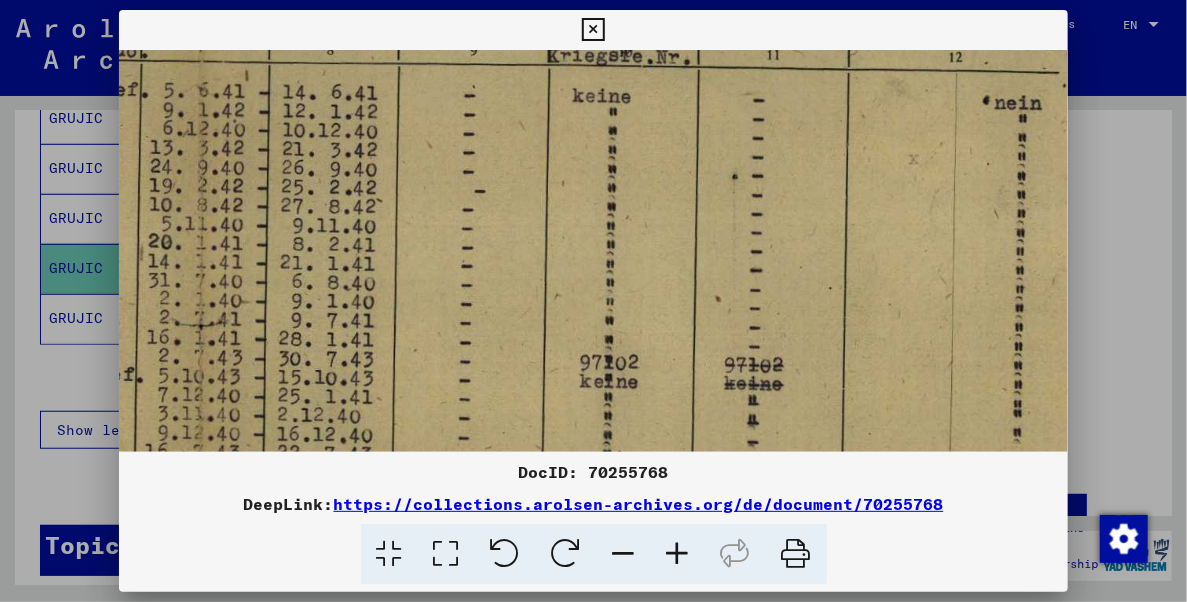 drag, startPoint x: 627, startPoint y: 257, endPoint x: 662, endPoint y: 135, distance: 126.921234 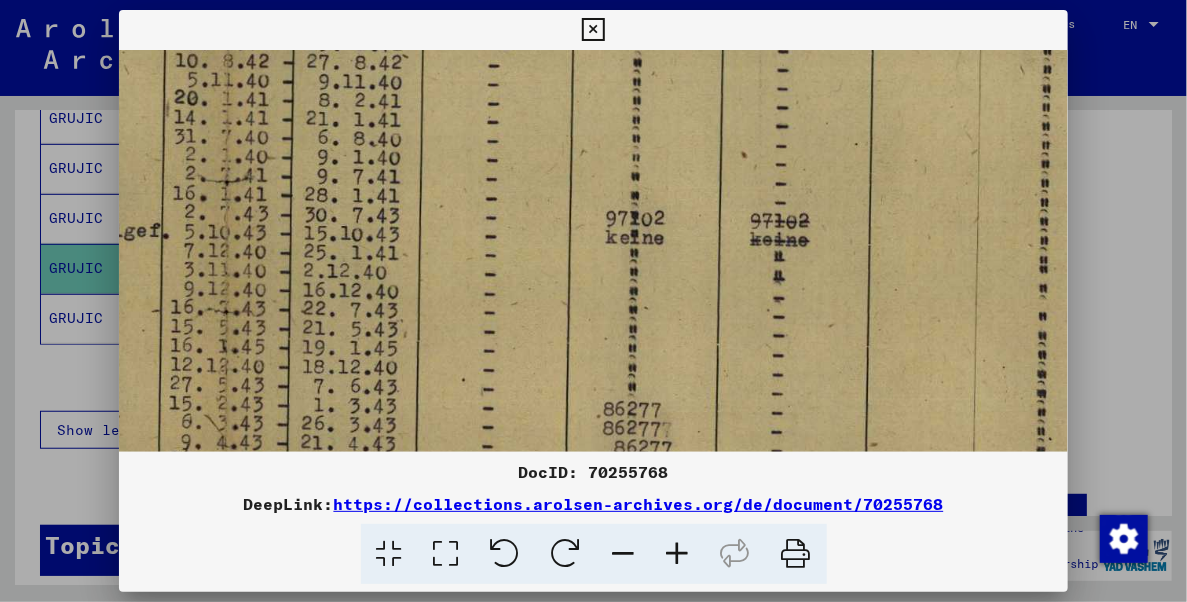 drag, startPoint x: 658, startPoint y: 246, endPoint x: 662, endPoint y: 191, distance: 55.145264 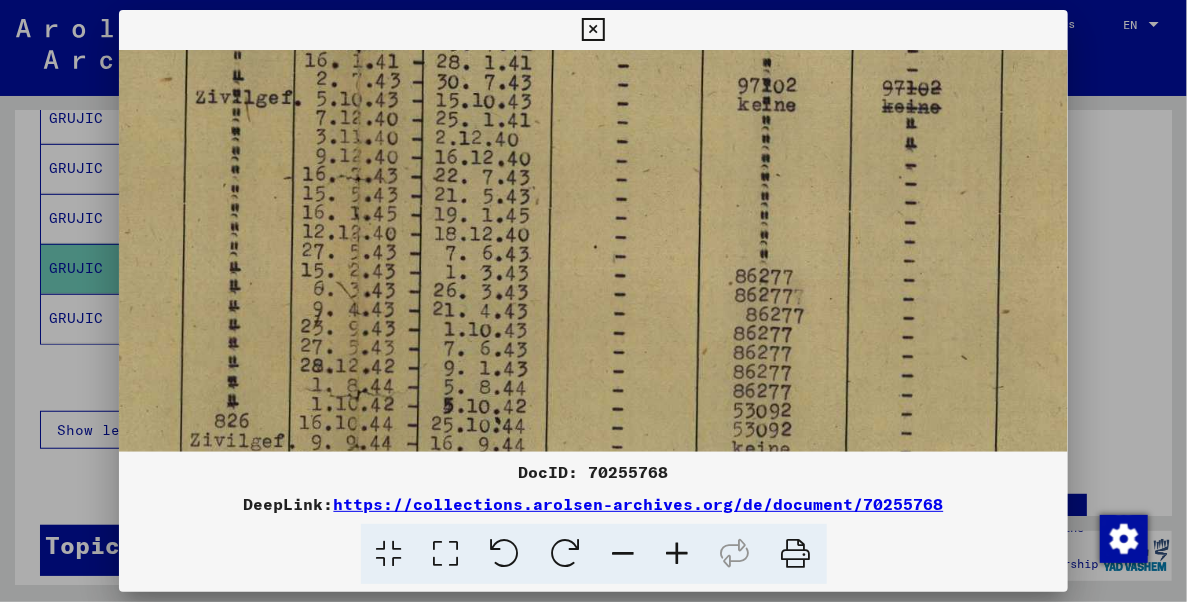 drag, startPoint x: 668, startPoint y: 254, endPoint x: 803, endPoint y: 187, distance: 150.71164 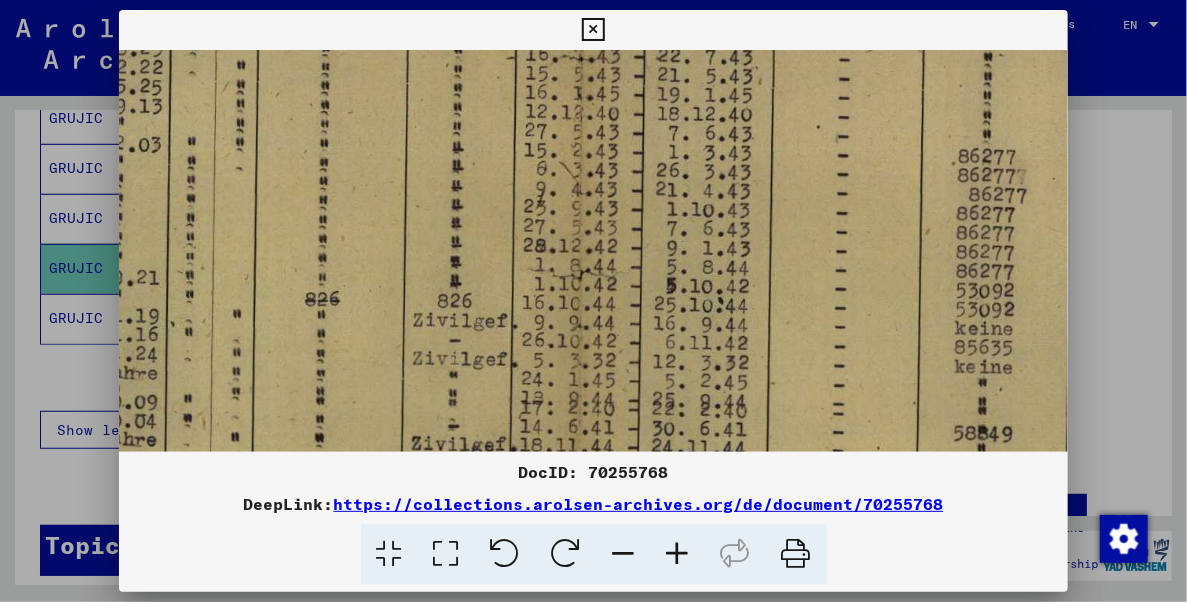 drag, startPoint x: 681, startPoint y: 238, endPoint x: 771, endPoint y: 167, distance: 114.6342 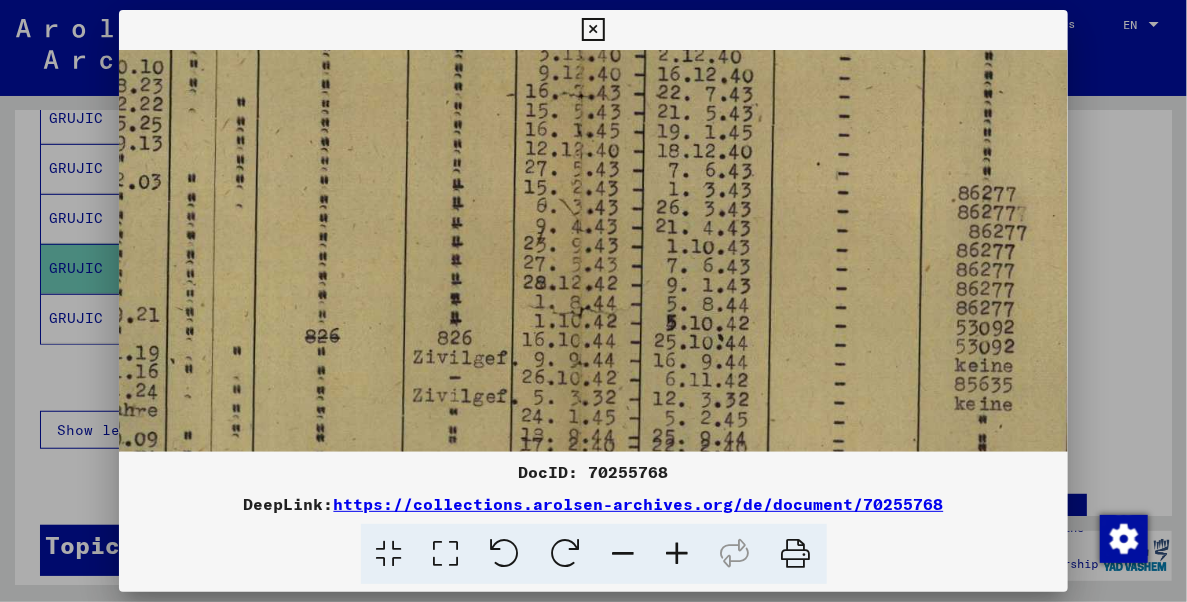 drag, startPoint x: 627, startPoint y: 197, endPoint x: 612, endPoint y: 234, distance: 39.92493 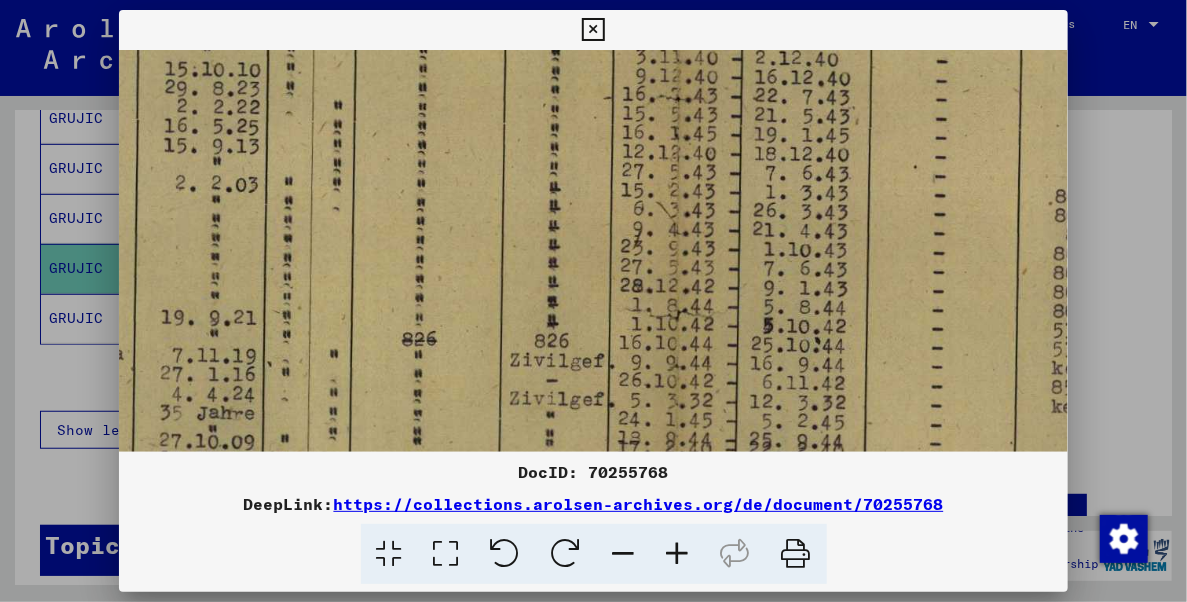 drag, startPoint x: 774, startPoint y: 203, endPoint x: 868, endPoint y: 205, distance: 94.02127 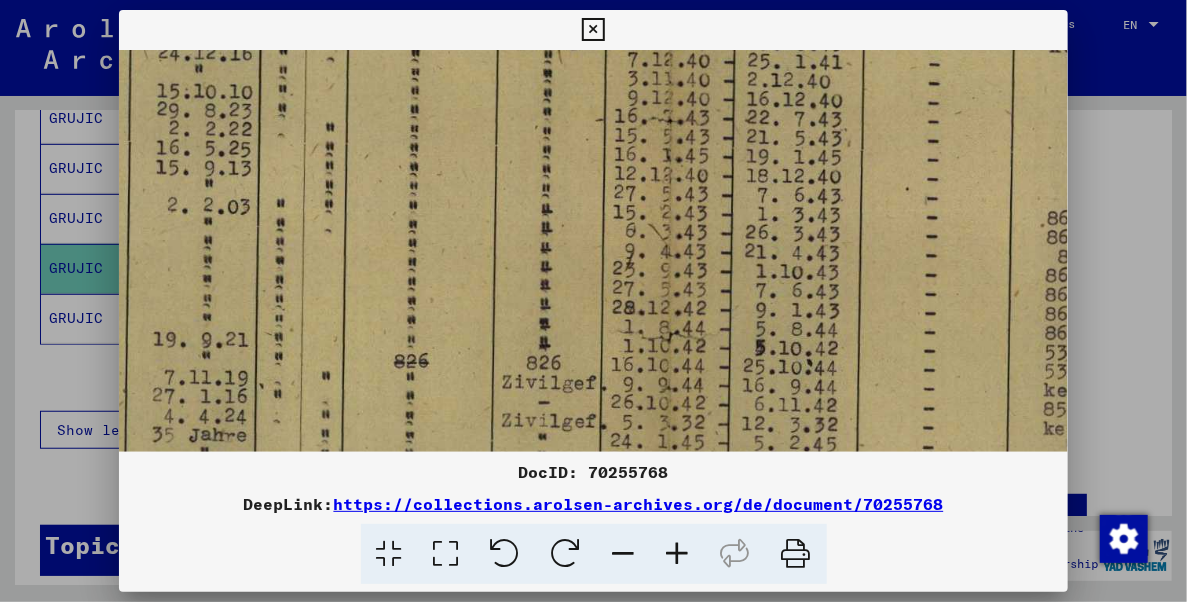 drag, startPoint x: 433, startPoint y: 200, endPoint x: 460, endPoint y: 220, distance: 33.600594 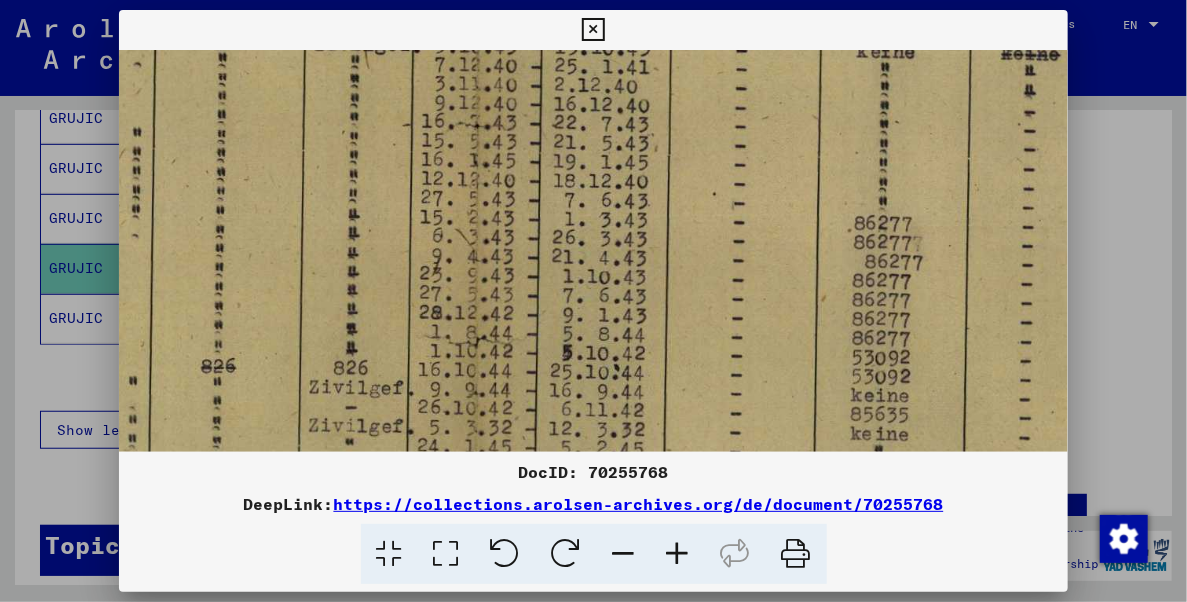drag, startPoint x: 789, startPoint y: 211, endPoint x: 617, endPoint y: 216, distance: 172.07266 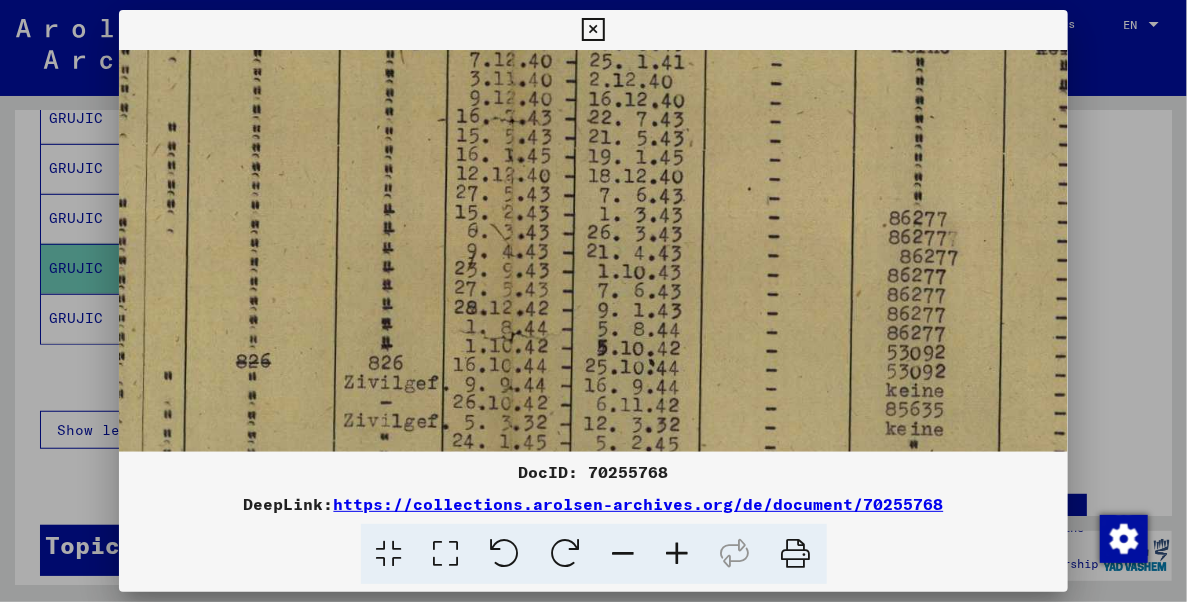 drag, startPoint x: 754, startPoint y: 219, endPoint x: 795, endPoint y: 214, distance: 41.303753 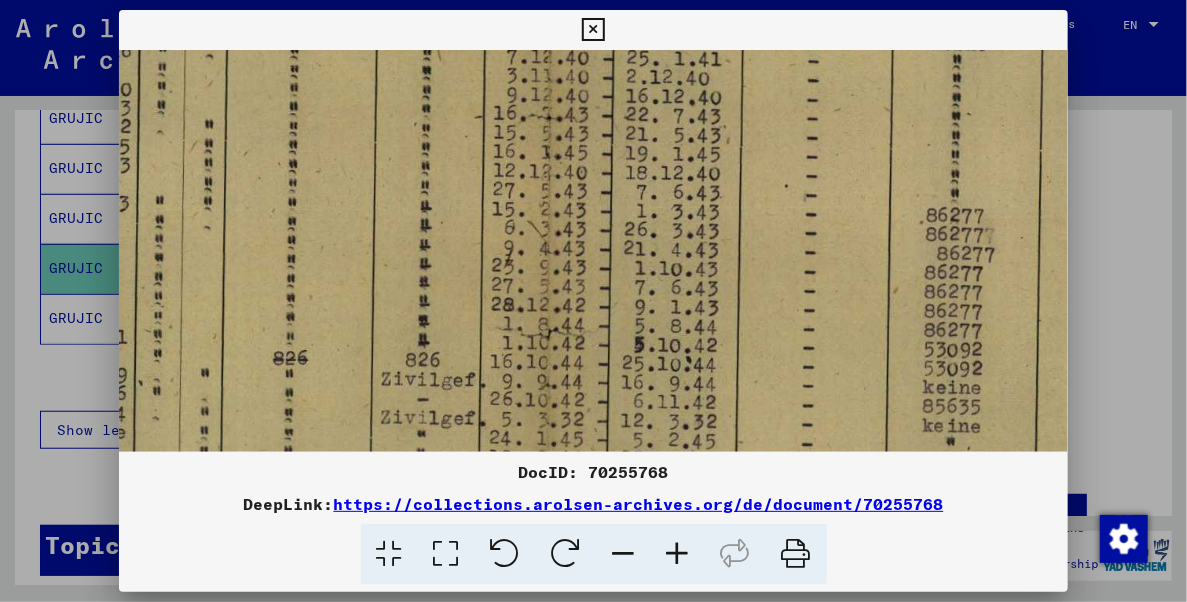 drag, startPoint x: 640, startPoint y: 215, endPoint x: 660, endPoint y: 215, distance: 20 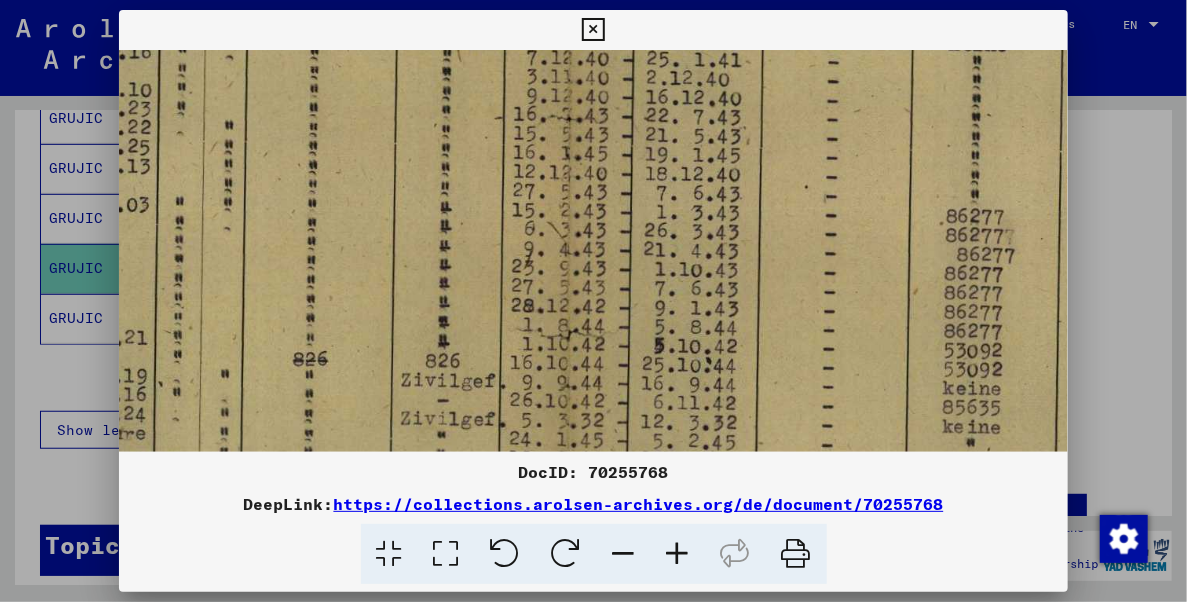 scroll, scrollTop: 711, scrollLeft: 516, axis: both 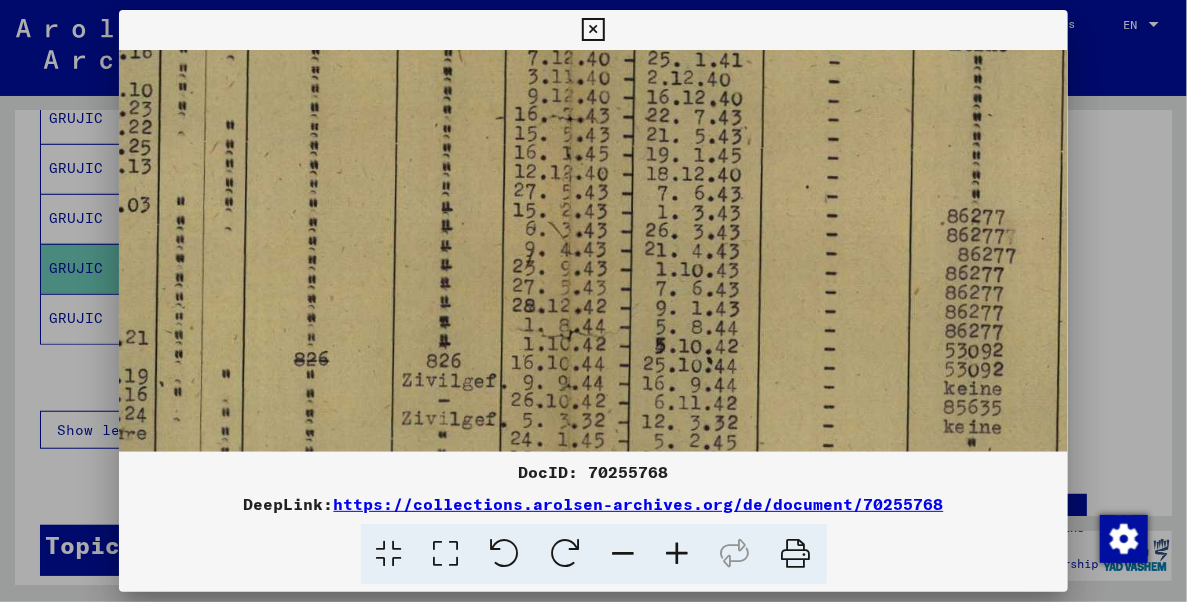 drag, startPoint x: 647, startPoint y: 217, endPoint x: 664, endPoint y: 218, distance: 17.029387 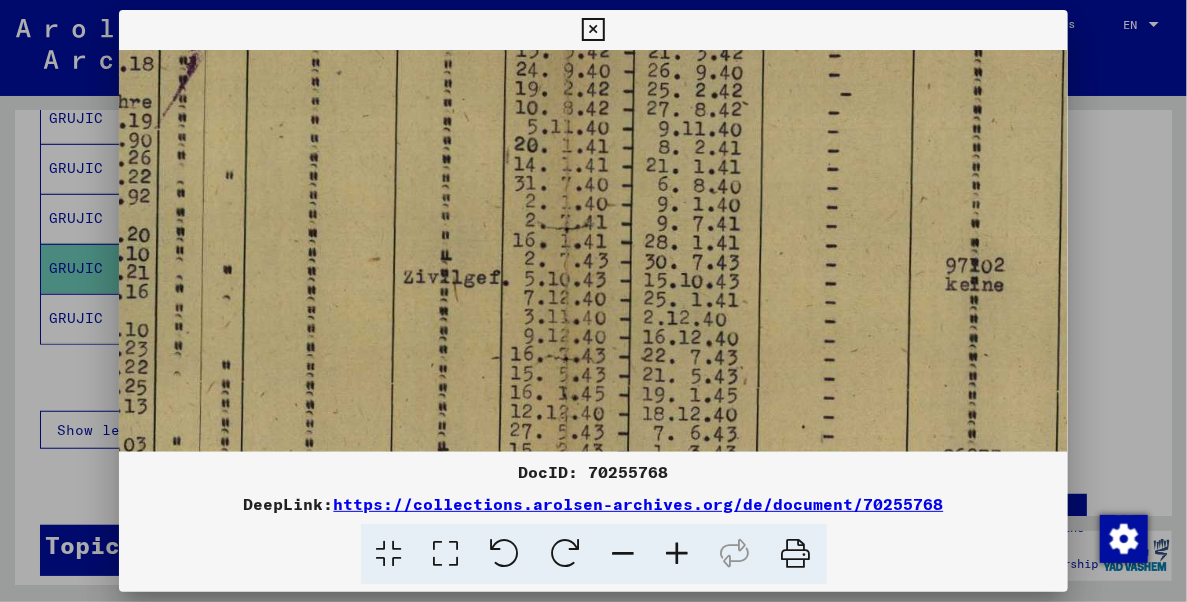 drag, startPoint x: 615, startPoint y: 218, endPoint x: 612, endPoint y: 479, distance: 261.01724 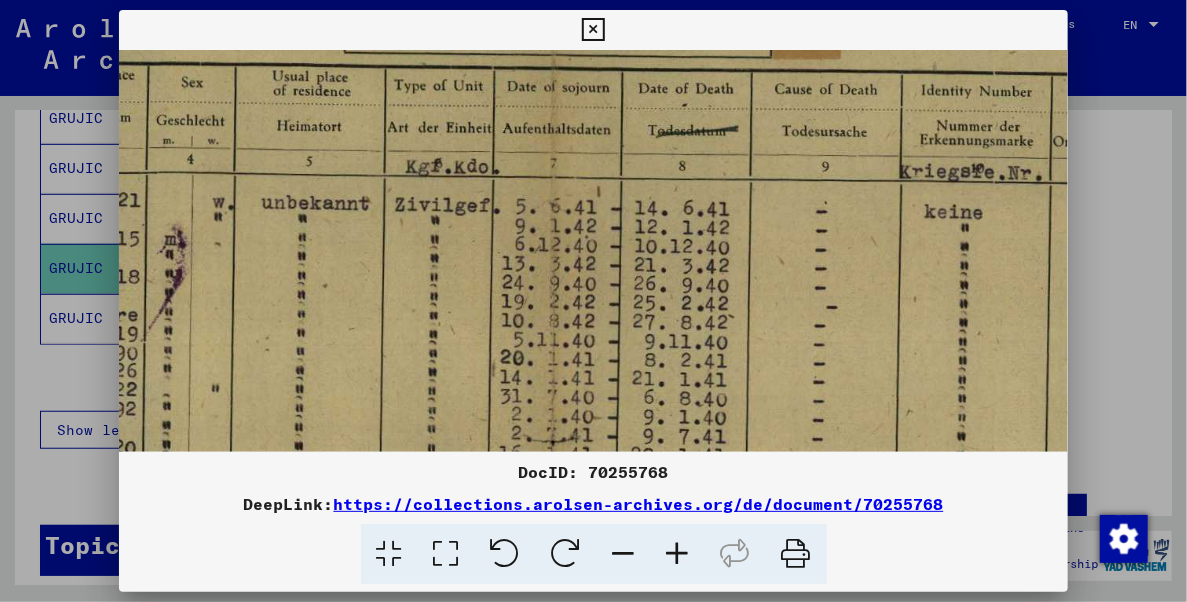 drag, startPoint x: 633, startPoint y: 240, endPoint x: 622, endPoint y: 472, distance: 232.26064 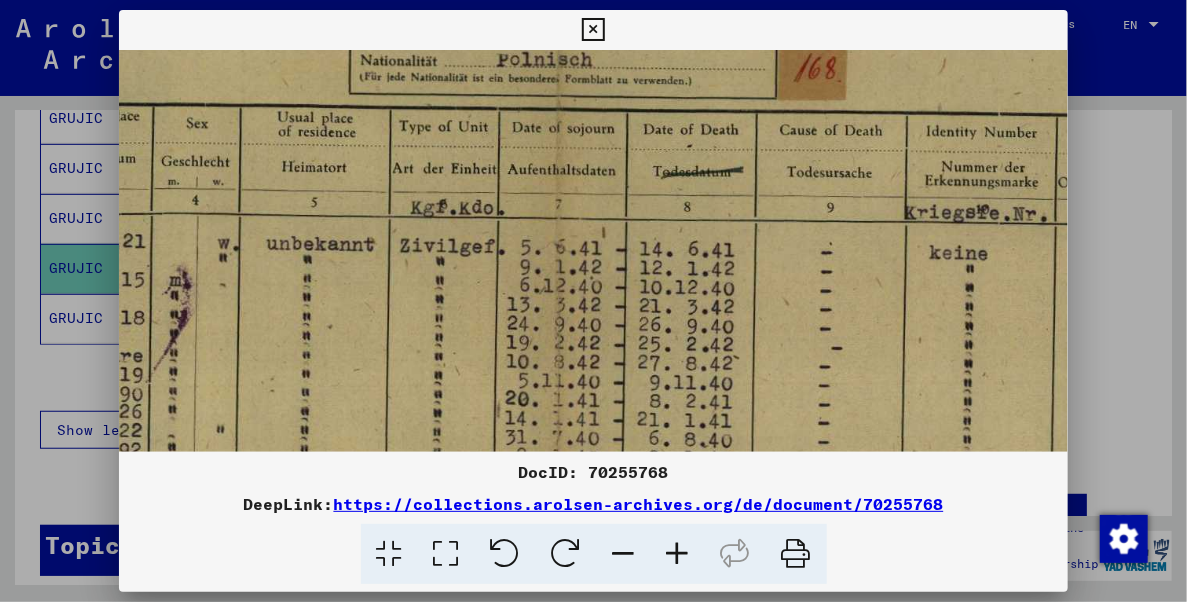 scroll, scrollTop: 209, scrollLeft: 529, axis: both 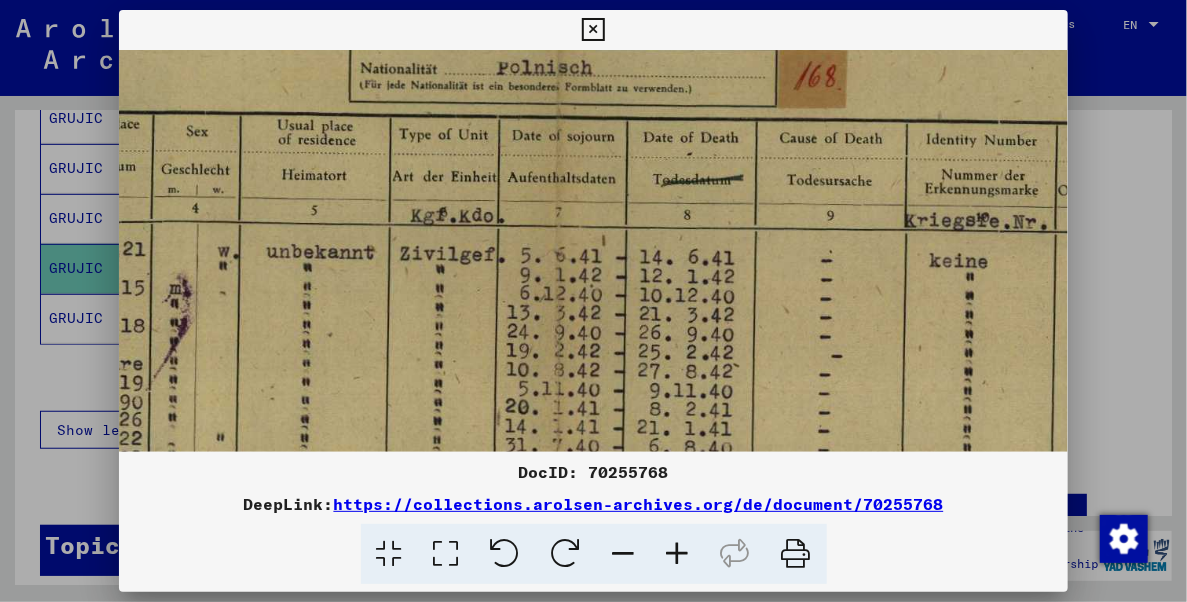 click at bounding box center [558, 542] 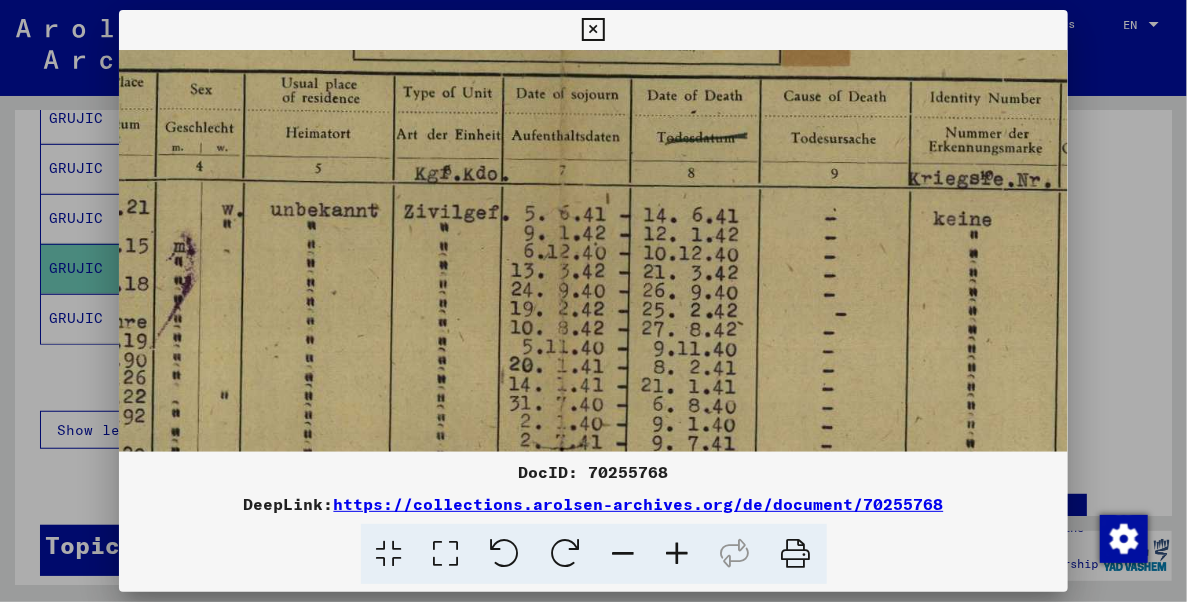 drag, startPoint x: 683, startPoint y: 285, endPoint x: 687, endPoint y: 242, distance: 43.185646 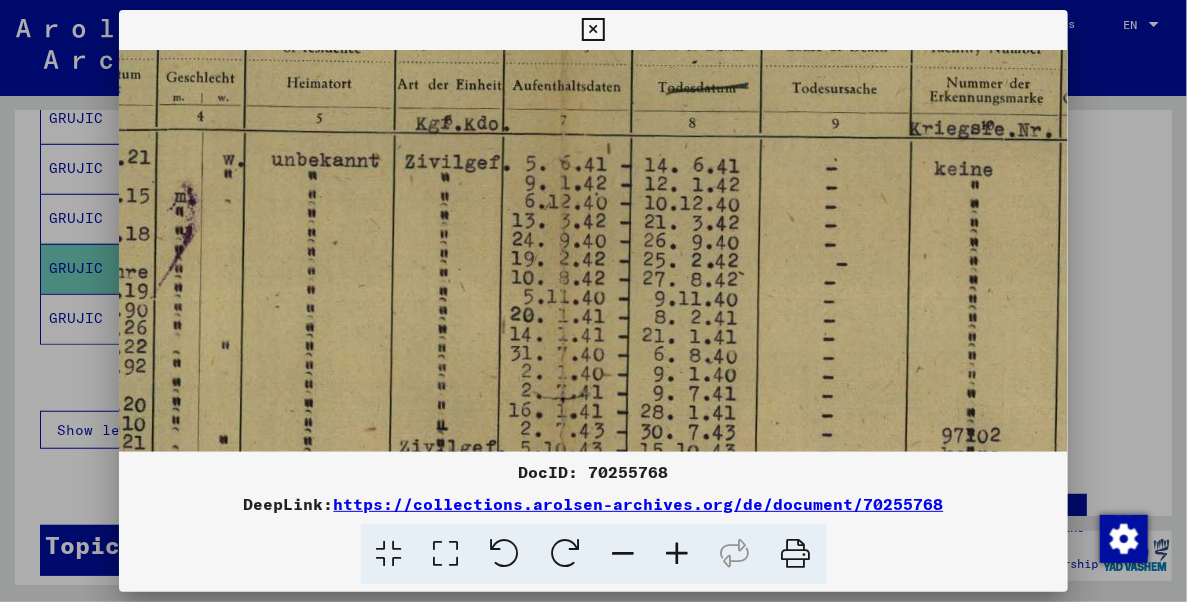 drag, startPoint x: 702, startPoint y: 299, endPoint x: 703, endPoint y: 247, distance: 52.009613 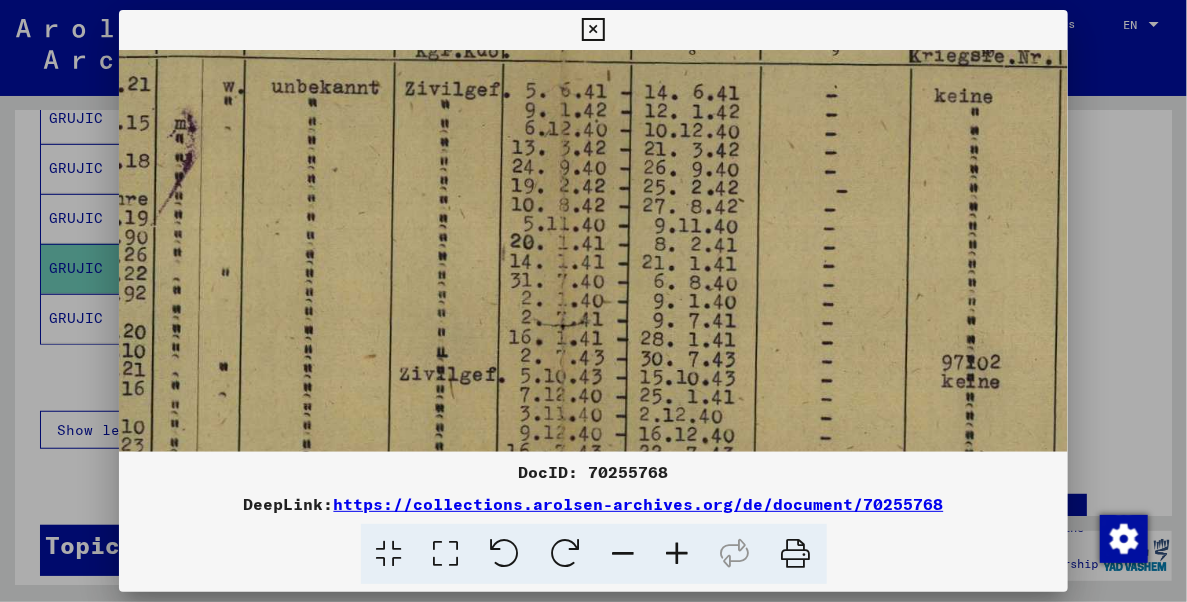 drag, startPoint x: 703, startPoint y: 307, endPoint x: 704, endPoint y: 208, distance: 99.00505 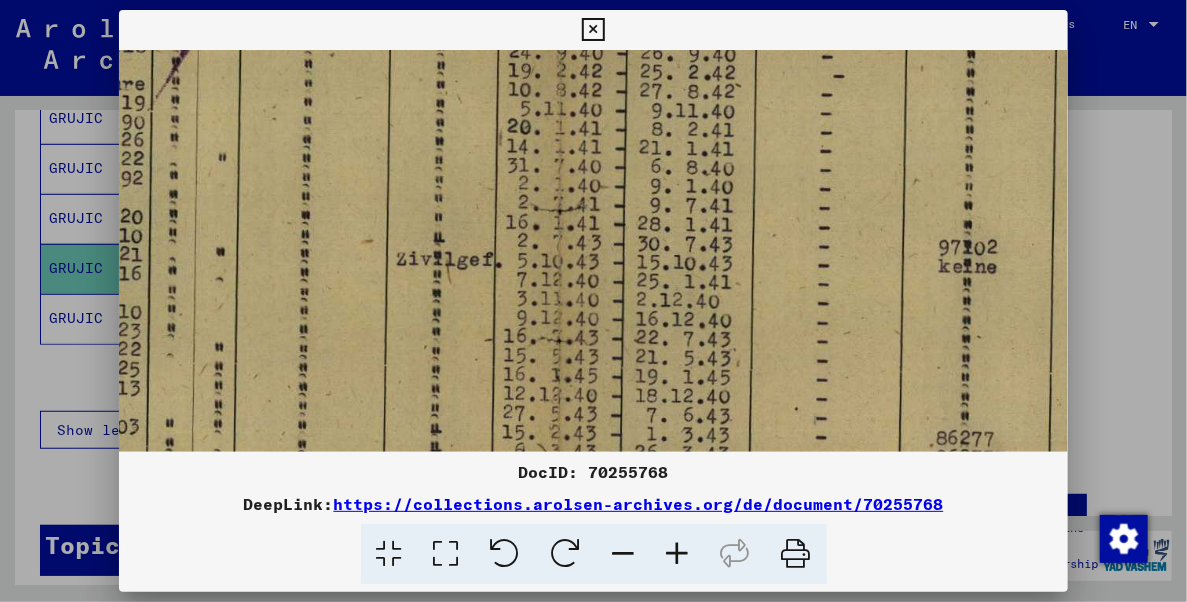 drag 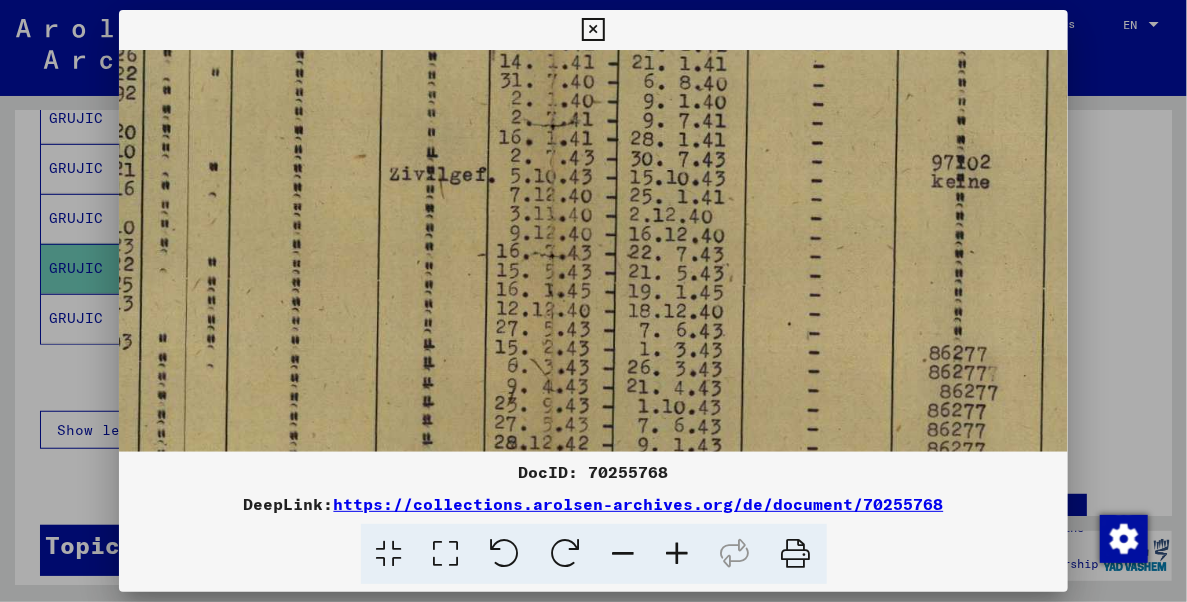 click at bounding box center [553, 177] 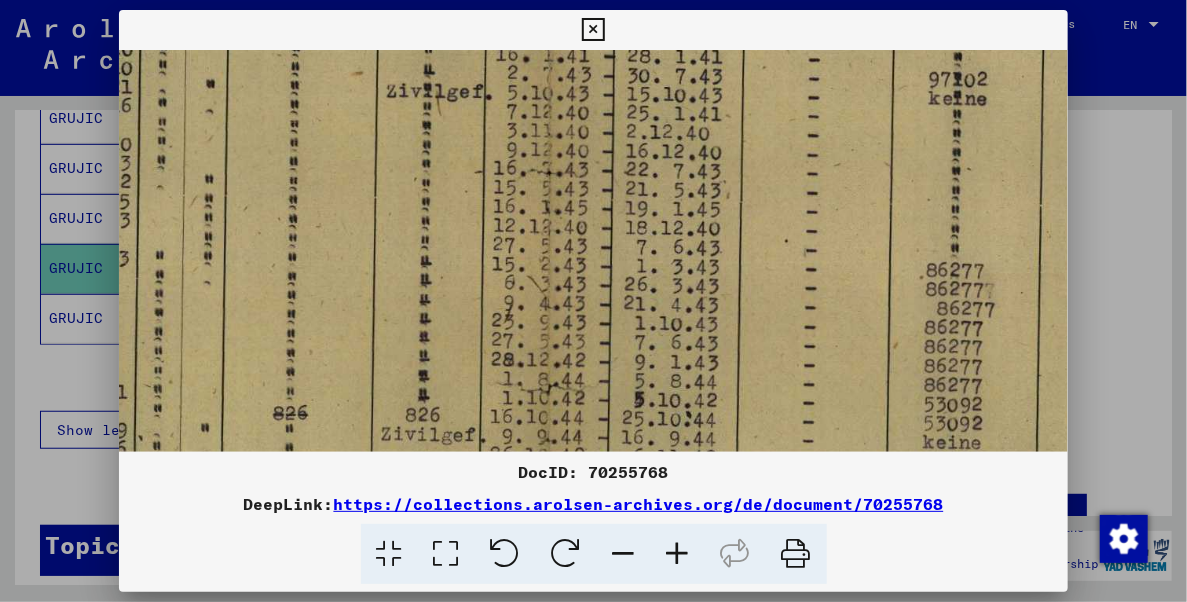 click at bounding box center (550, 94) 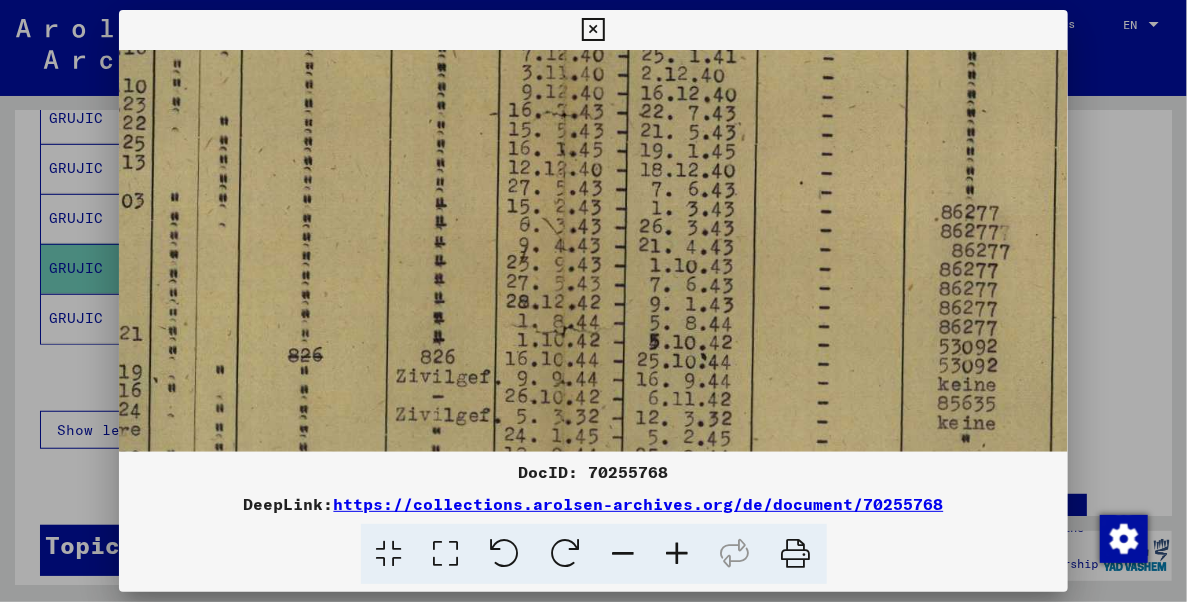 click at bounding box center (565, 36) 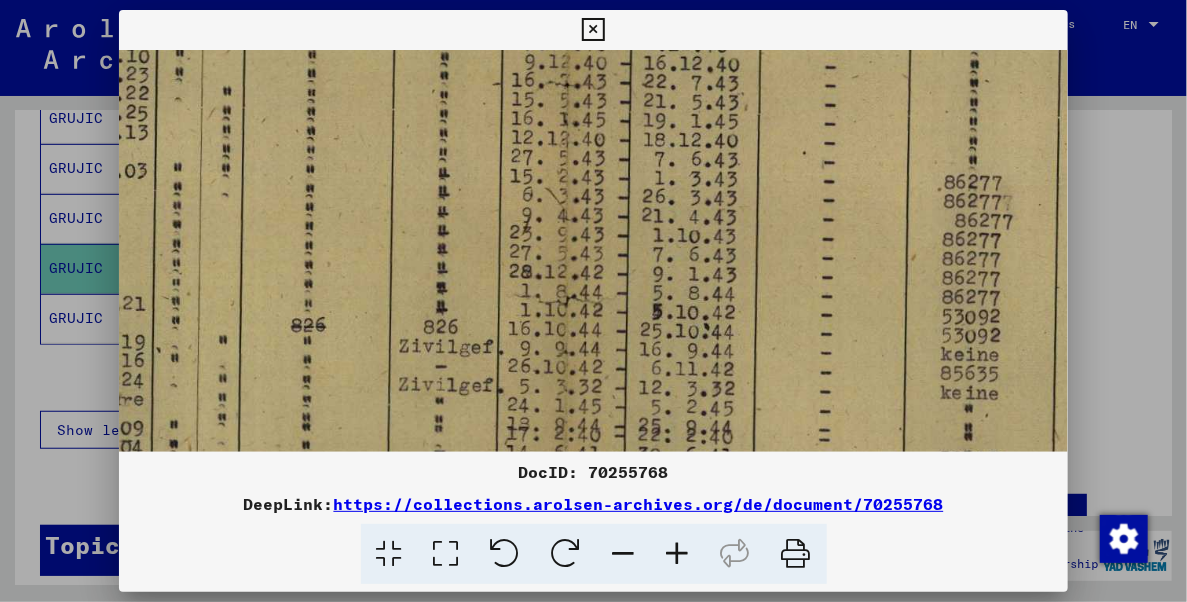 click at bounding box center (568, 6) 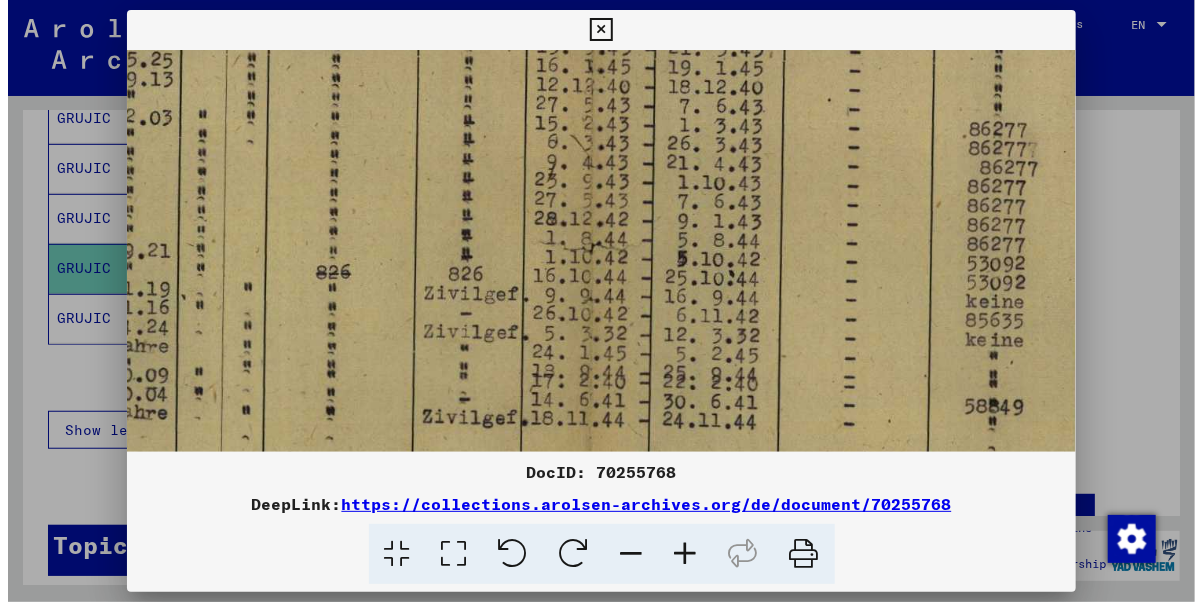 scroll, scrollTop: 804, scrollLeft: 495, axis: both 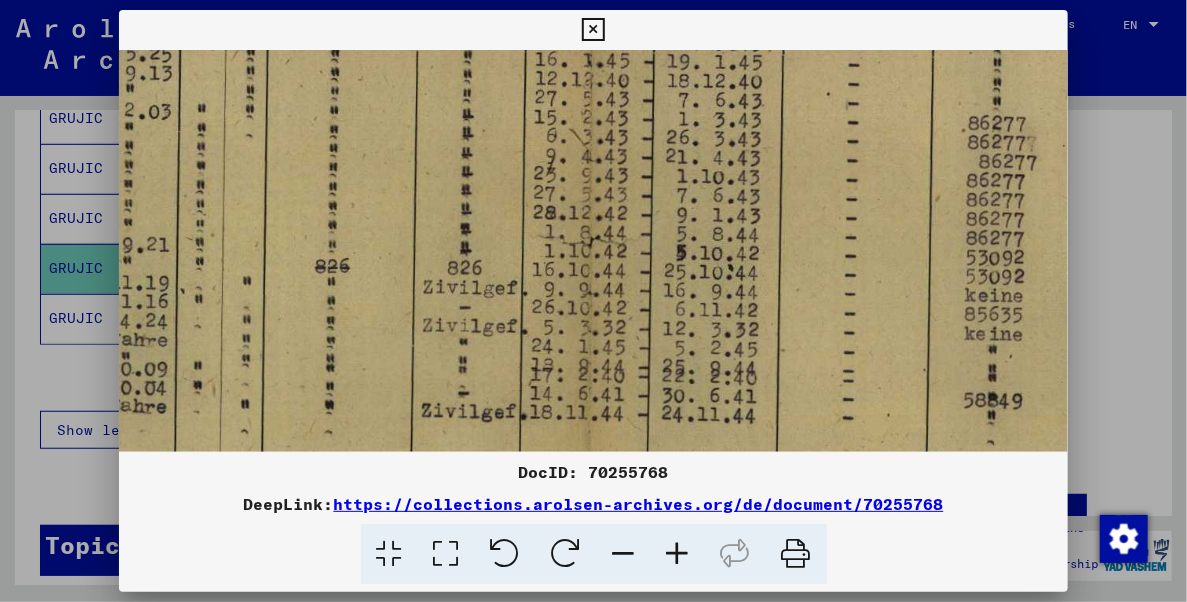 click at bounding box center [592, -53] 